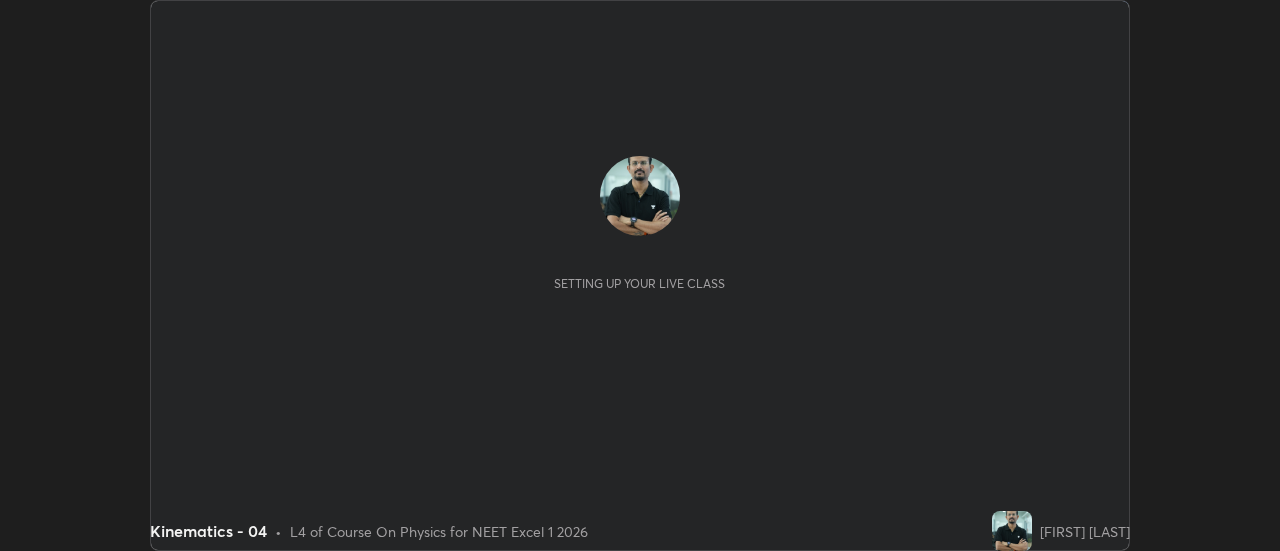 scroll, scrollTop: 0, scrollLeft: 0, axis: both 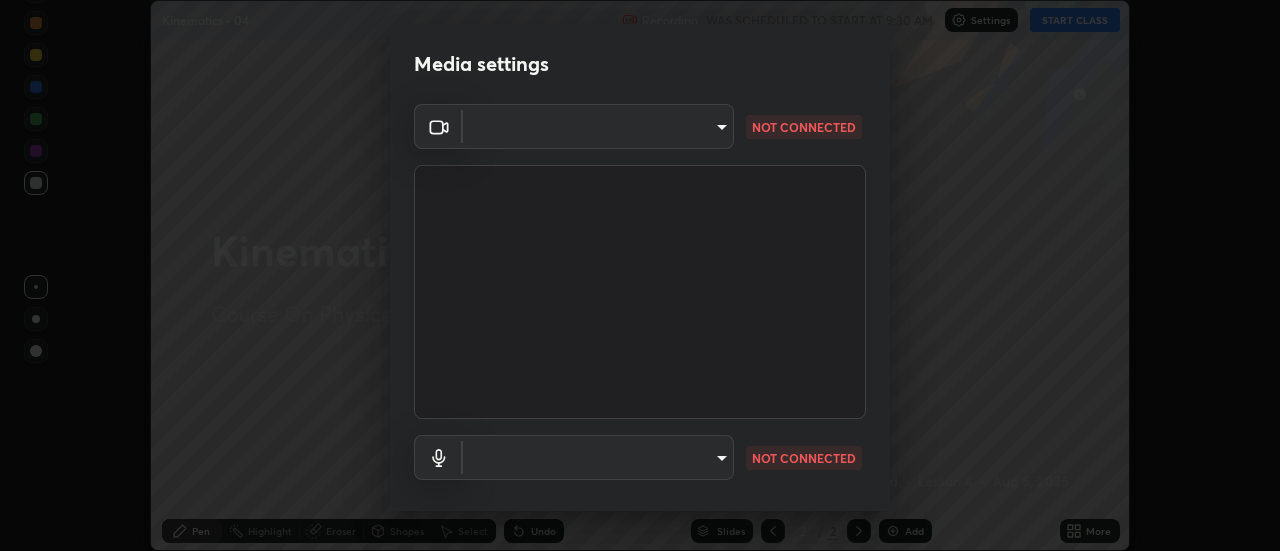 type on "b824b6a50507c2aa7935cbbe04181019069ab9832a06c4c86264e2e57790493c" 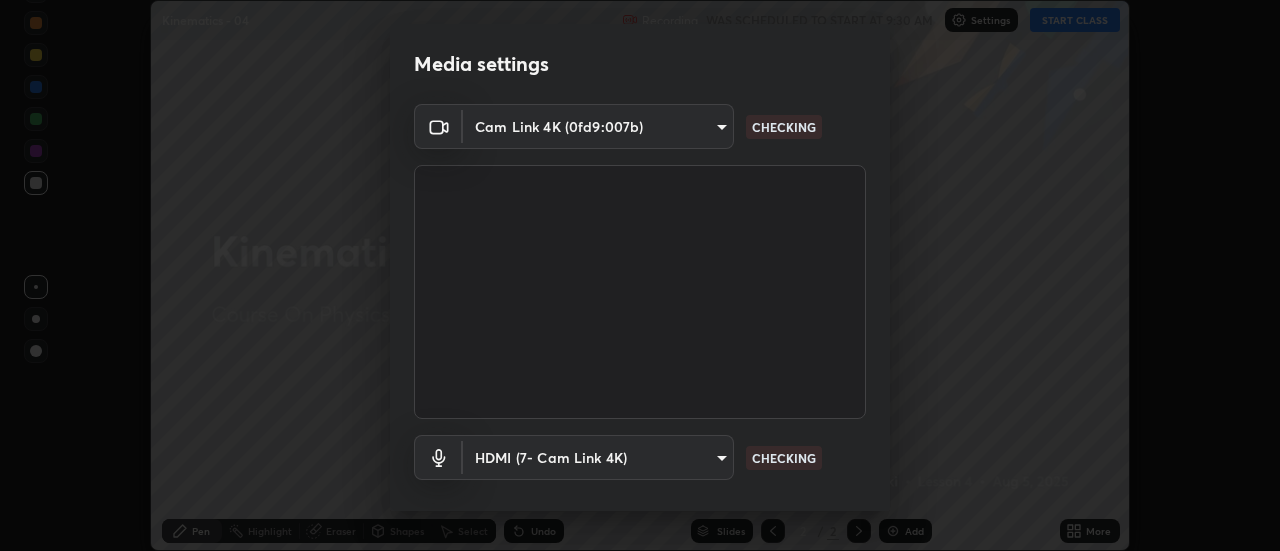 scroll, scrollTop: 105, scrollLeft: 0, axis: vertical 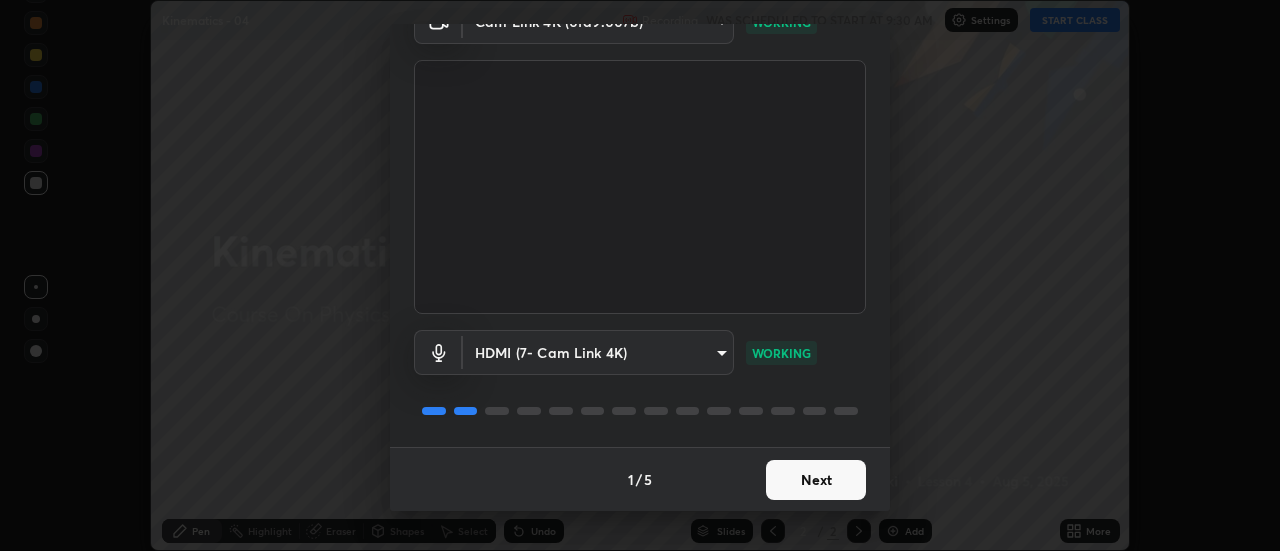 click on "Next" at bounding box center [816, 480] 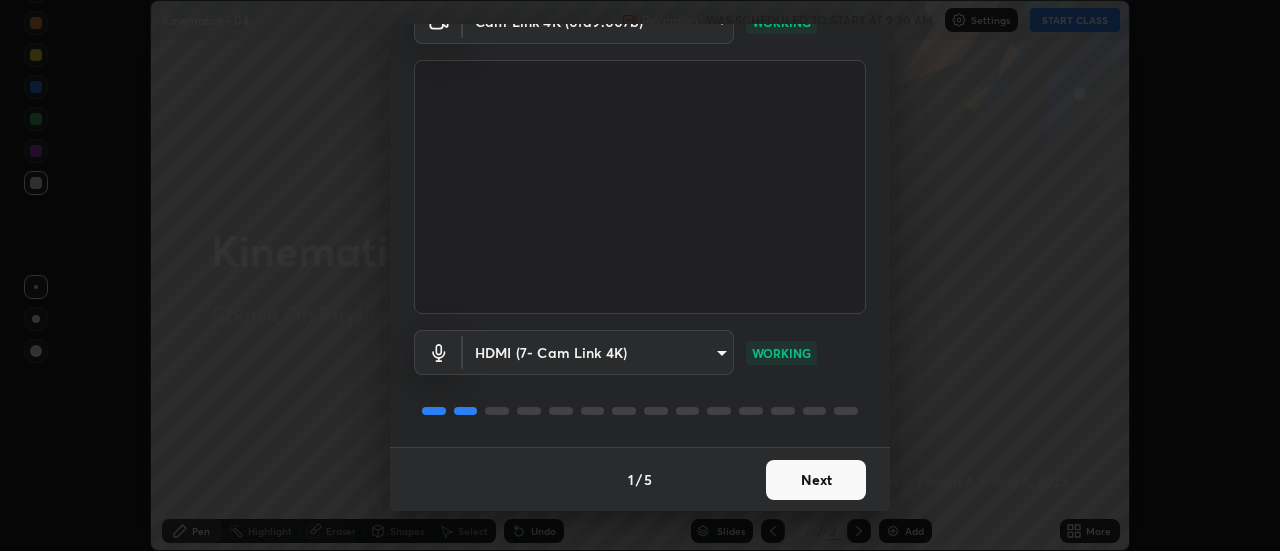 scroll, scrollTop: 0, scrollLeft: 0, axis: both 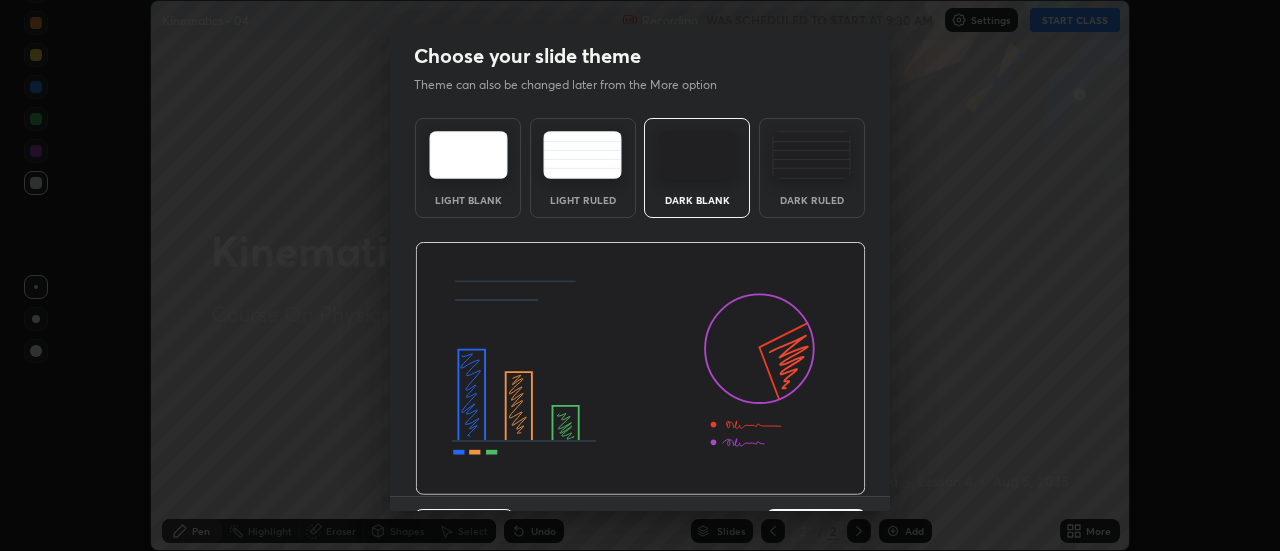 click at bounding box center (640, 369) 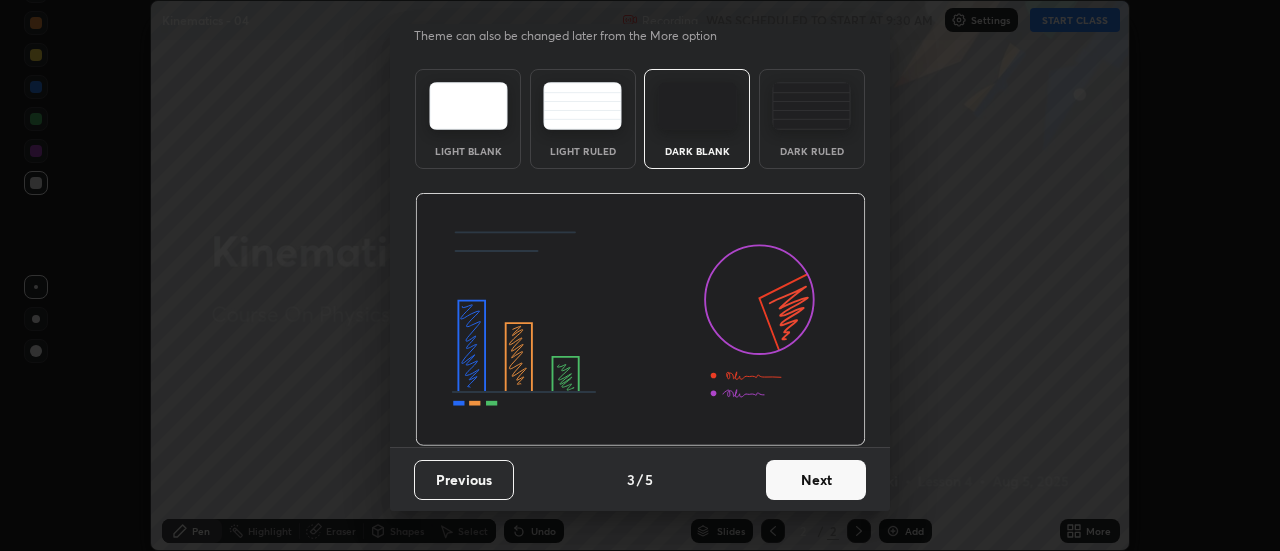 click on "Next" at bounding box center (816, 480) 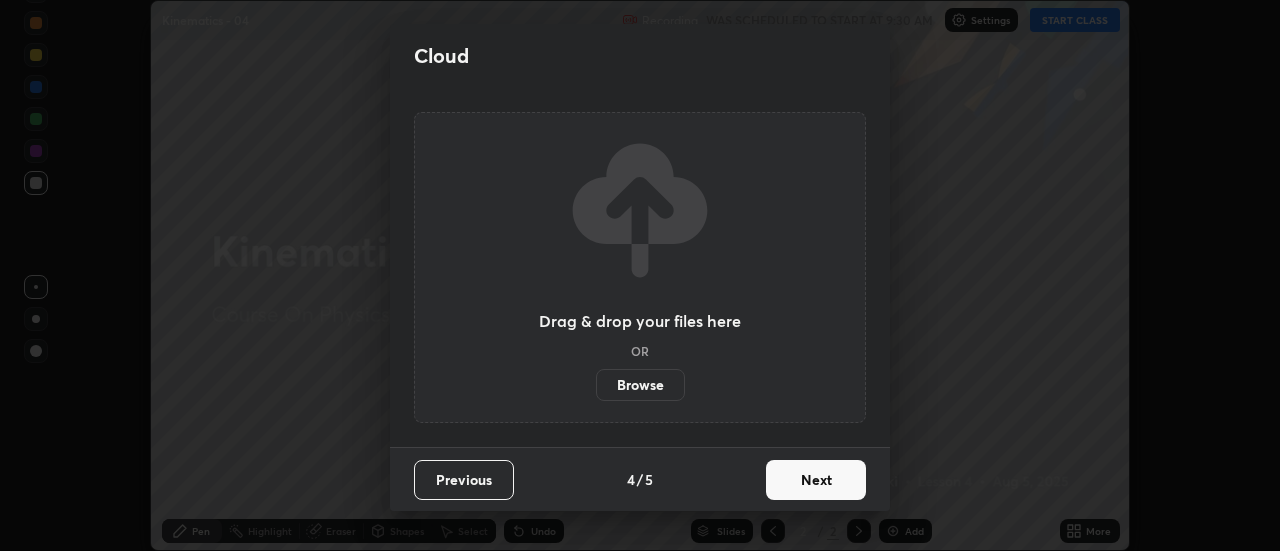 scroll, scrollTop: 0, scrollLeft: 0, axis: both 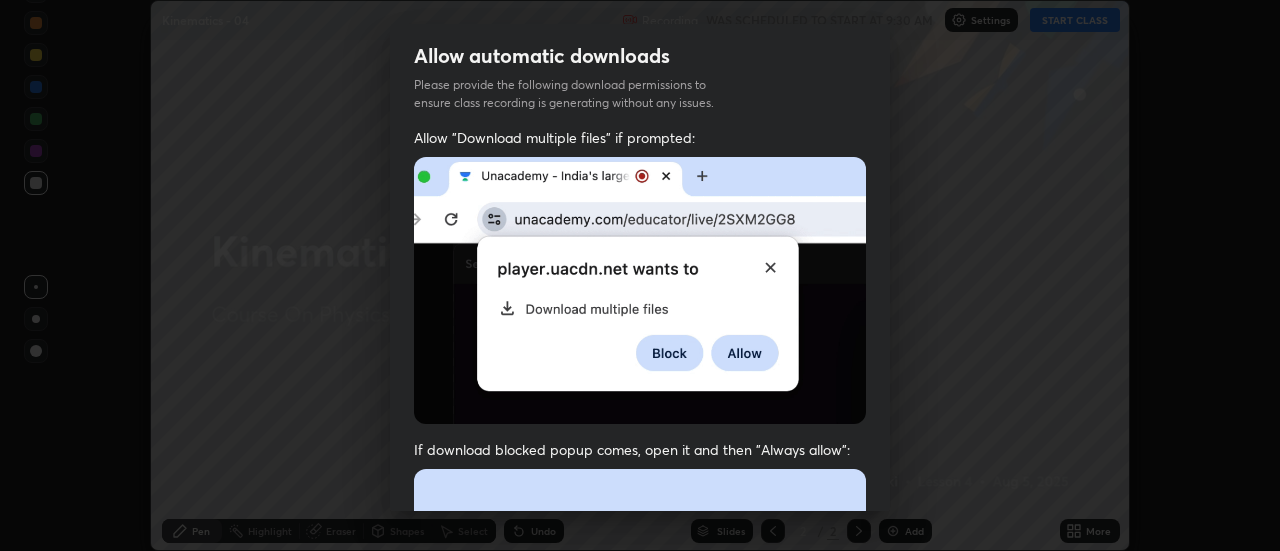 click at bounding box center (640, 687) 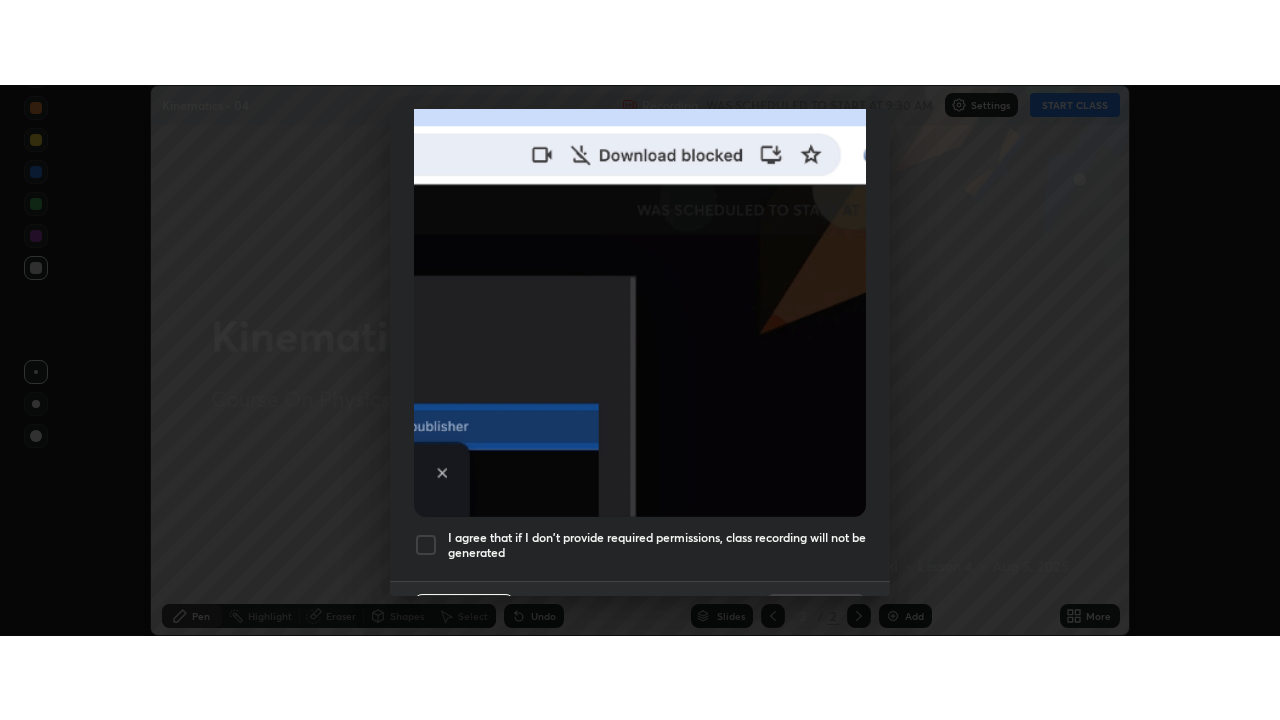 scroll, scrollTop: 513, scrollLeft: 0, axis: vertical 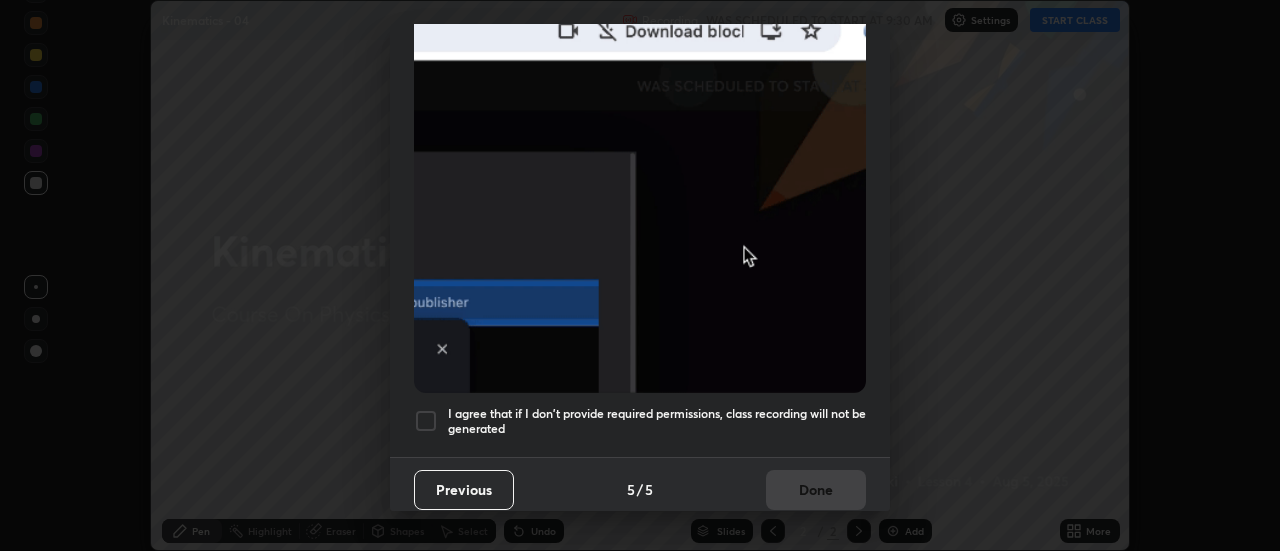 click on "I agree that if I don't provide required permissions, class recording will not be generated" at bounding box center [657, 421] 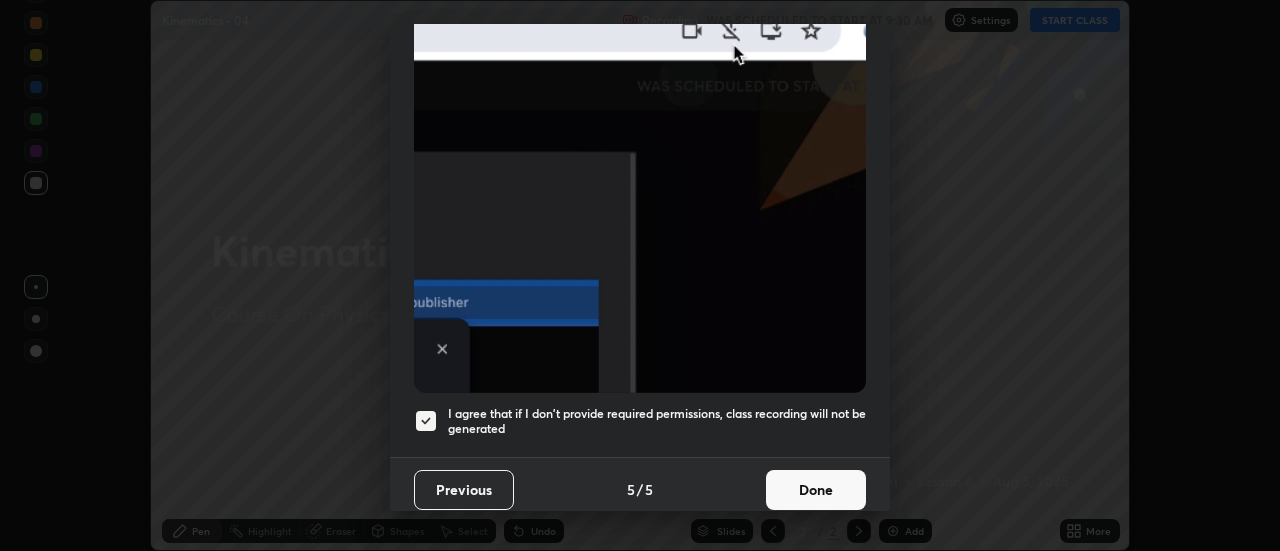 click on "Done" at bounding box center [816, 490] 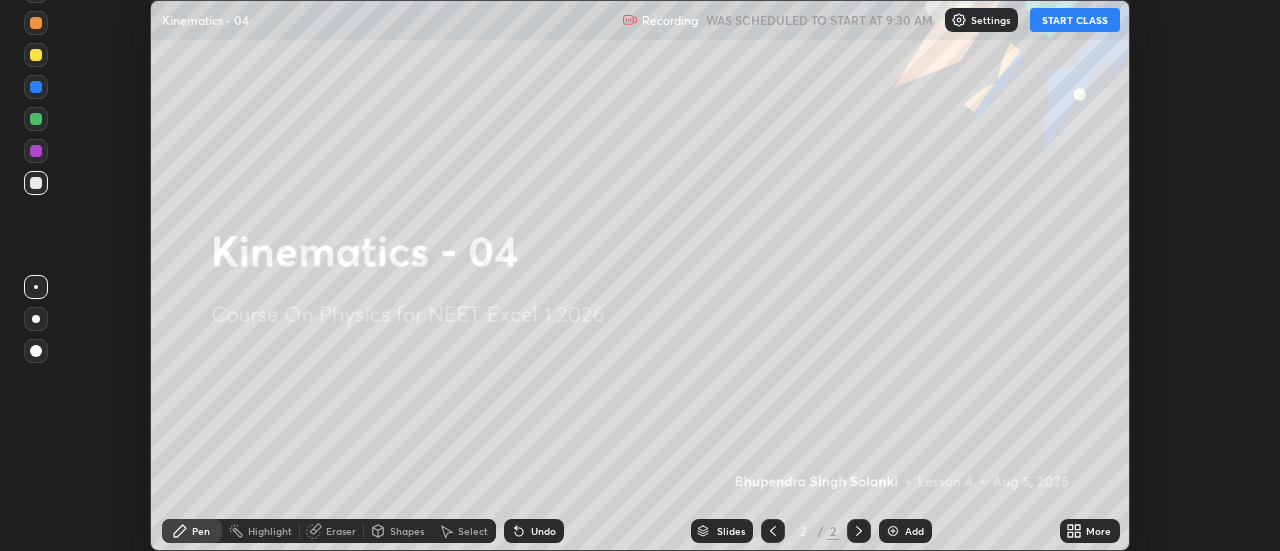 click 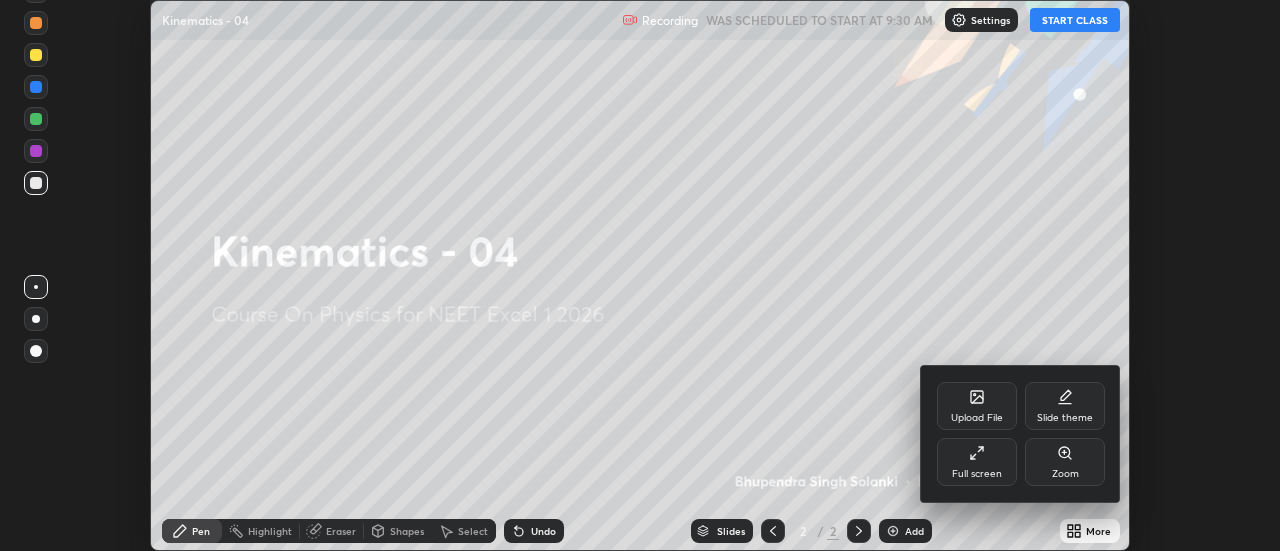 click on "Full screen" at bounding box center [977, 462] 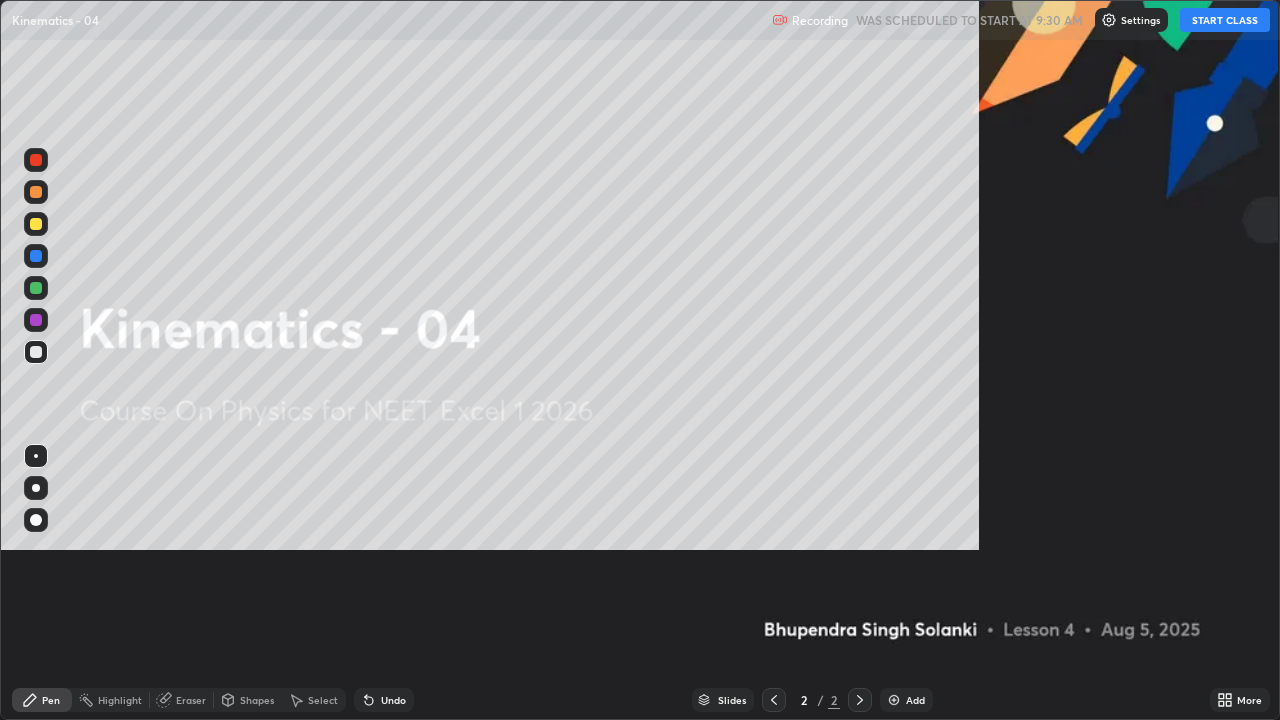 scroll, scrollTop: 99280, scrollLeft: 98720, axis: both 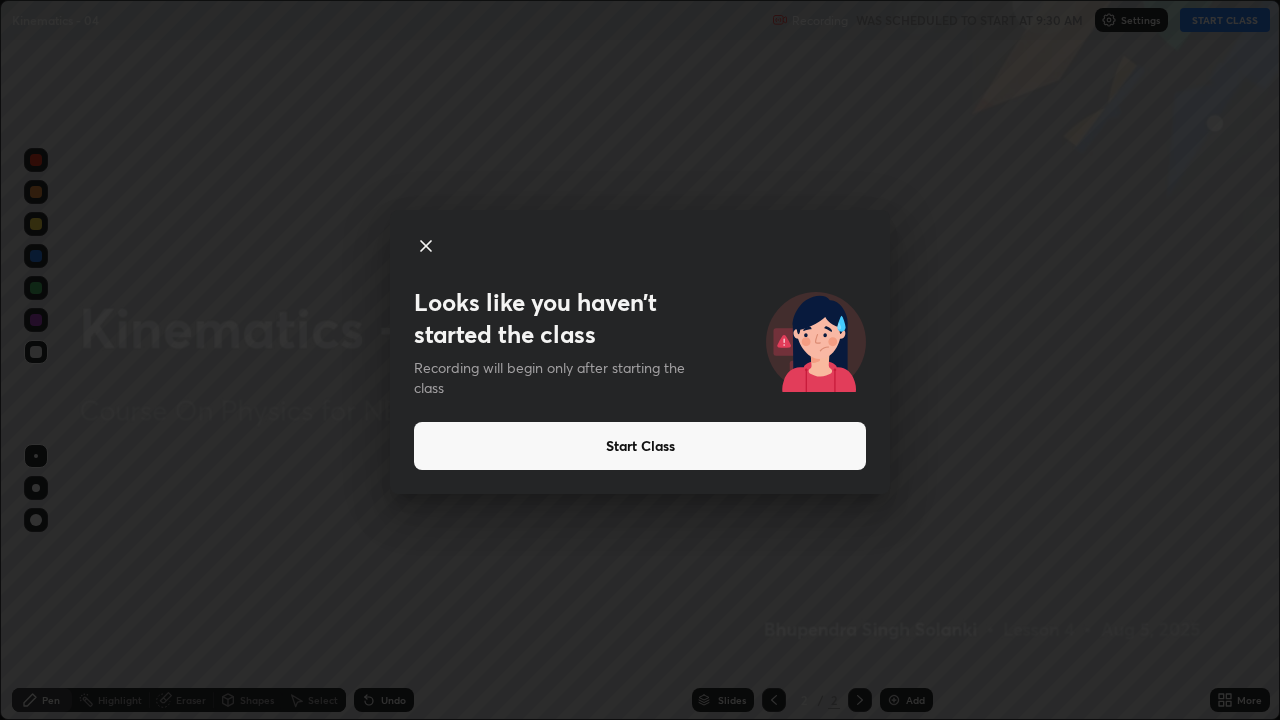 click on "Start Class" at bounding box center [640, 446] 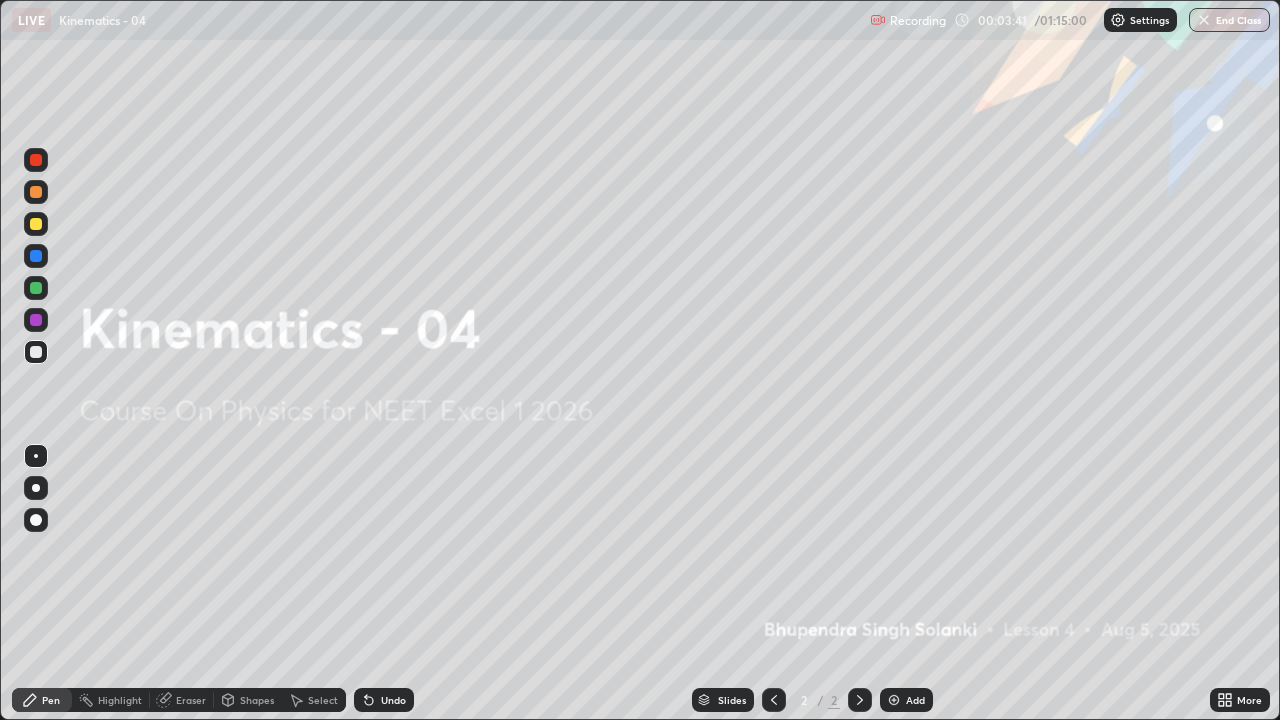 click on "LIVE Kinematics - 04" at bounding box center (437, 20) 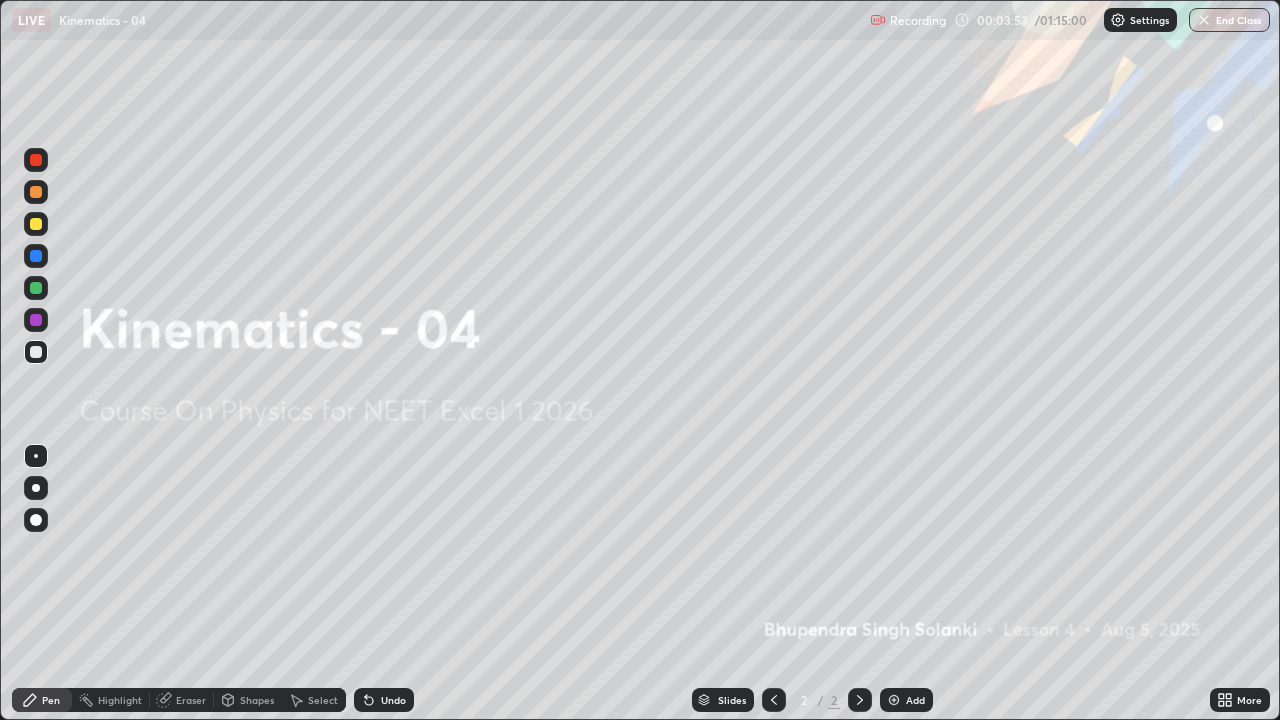 click on "LIVE Kinematics - 04" at bounding box center (437, 20) 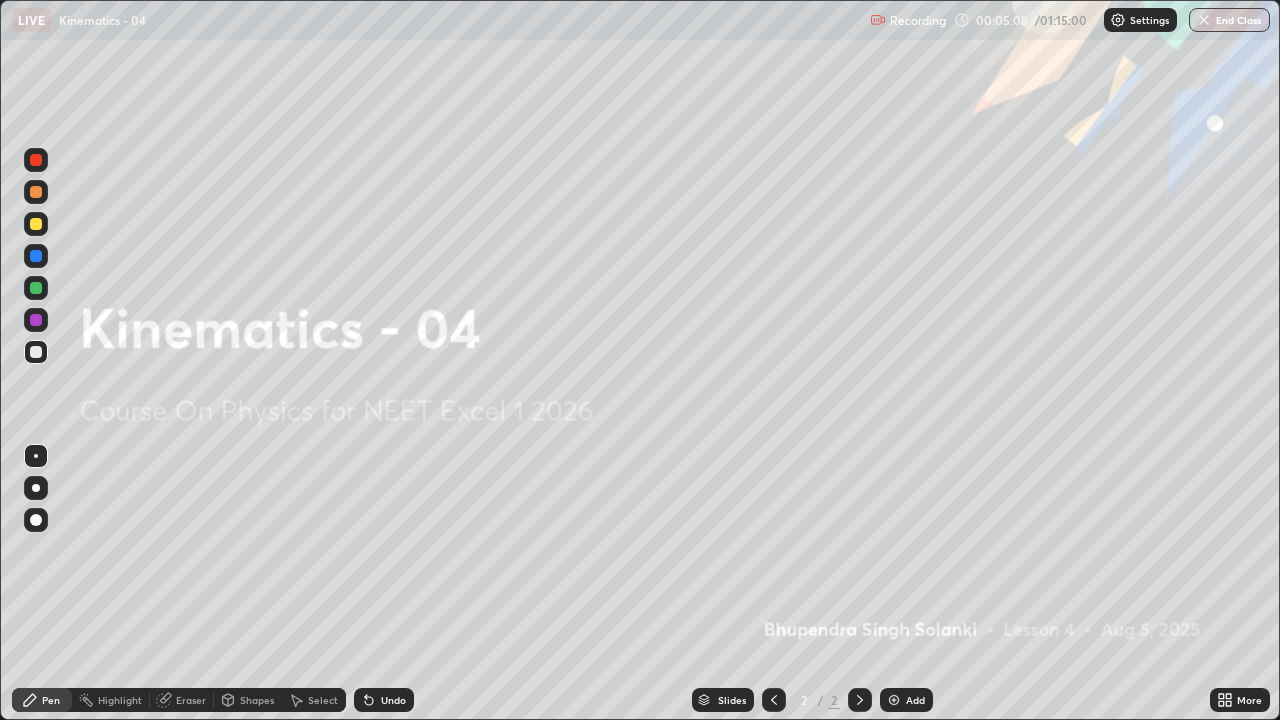 click on "Add" at bounding box center [906, 700] 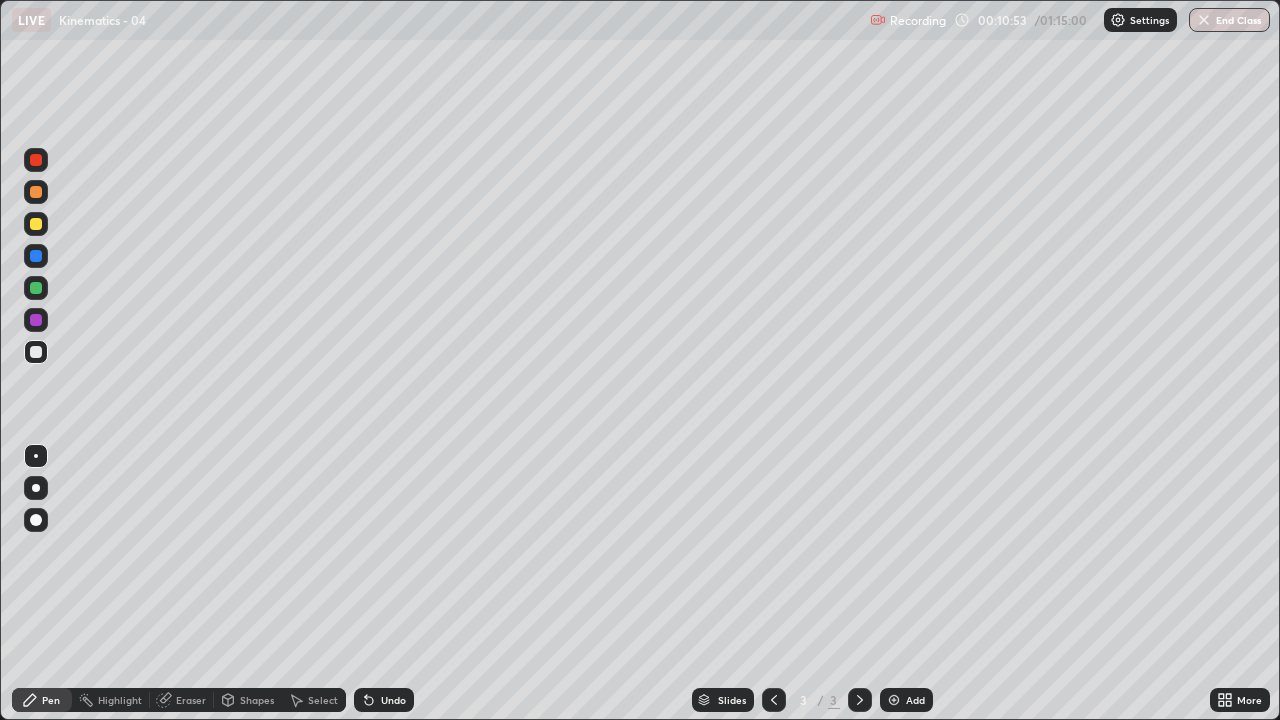click on "Undo" at bounding box center (393, 700) 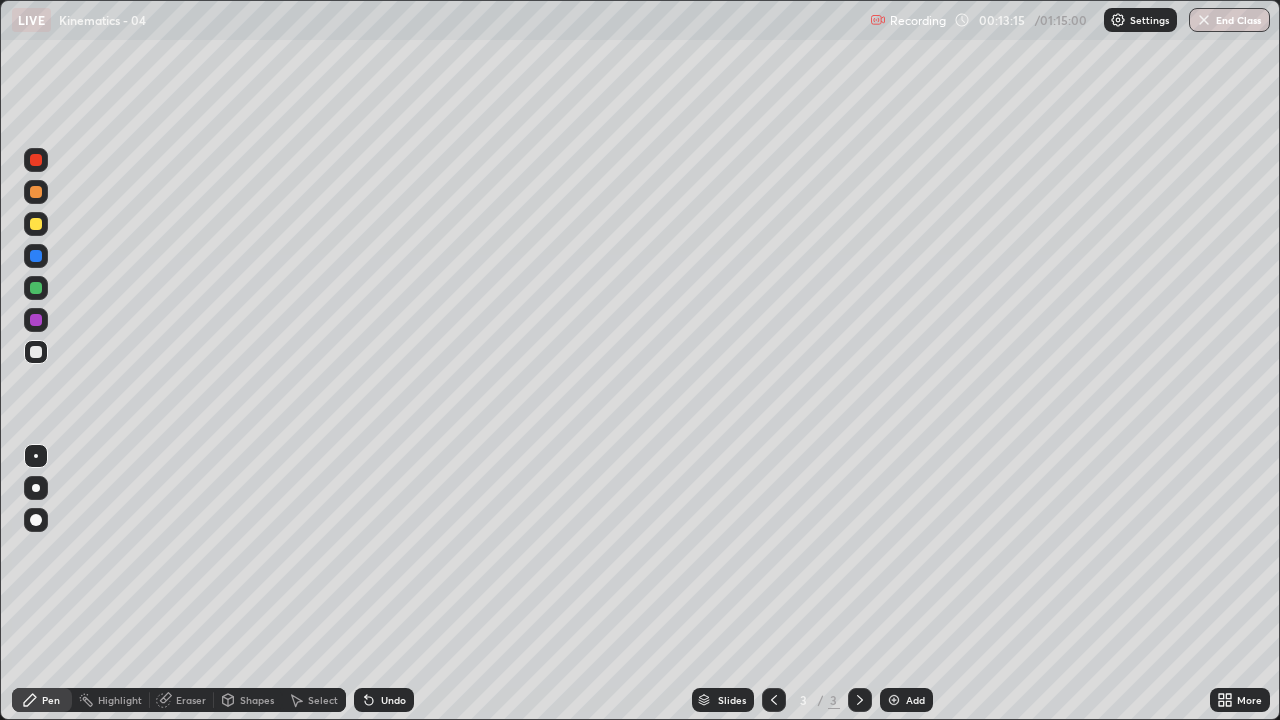 click on "Undo" at bounding box center (384, 700) 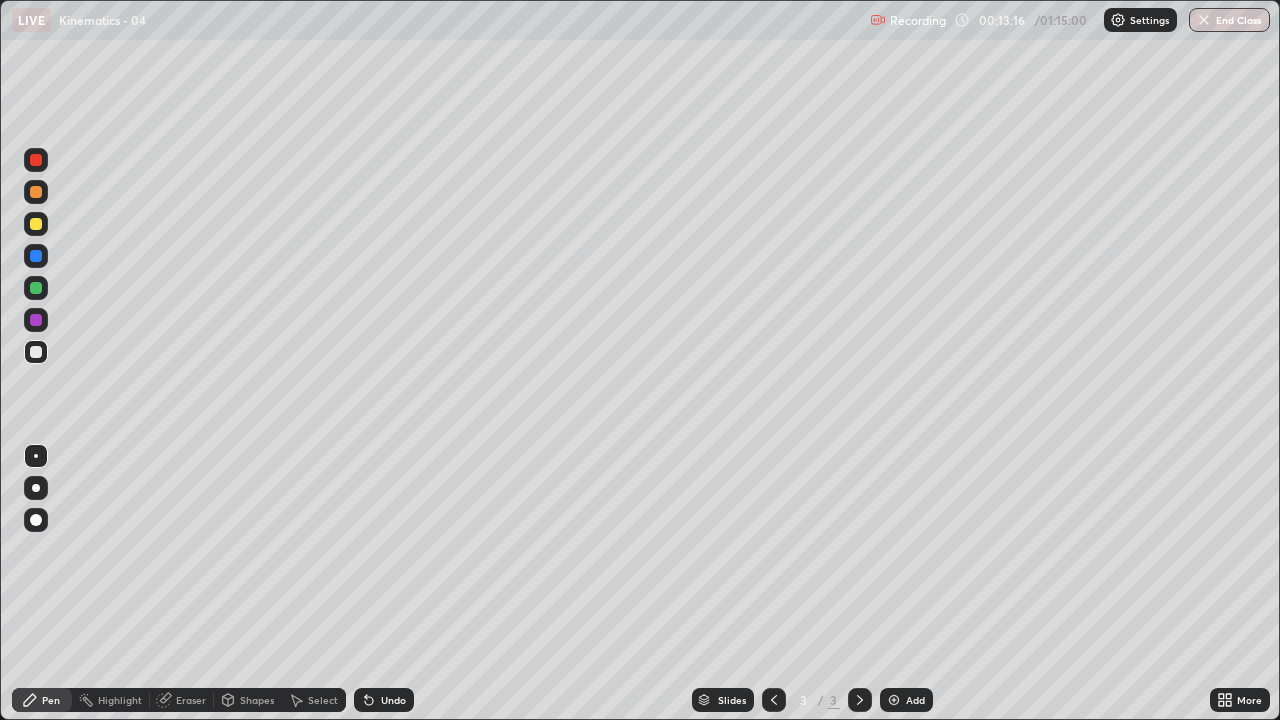click on "Undo" at bounding box center [384, 700] 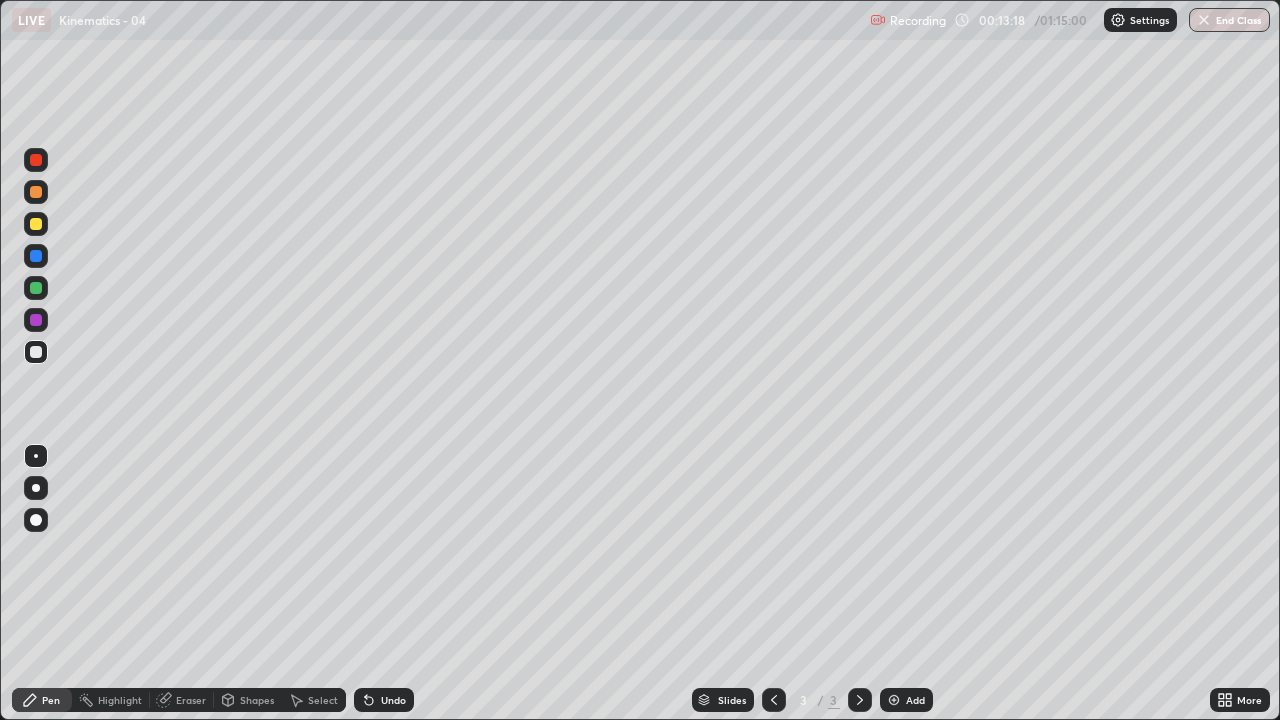 click on "Undo" at bounding box center (393, 700) 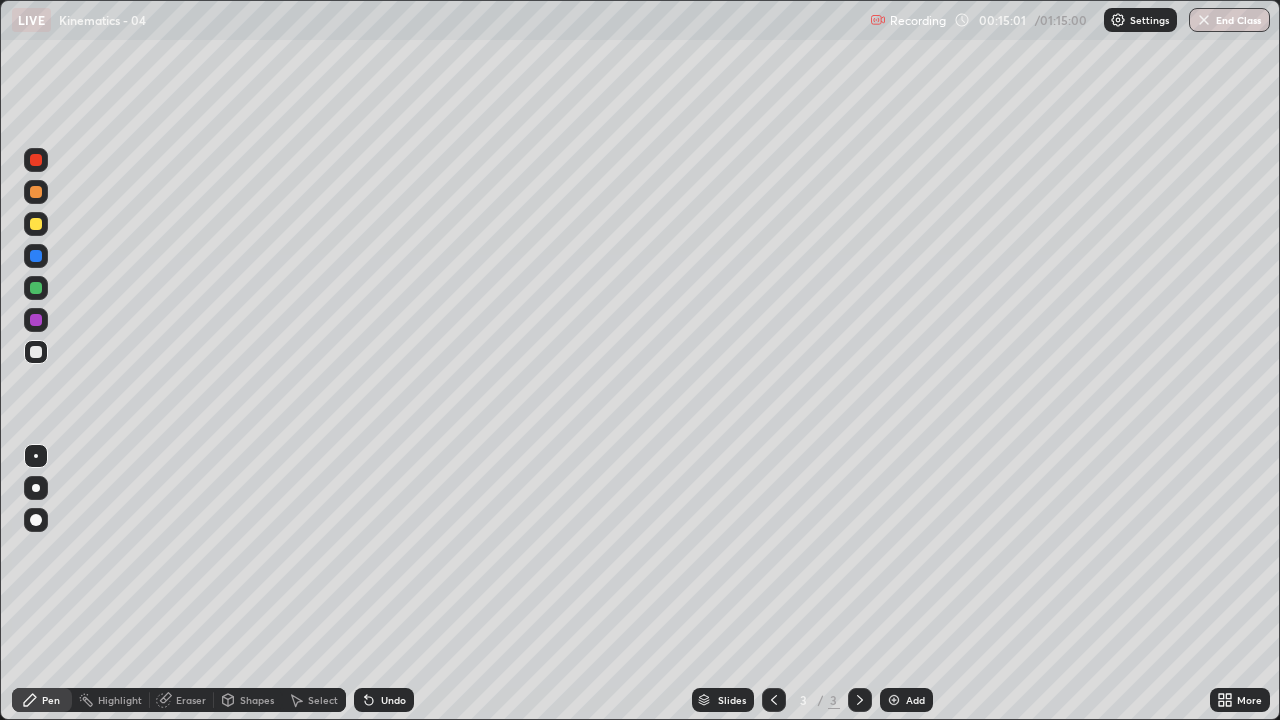 click at bounding box center (894, 700) 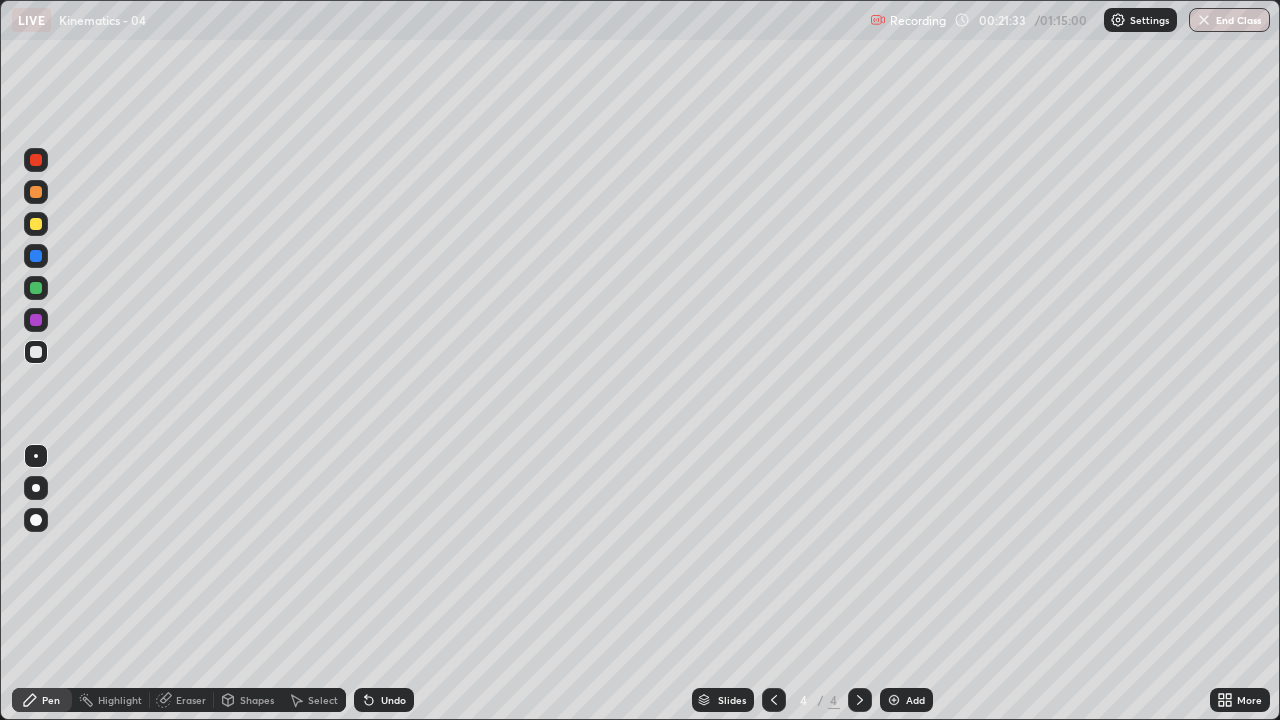 click on "Undo" at bounding box center (384, 700) 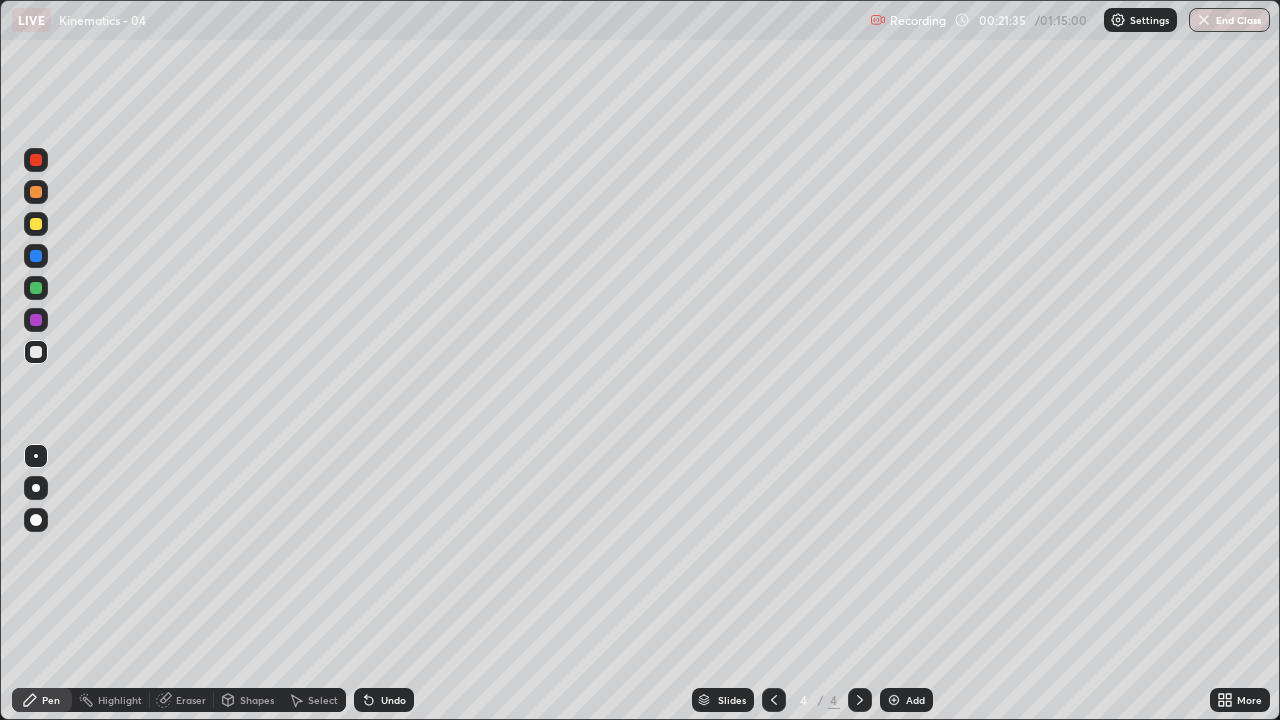 click 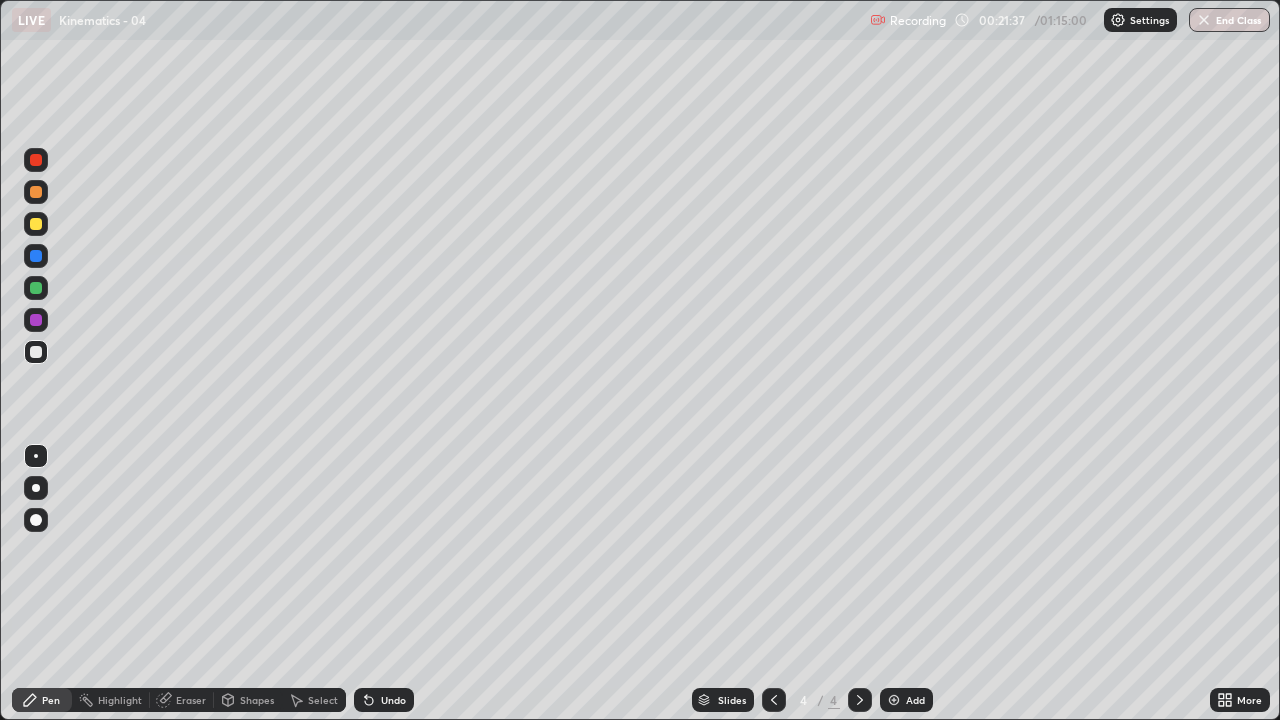 click at bounding box center (36, 224) 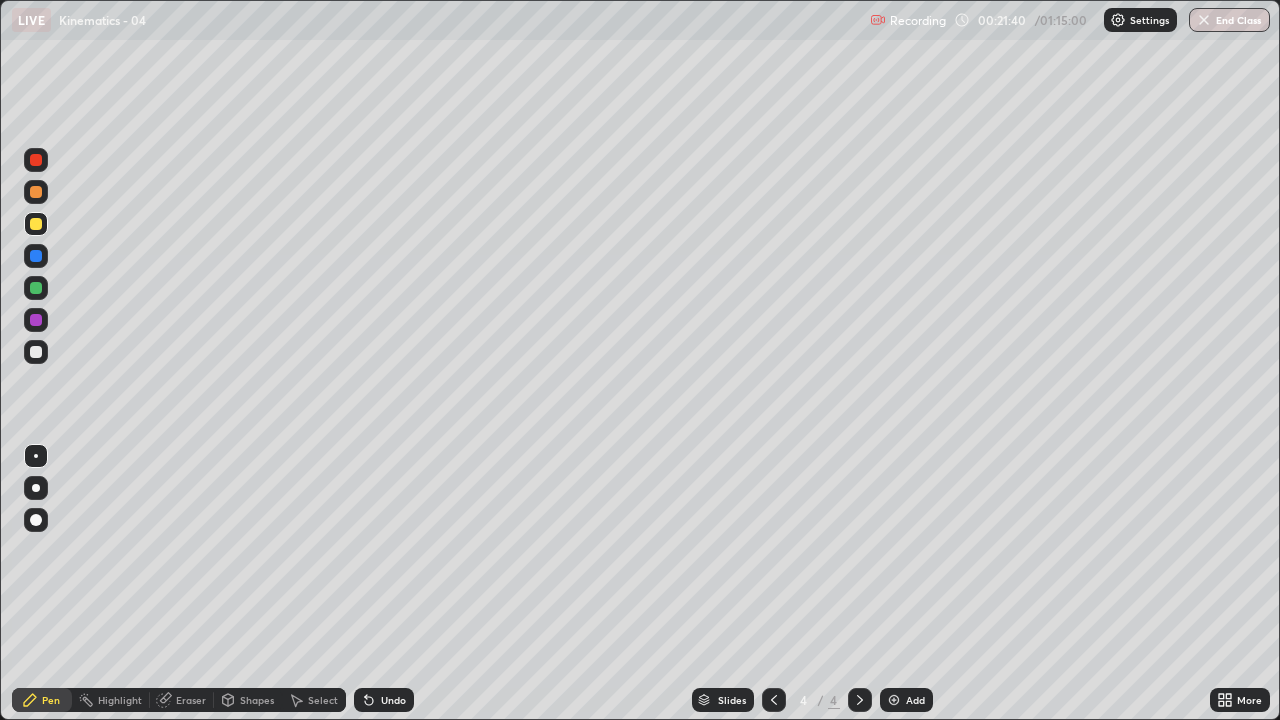 click at bounding box center (36, 320) 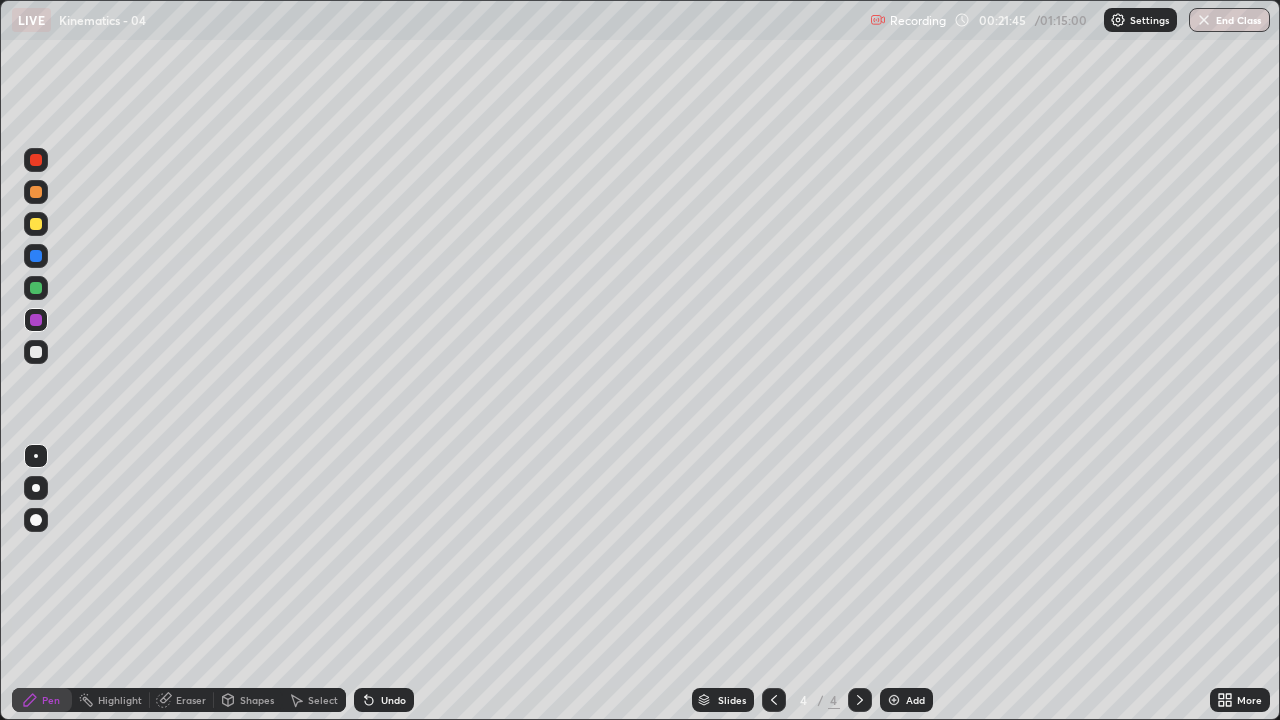 click on "Undo" at bounding box center (384, 700) 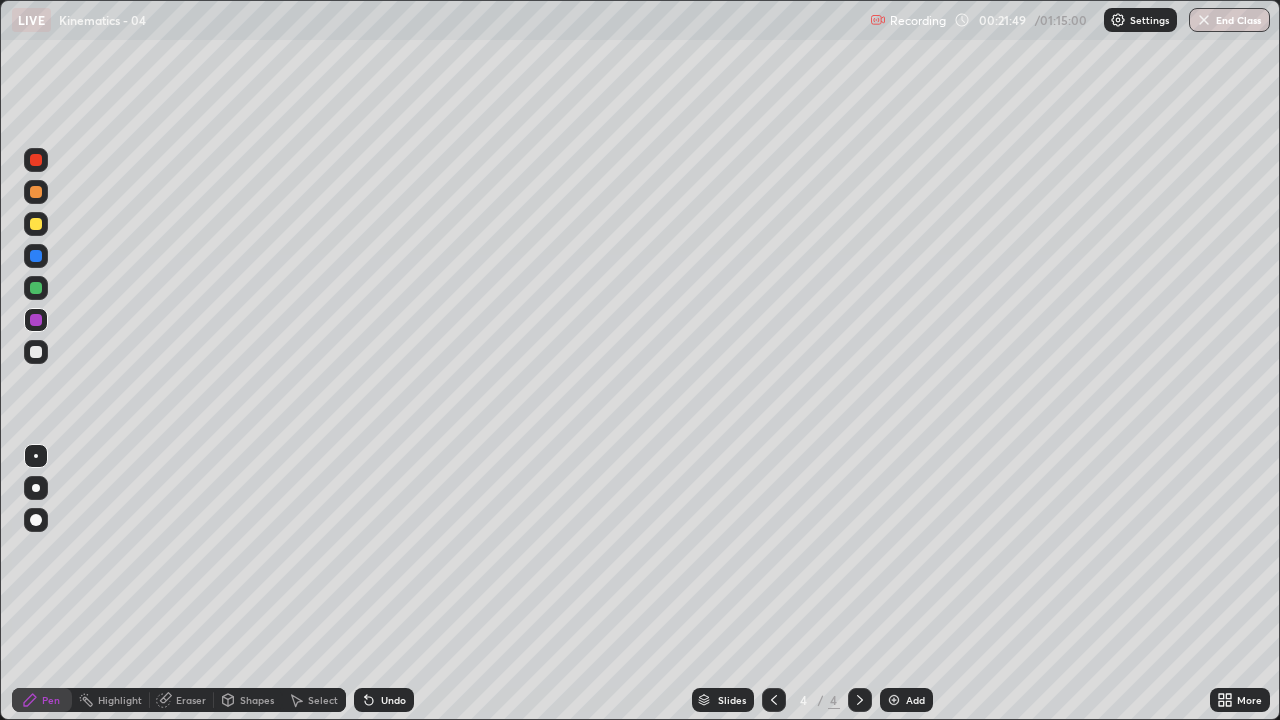 click on "Undo" at bounding box center [384, 700] 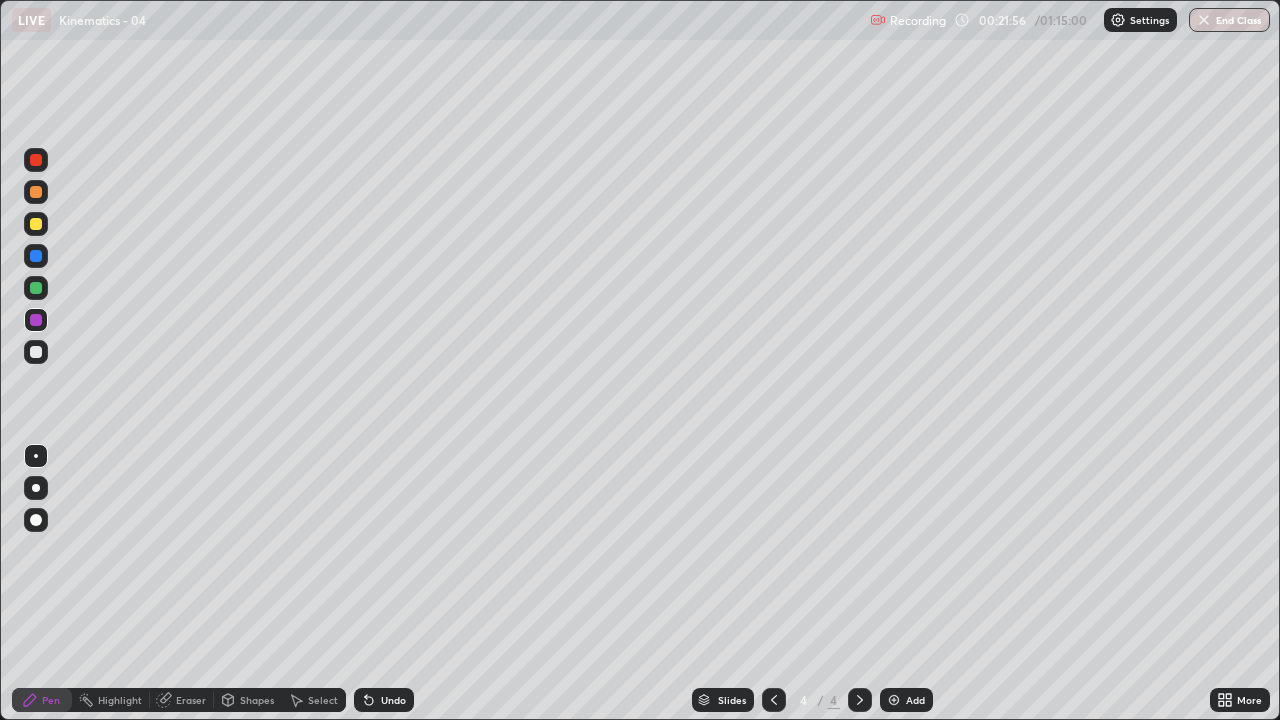 click at bounding box center [36, 352] 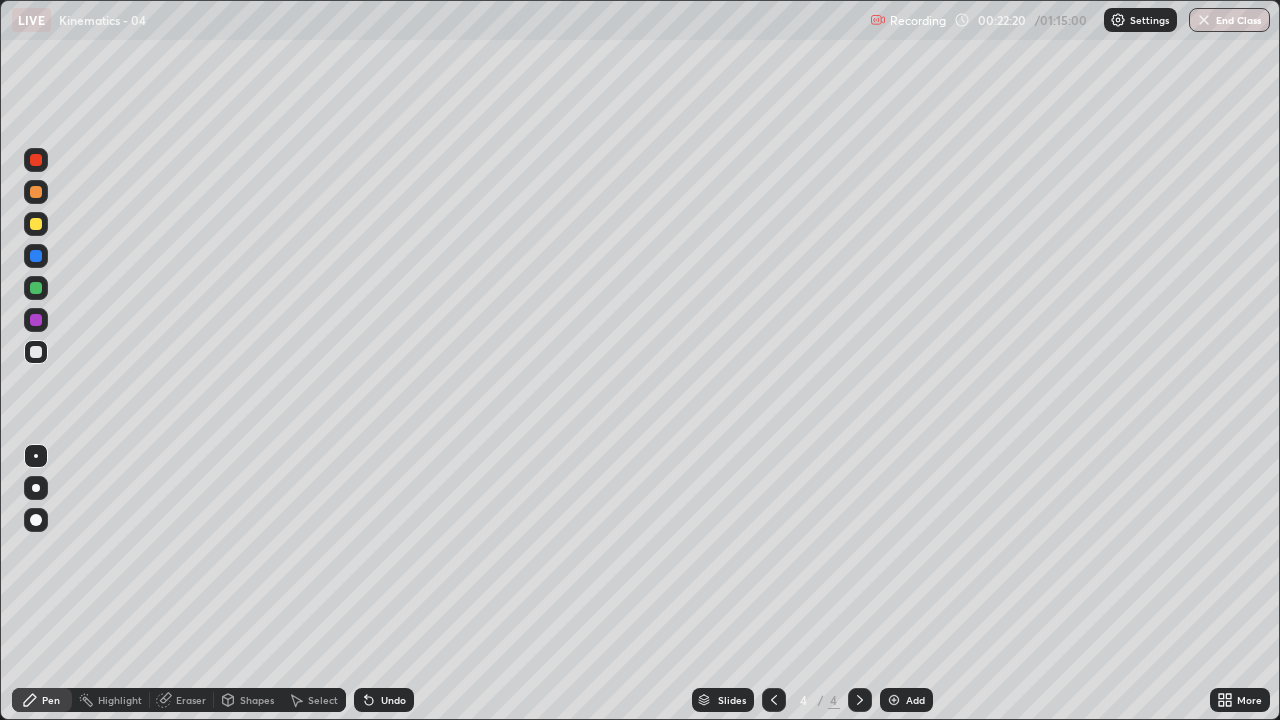 click on "Pen" at bounding box center (42, 700) 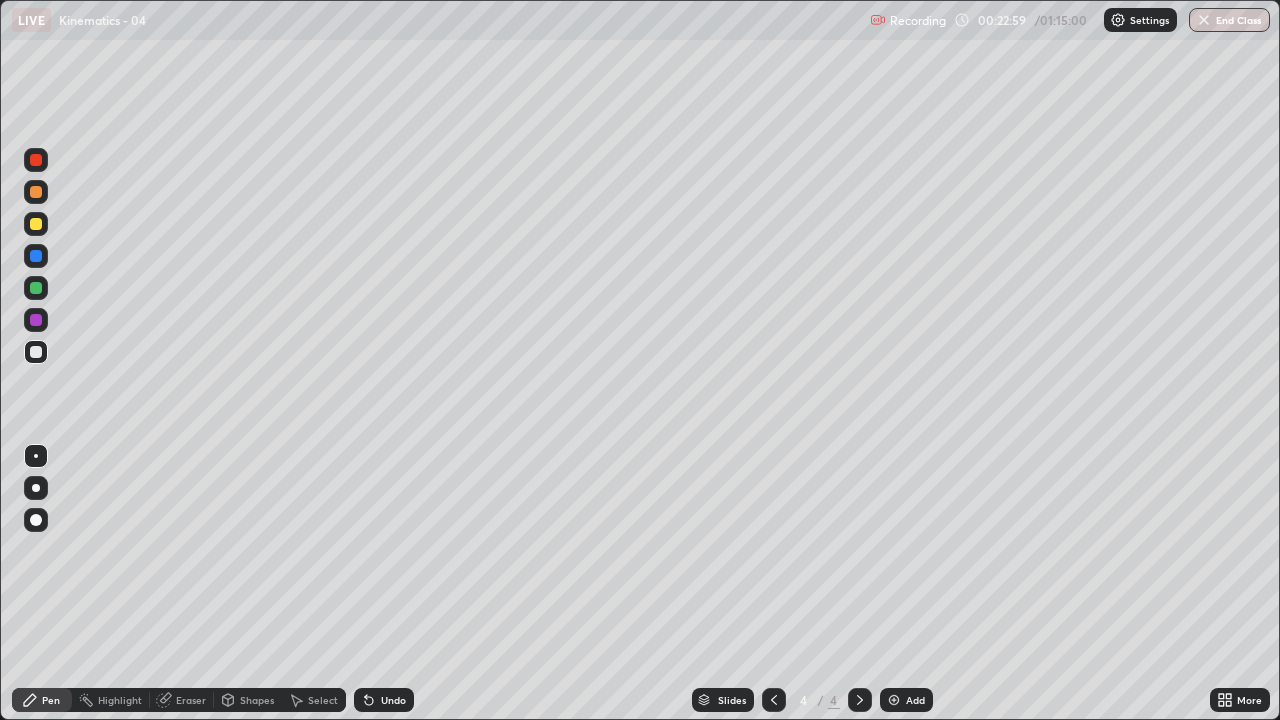 click at bounding box center [36, 320] 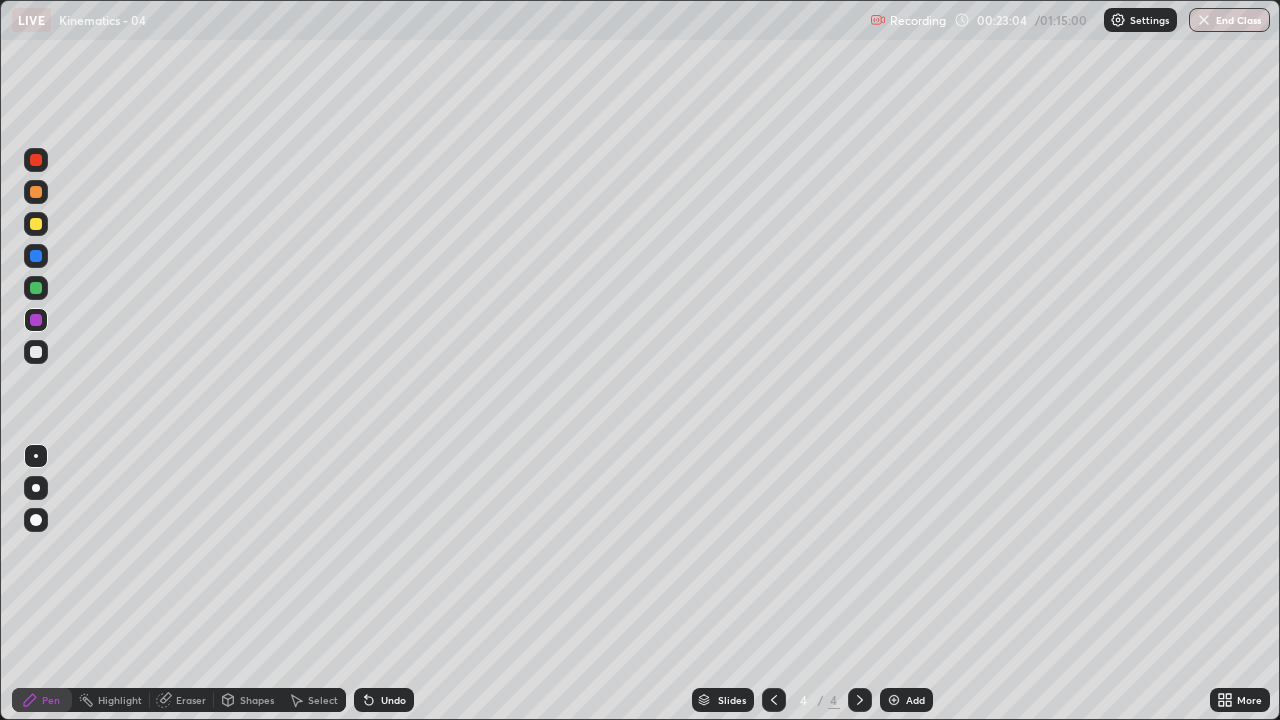 click at bounding box center (36, 224) 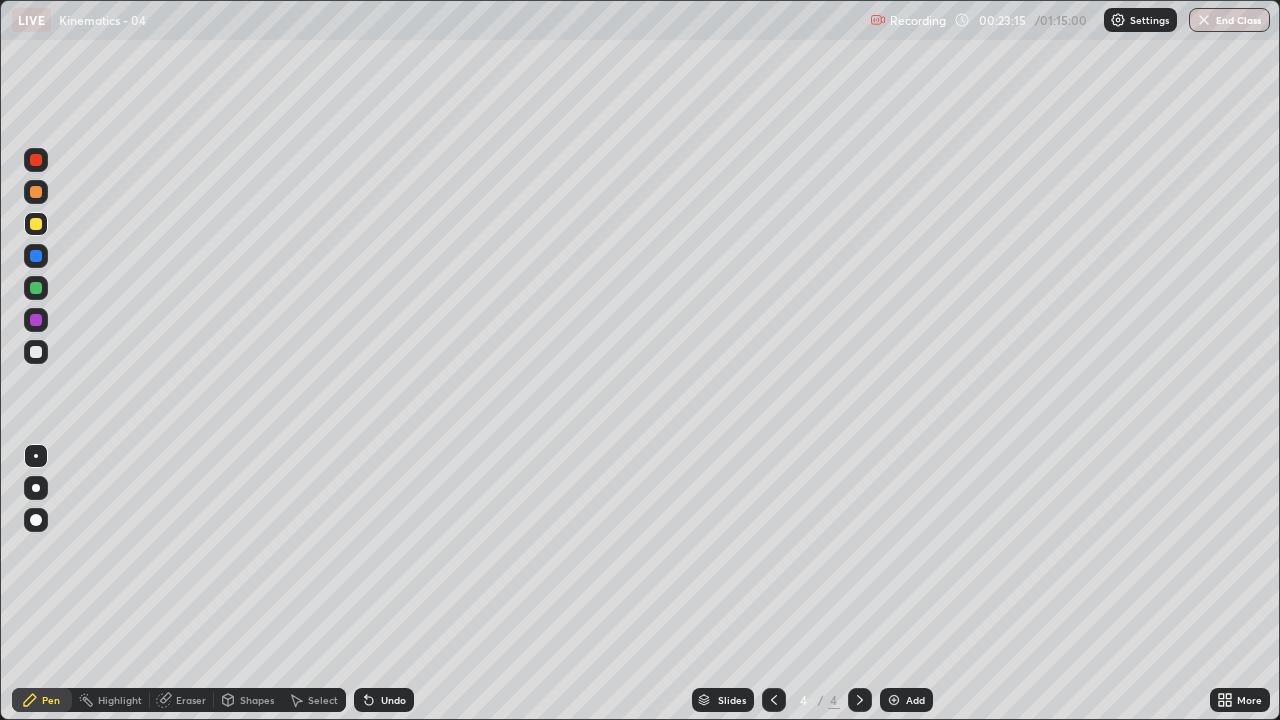 click on "Undo" at bounding box center (393, 700) 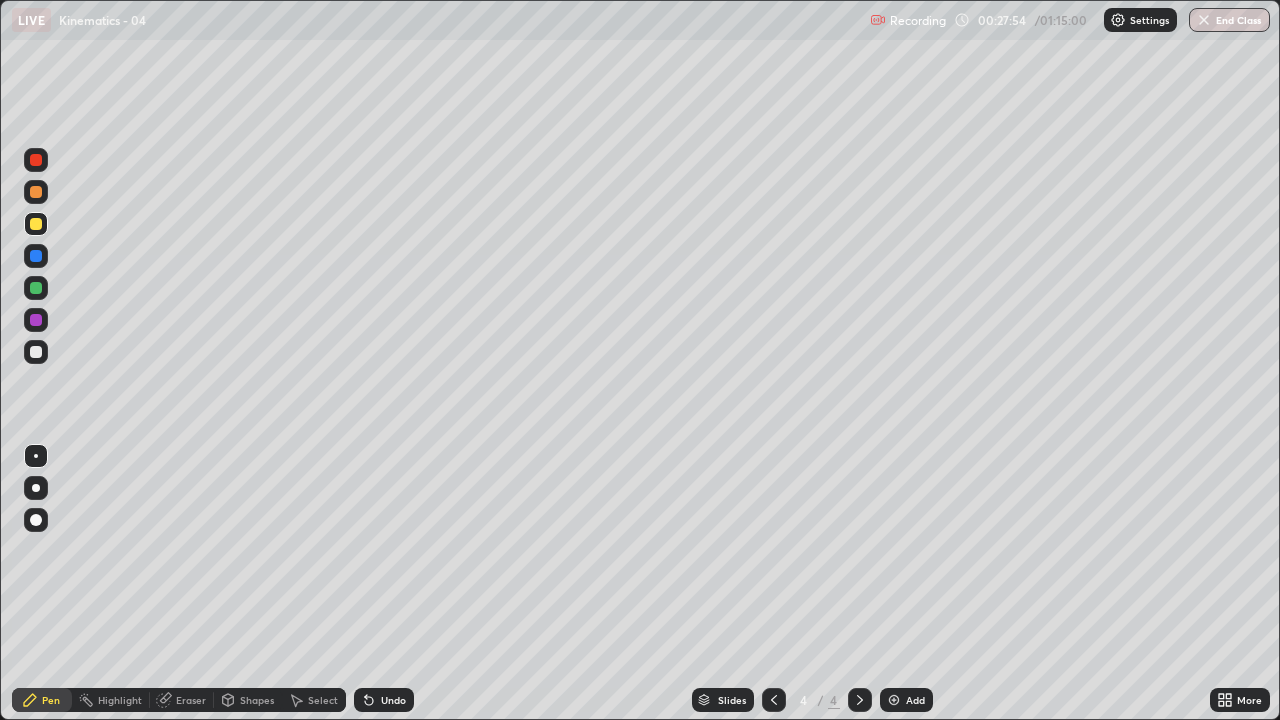 click on "Eraser" at bounding box center (191, 700) 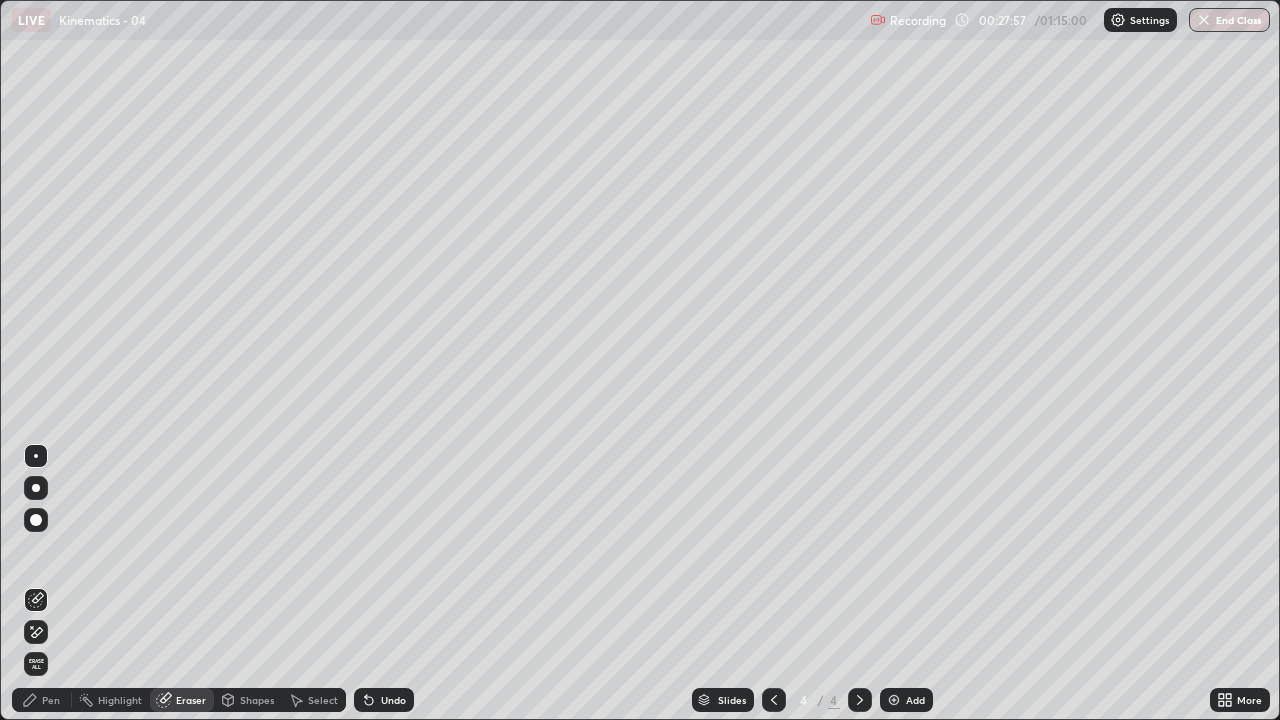 click on "Pen" at bounding box center [51, 700] 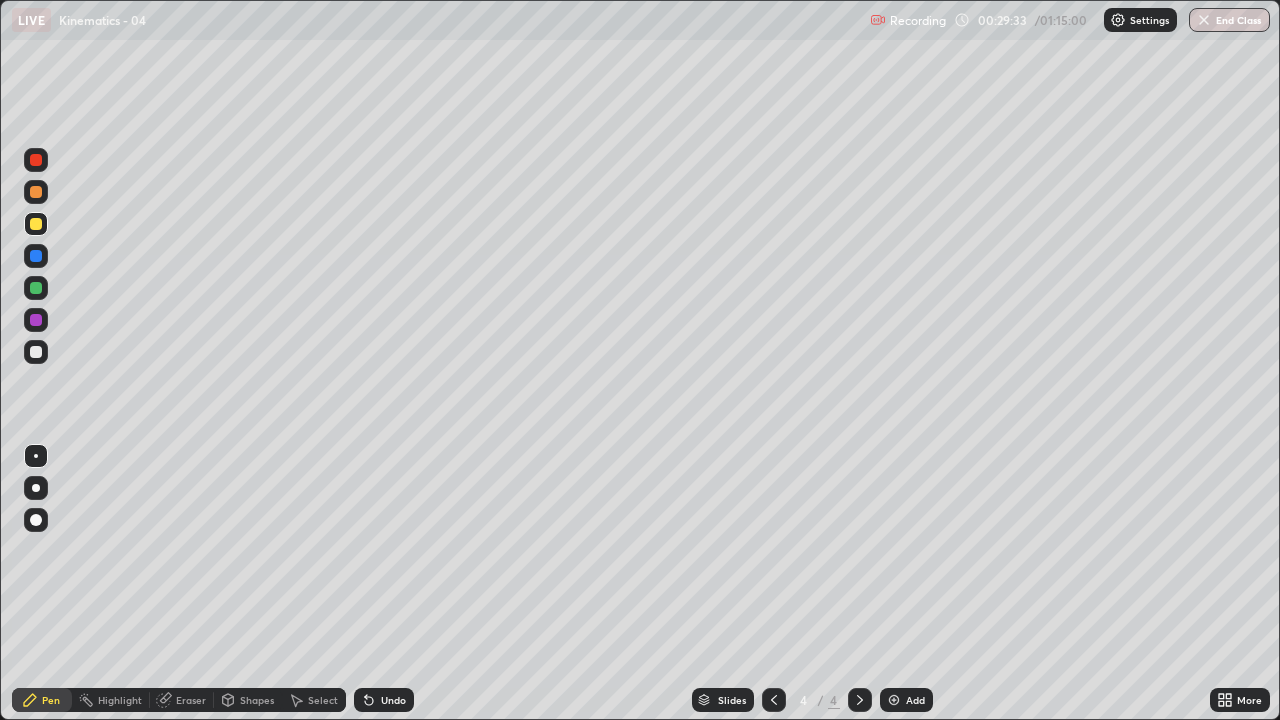 click at bounding box center (36, 320) 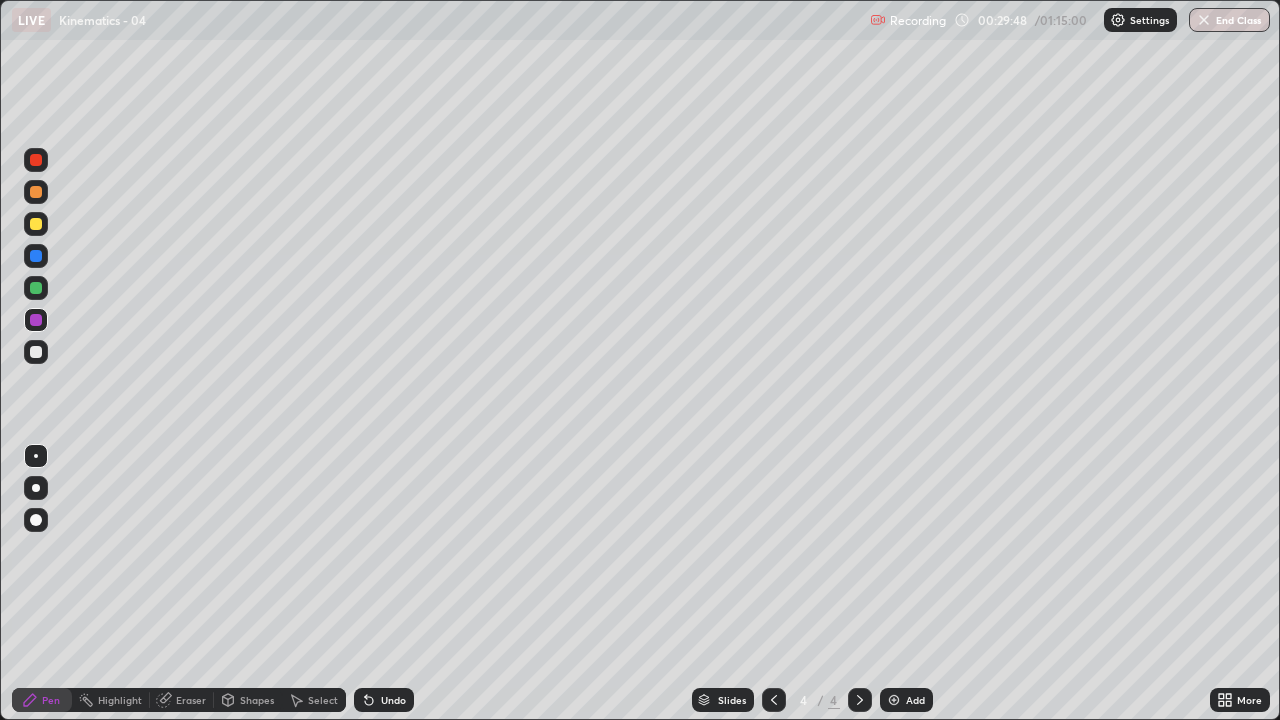 click at bounding box center [36, 352] 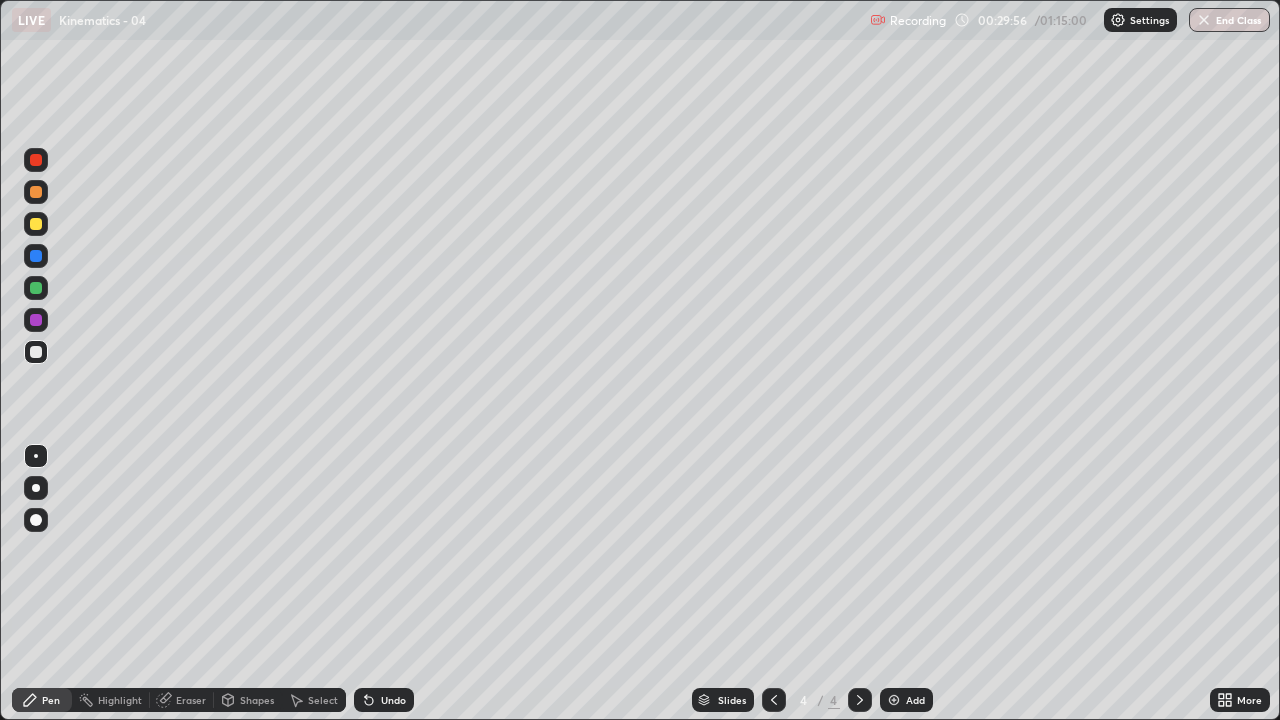 click at bounding box center (36, 224) 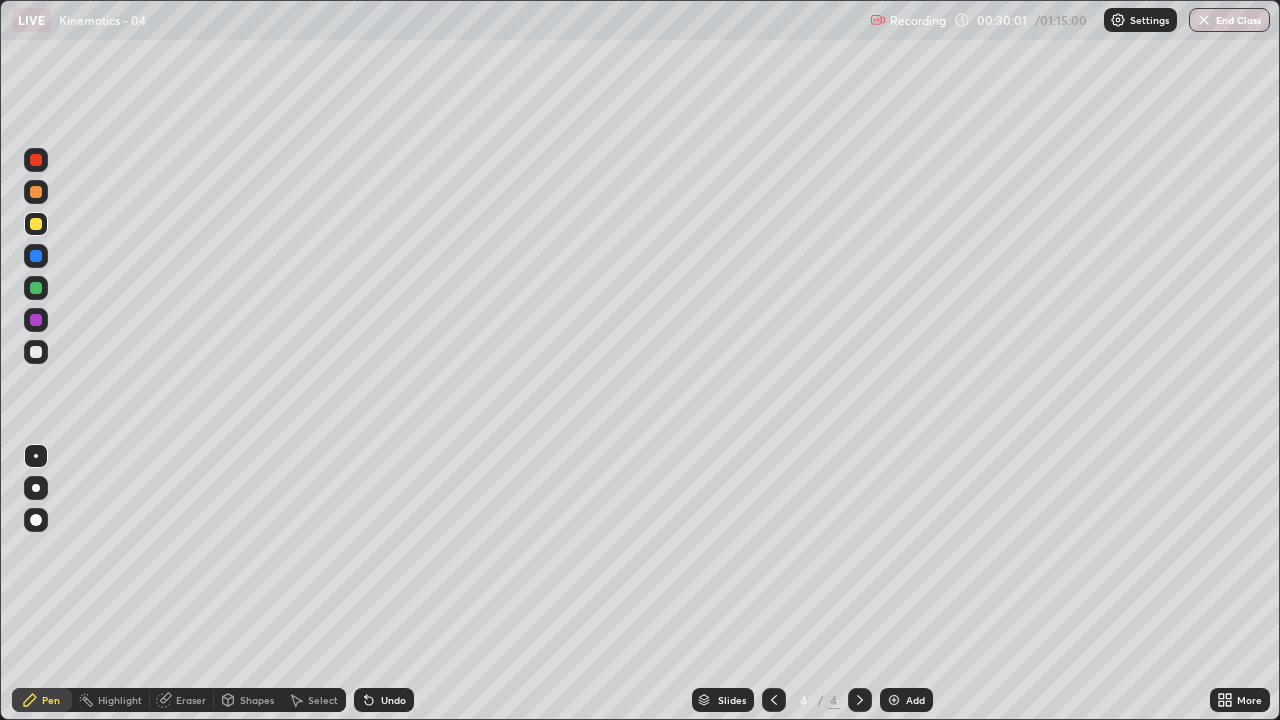 click on "Undo" at bounding box center [393, 700] 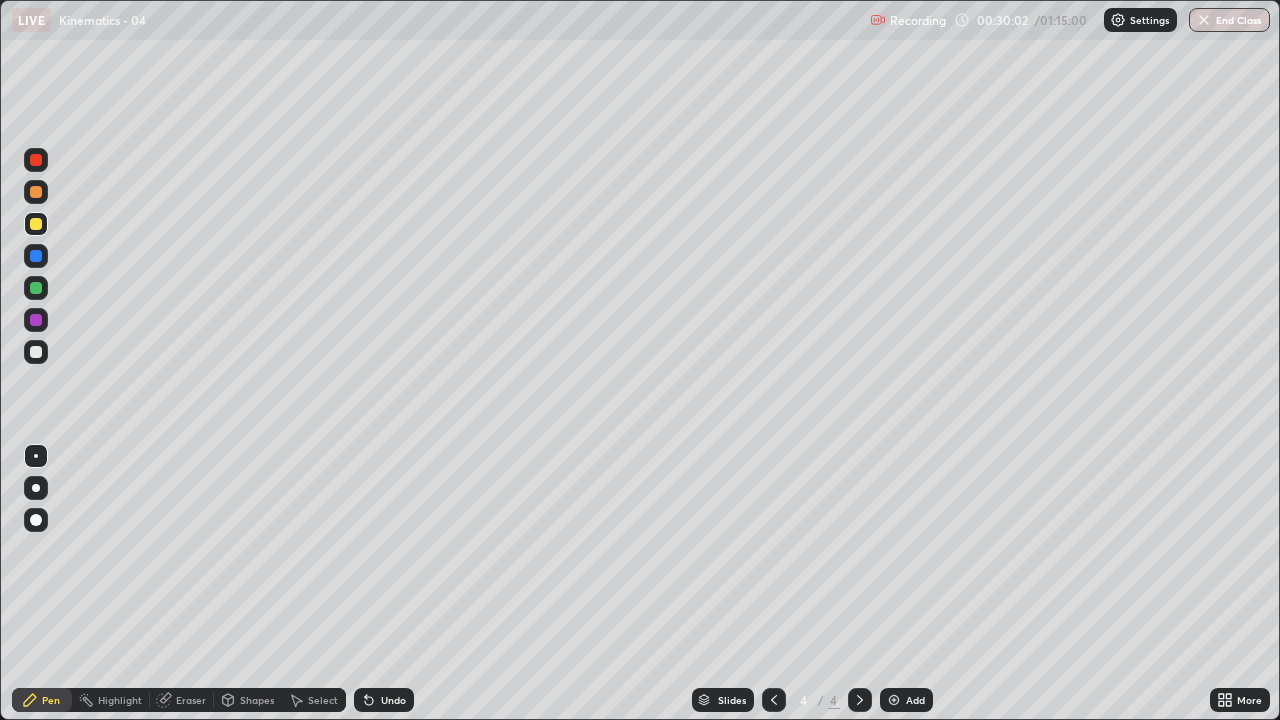 click at bounding box center (36, 160) 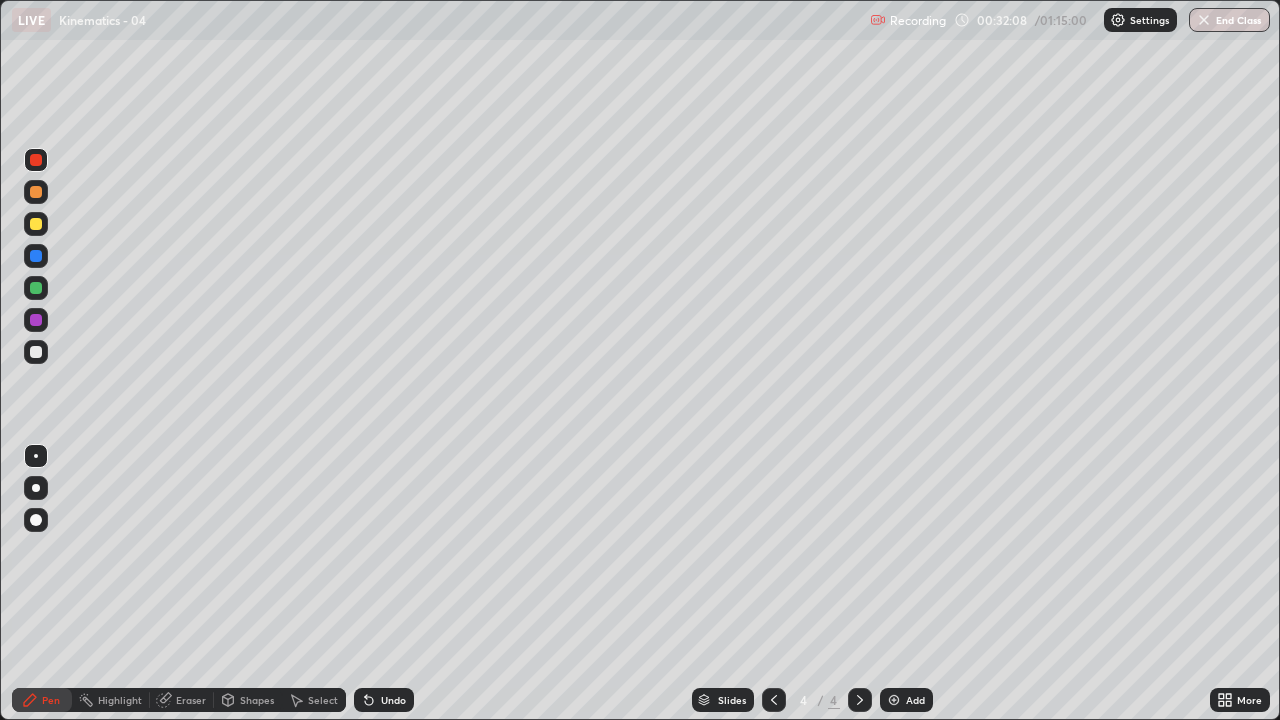 click at bounding box center (894, 700) 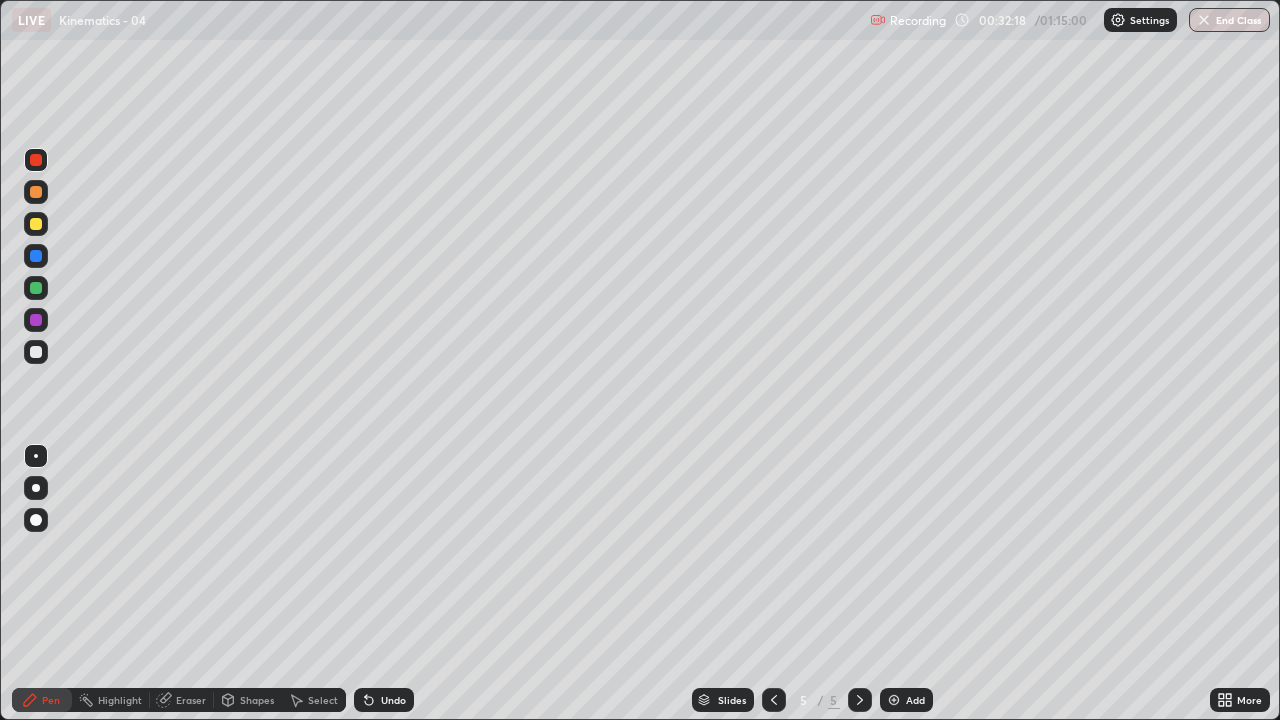 click on "Eraser" at bounding box center [191, 700] 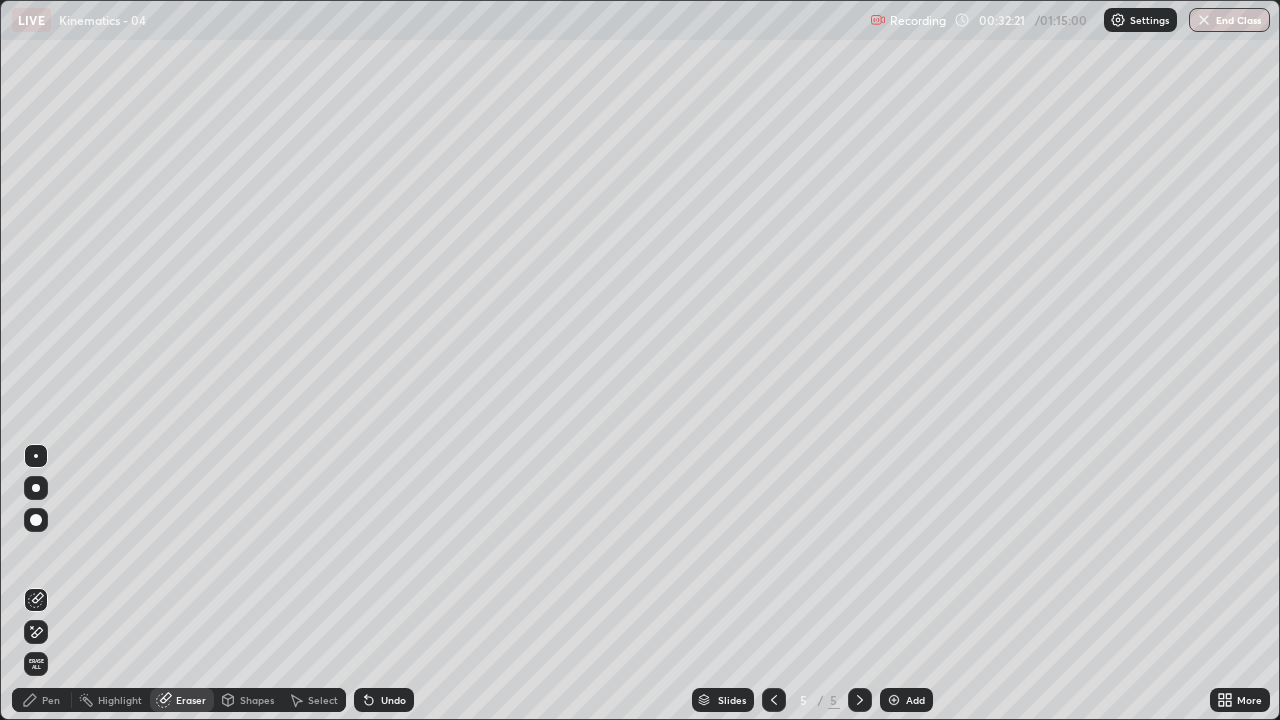click on "Pen" at bounding box center [42, 700] 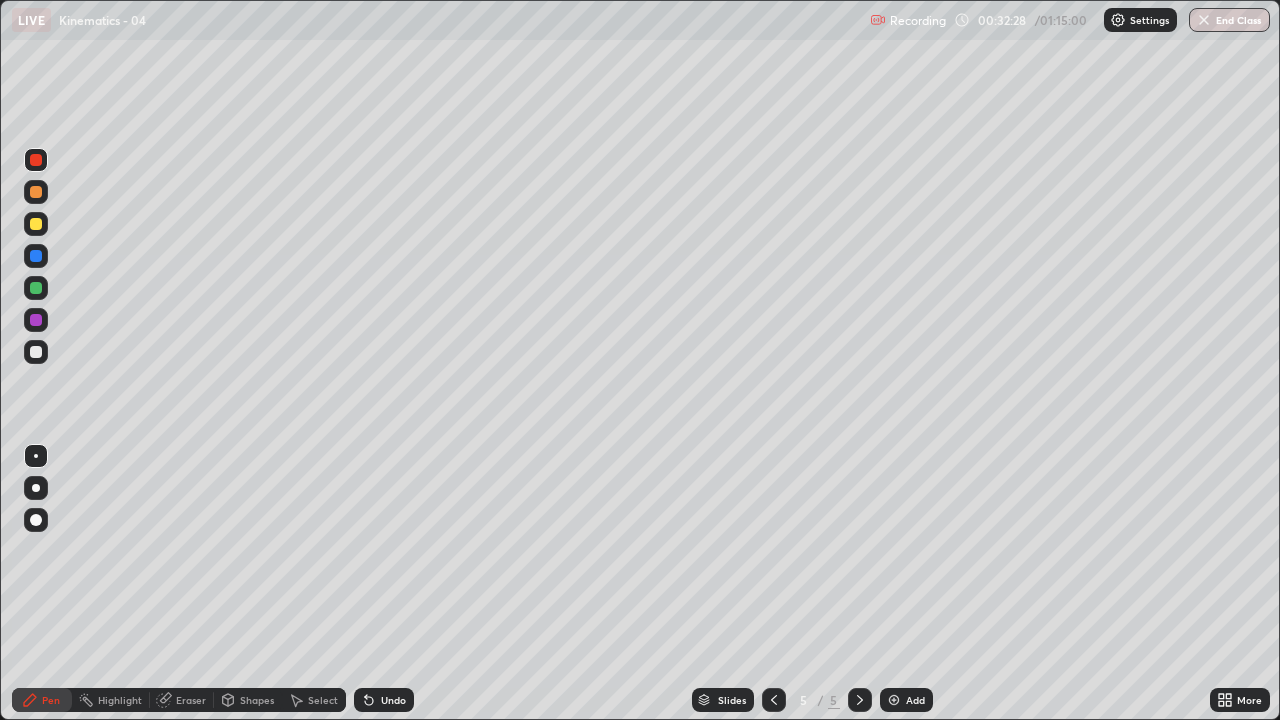 click at bounding box center [36, 352] 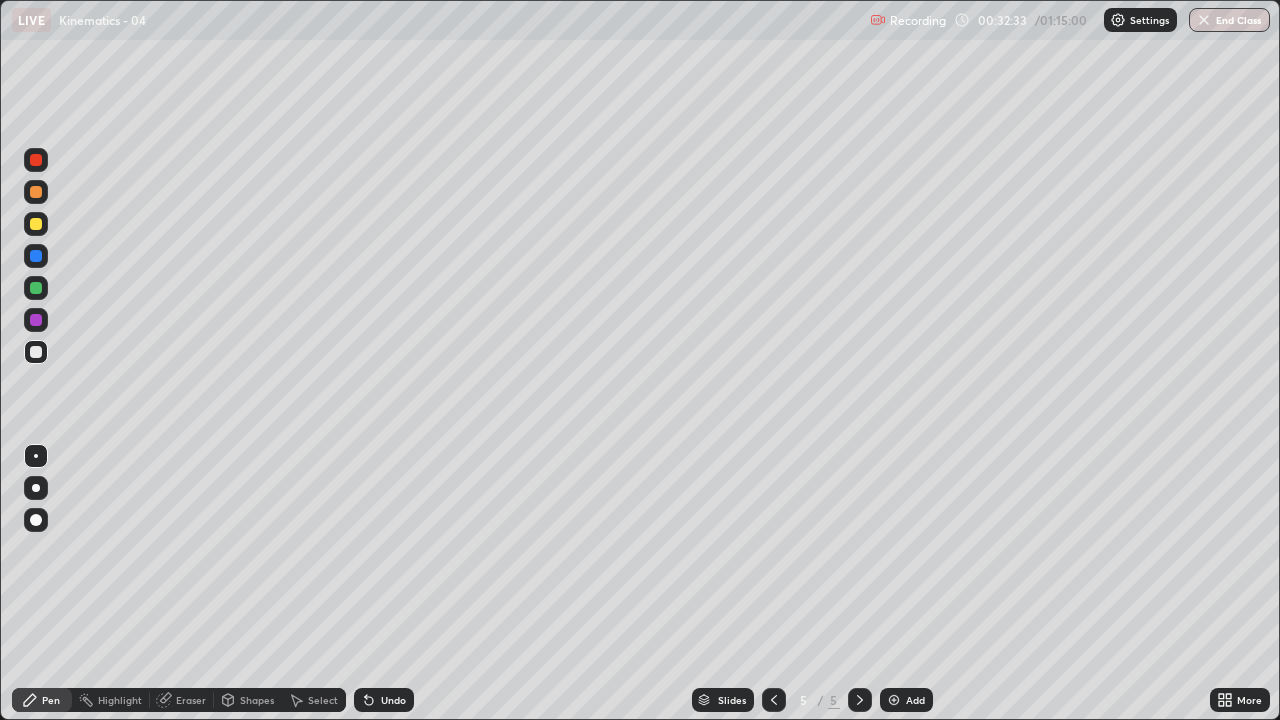 click 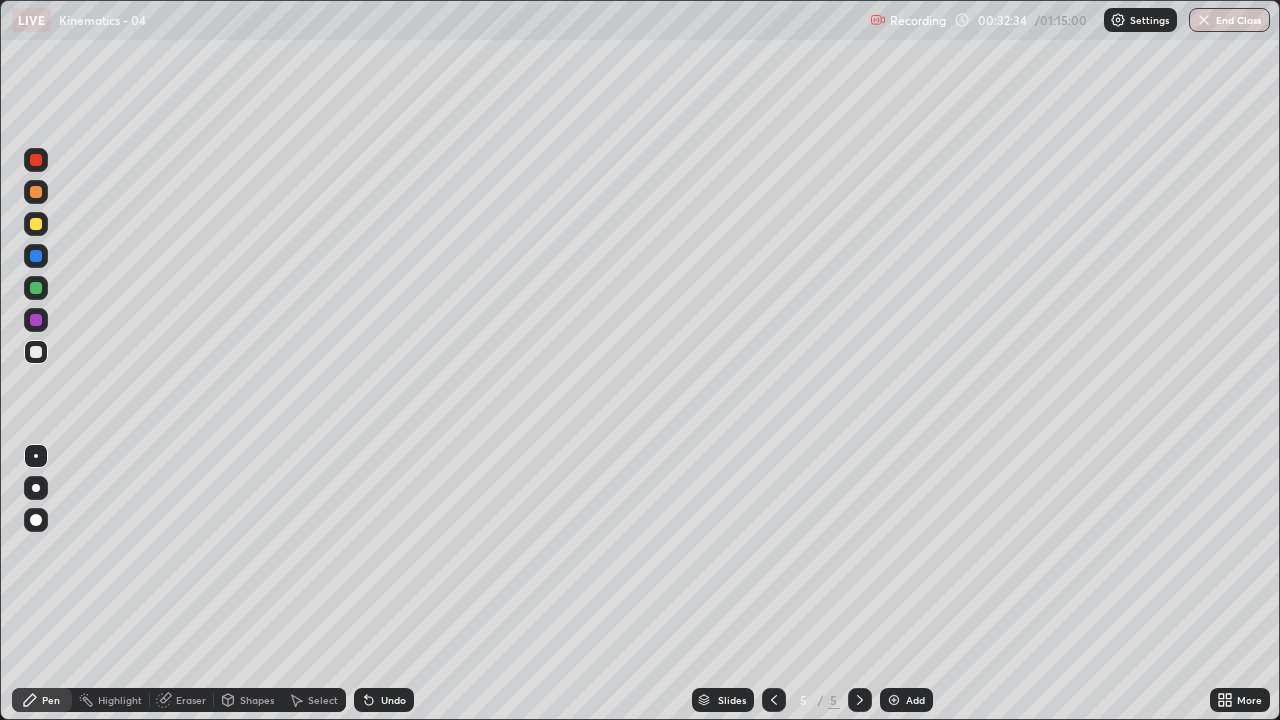 click 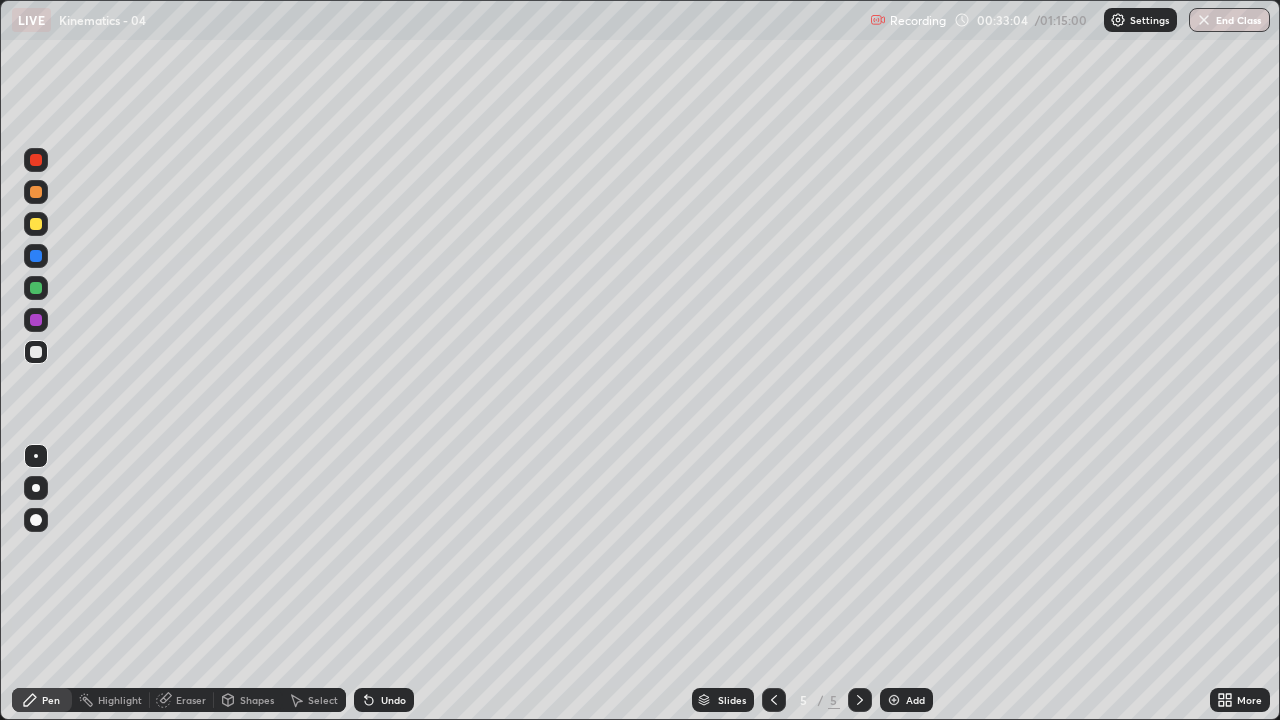 click 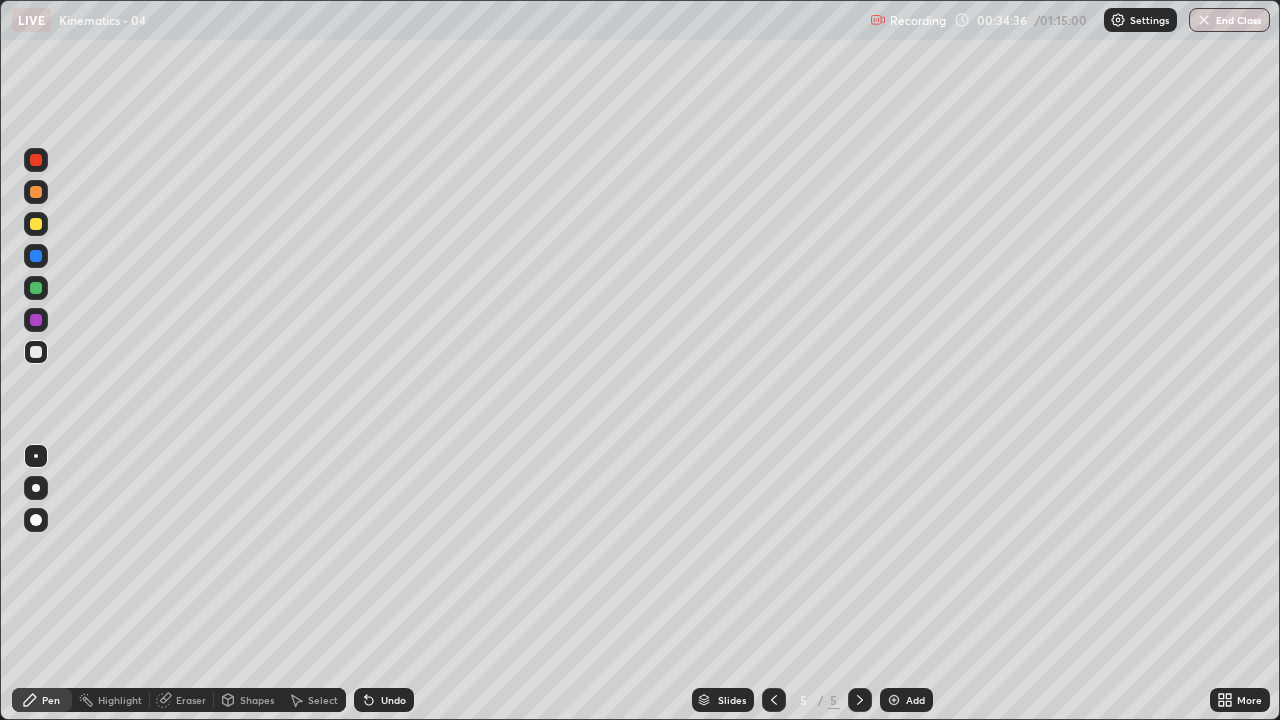click at bounding box center (36, 288) 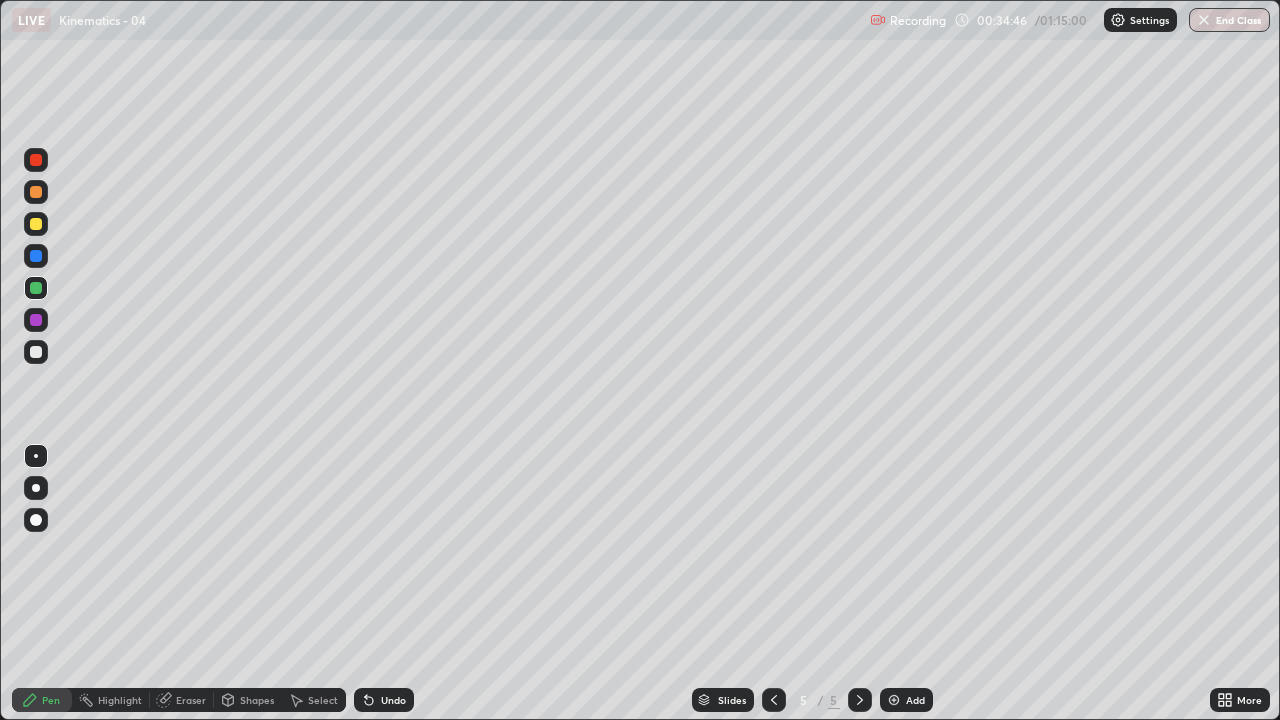 click 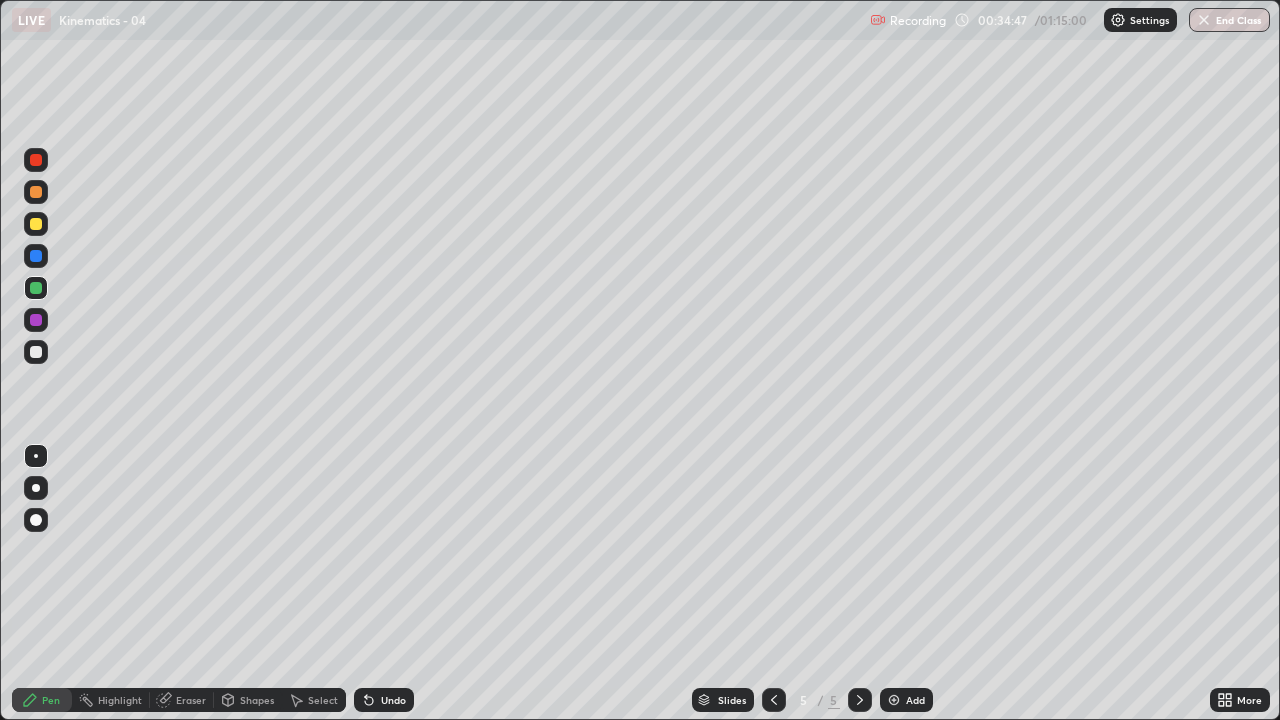 click 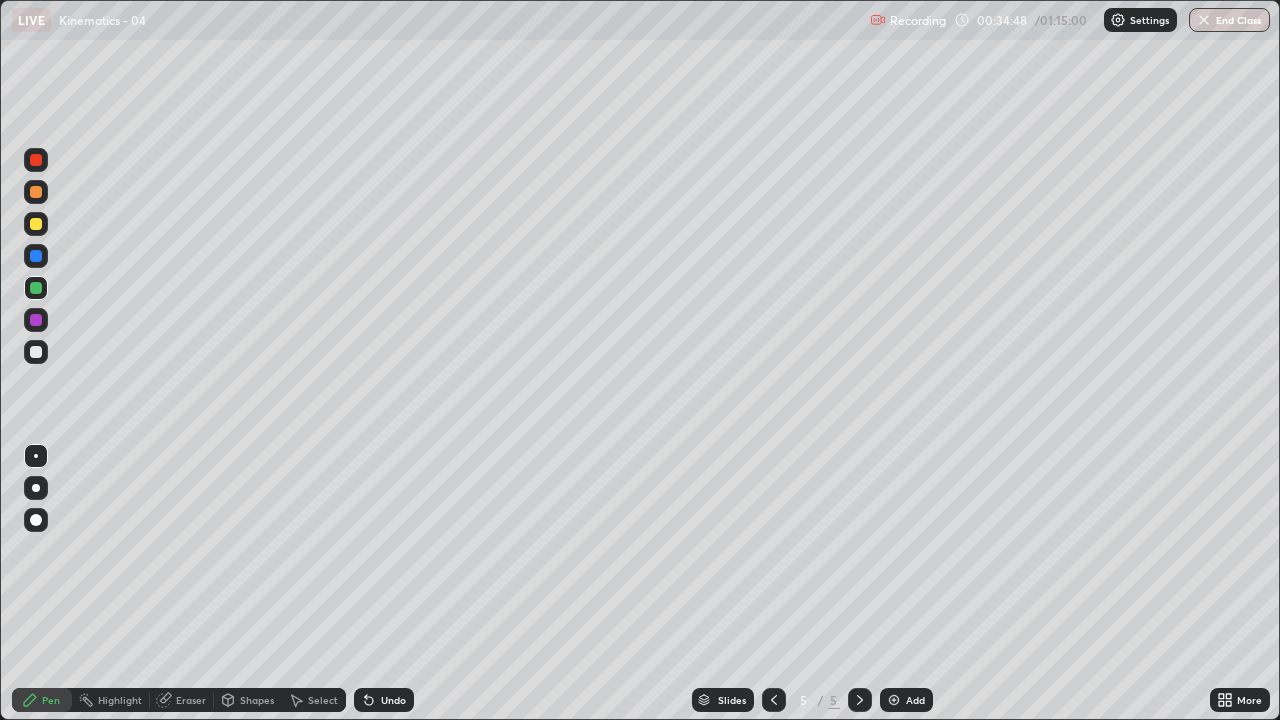 click 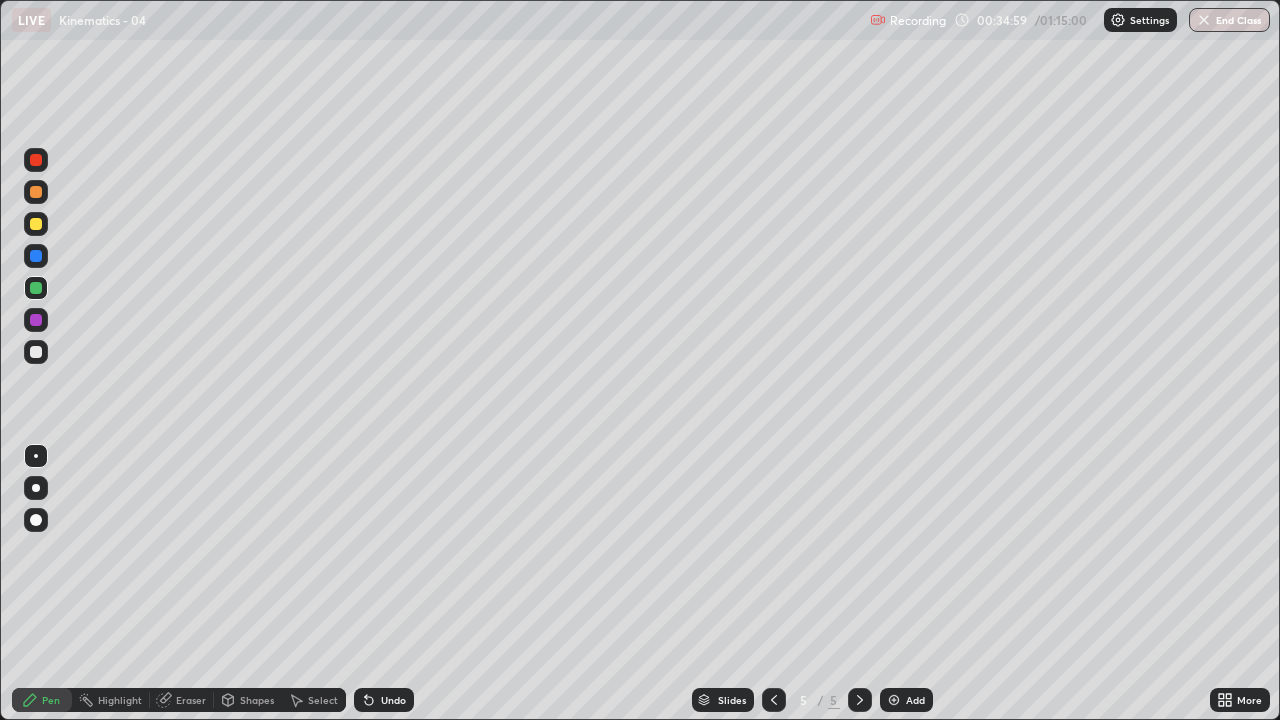 click on "Shapes" at bounding box center (257, 700) 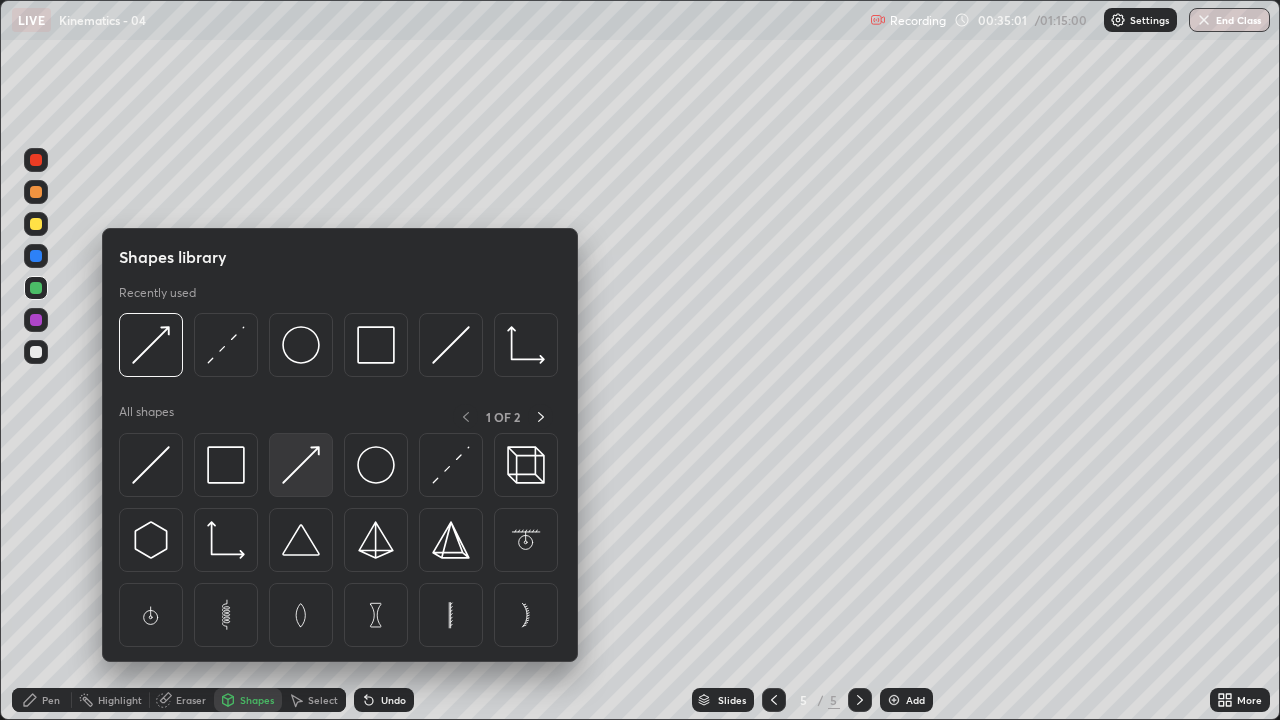 click at bounding box center [301, 465] 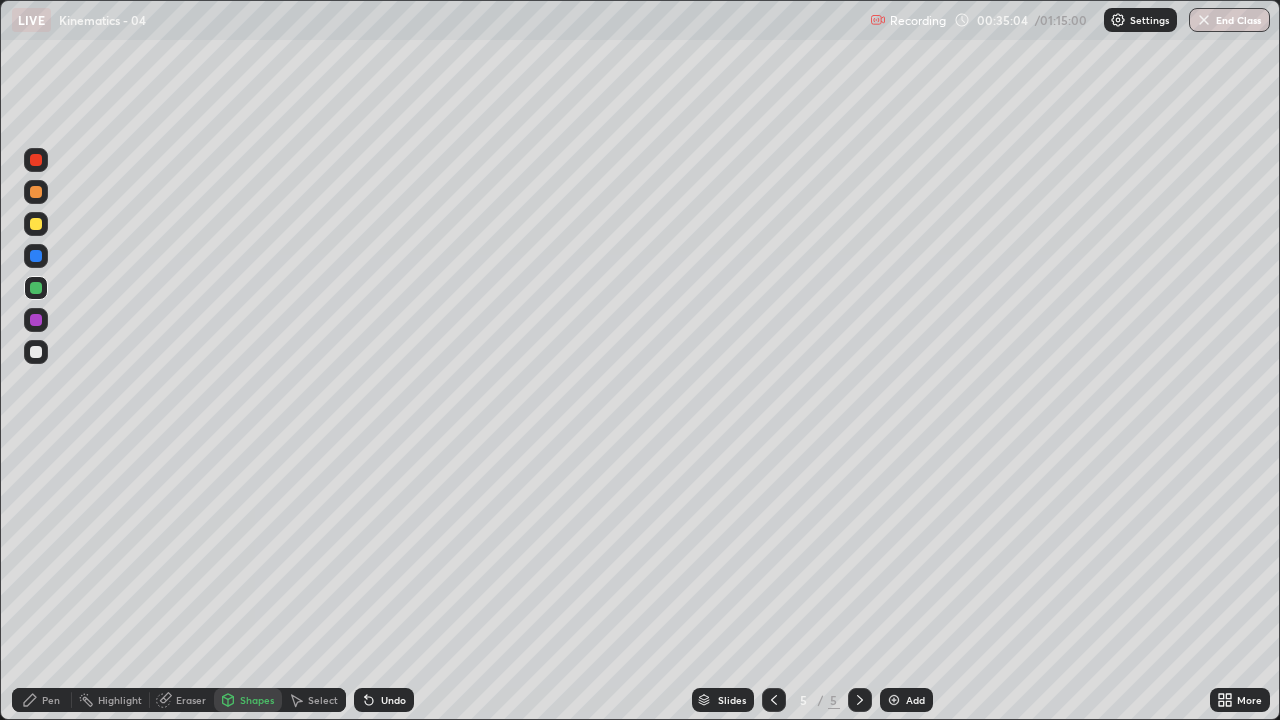click on "Undo" at bounding box center [393, 700] 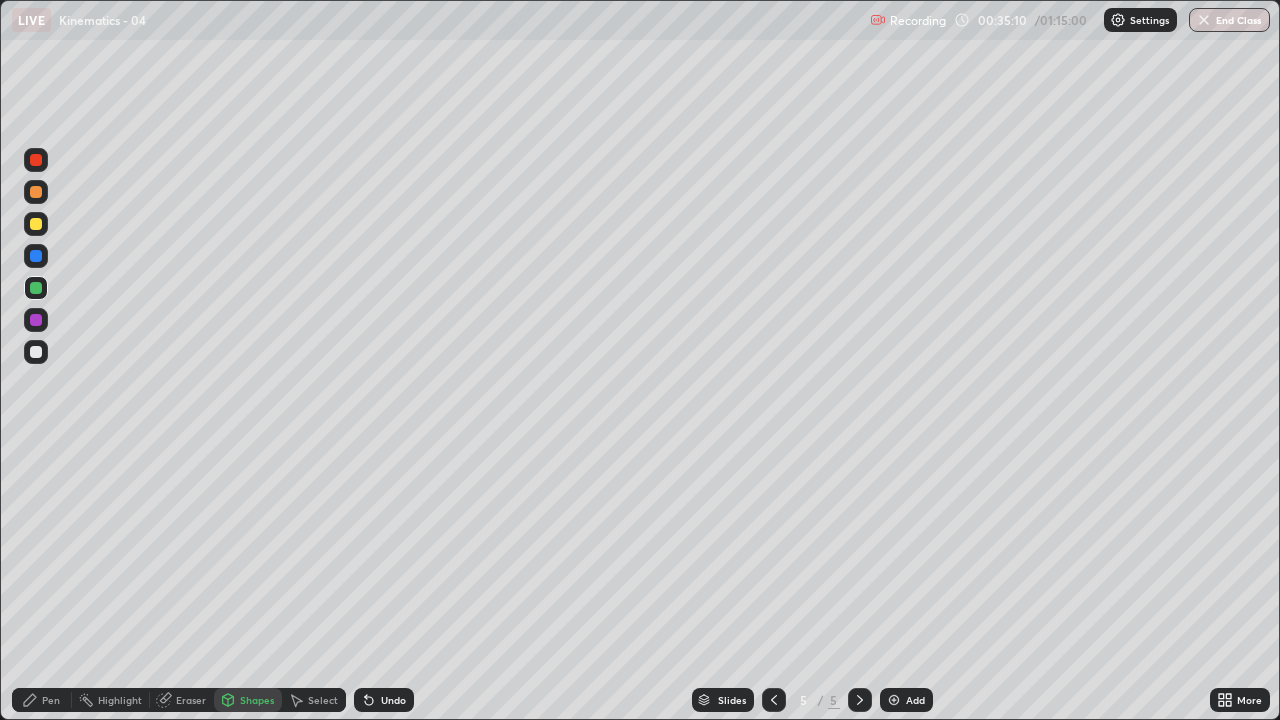 click on "Pen" at bounding box center [51, 700] 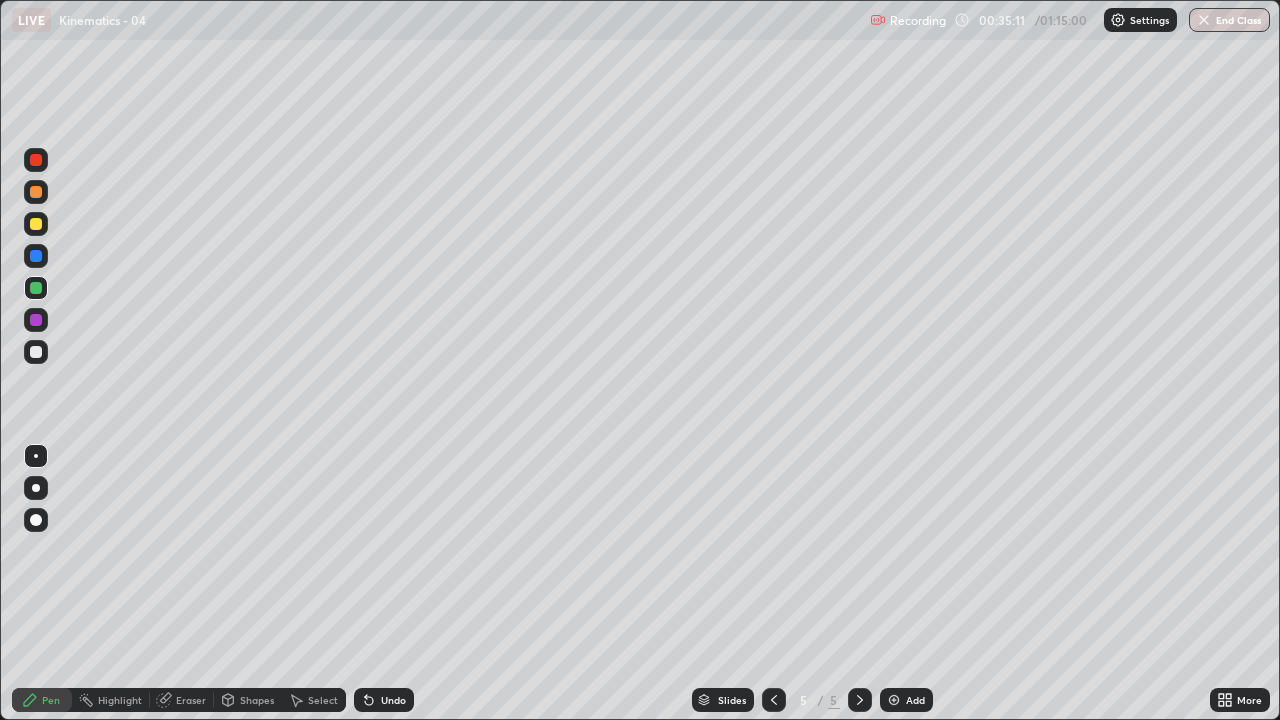 click at bounding box center (36, 352) 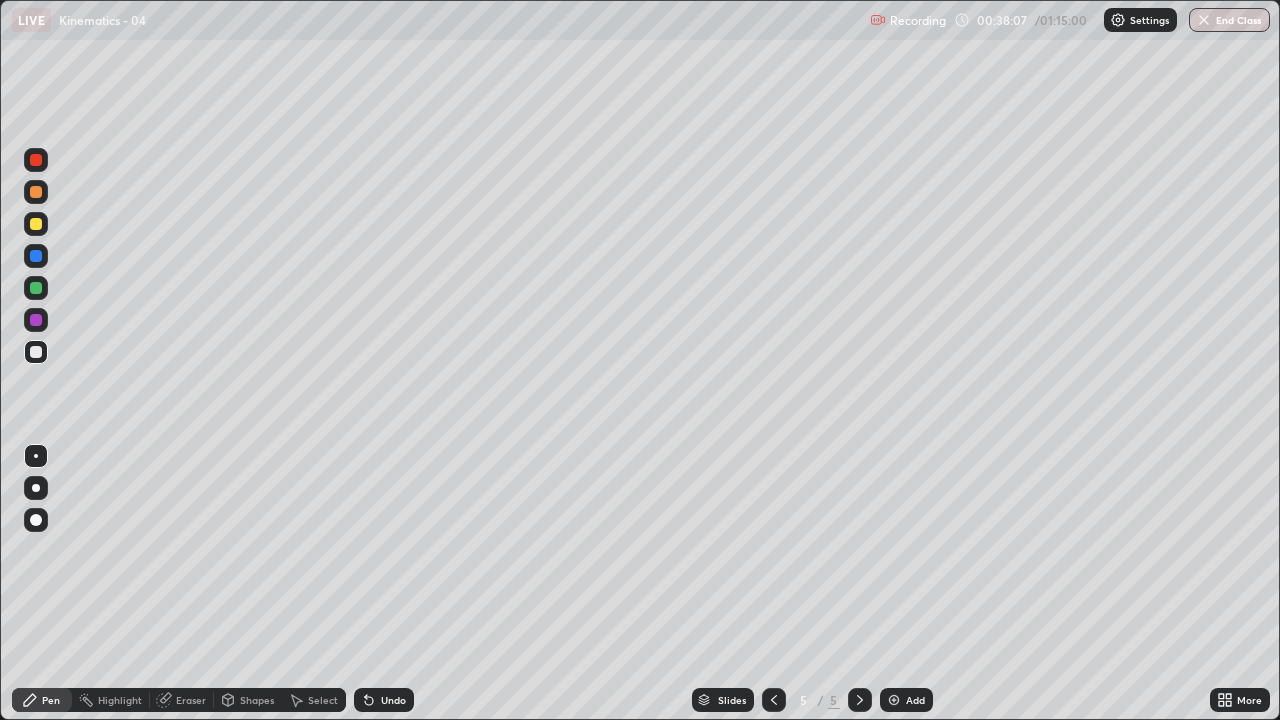 click on "Select" at bounding box center (323, 700) 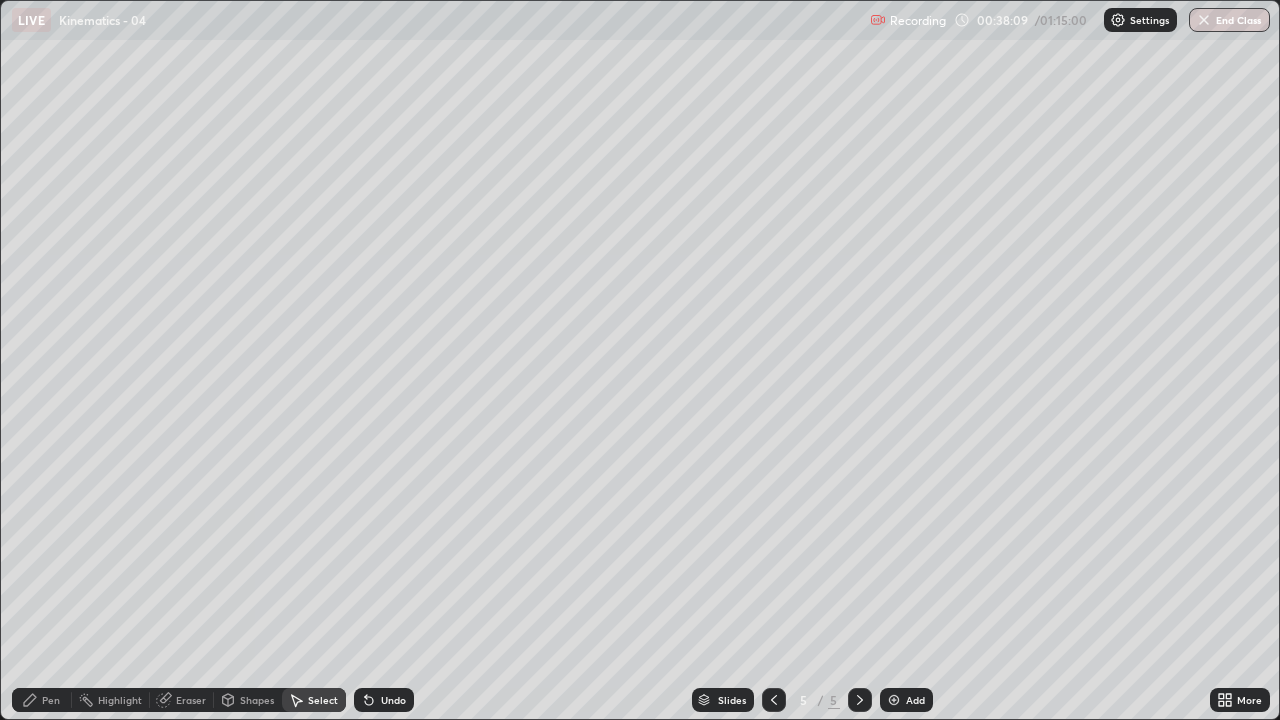 click 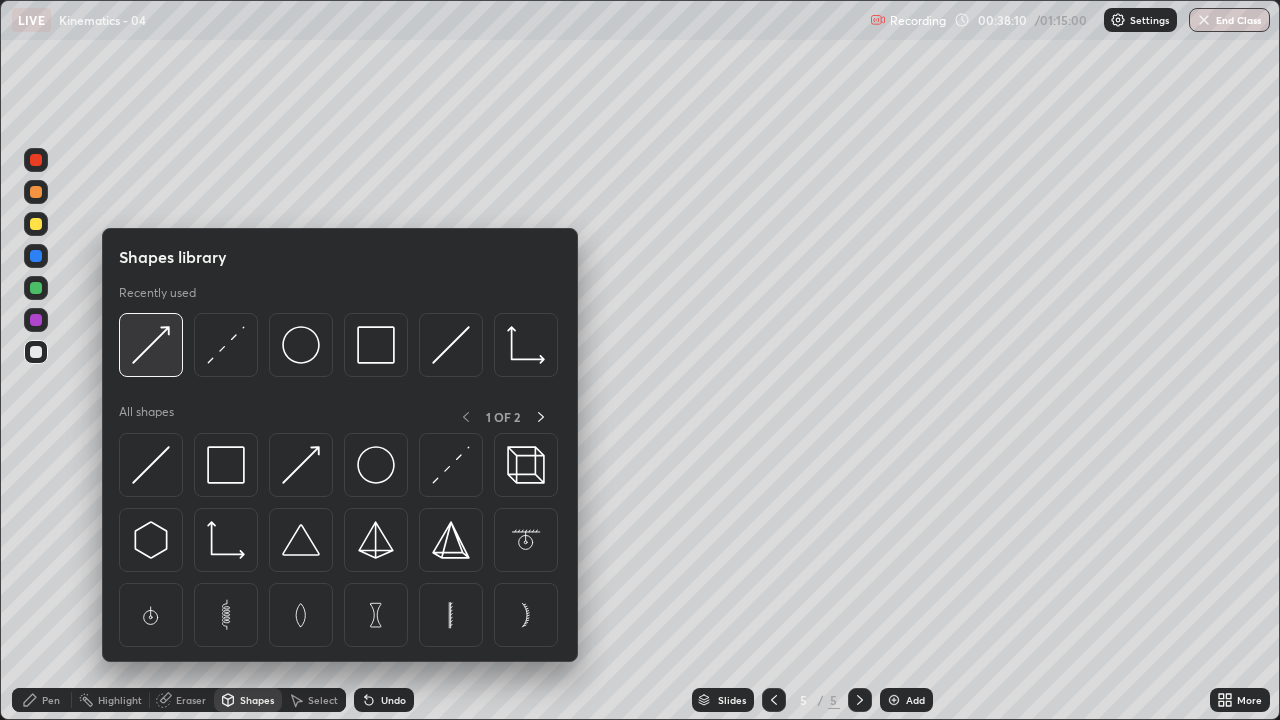 click at bounding box center (151, 345) 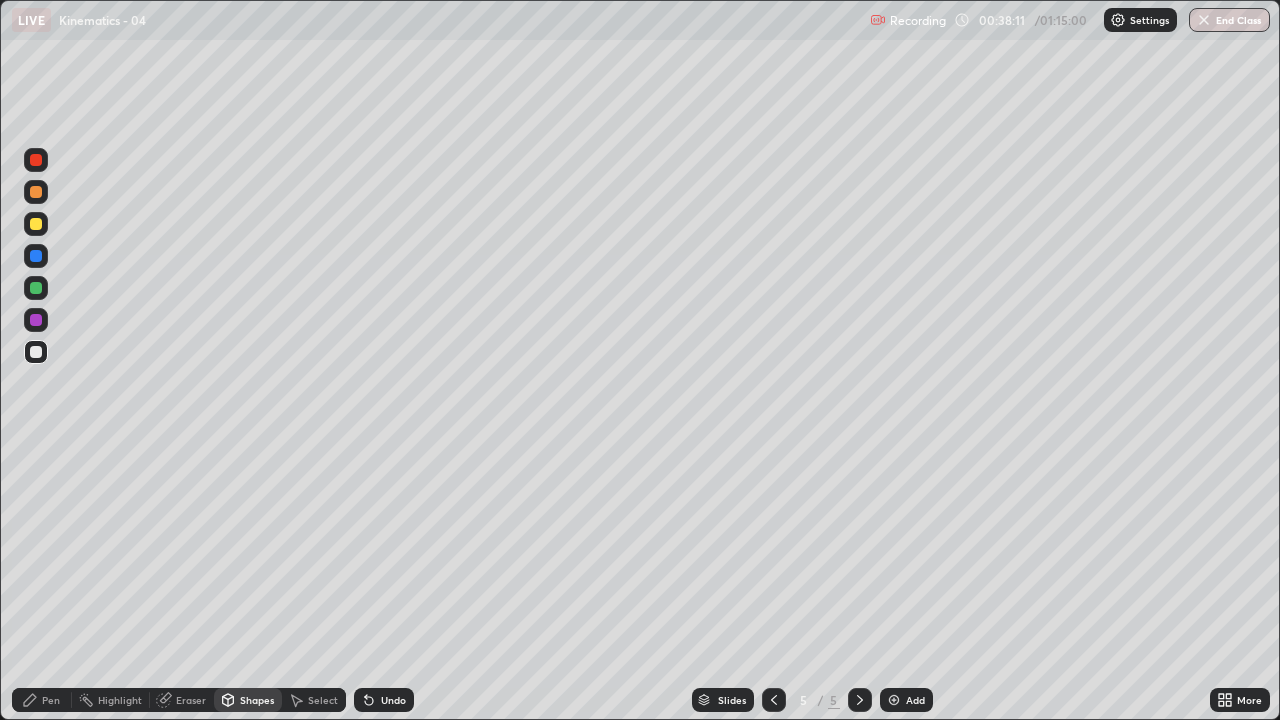 click at bounding box center [36, 256] 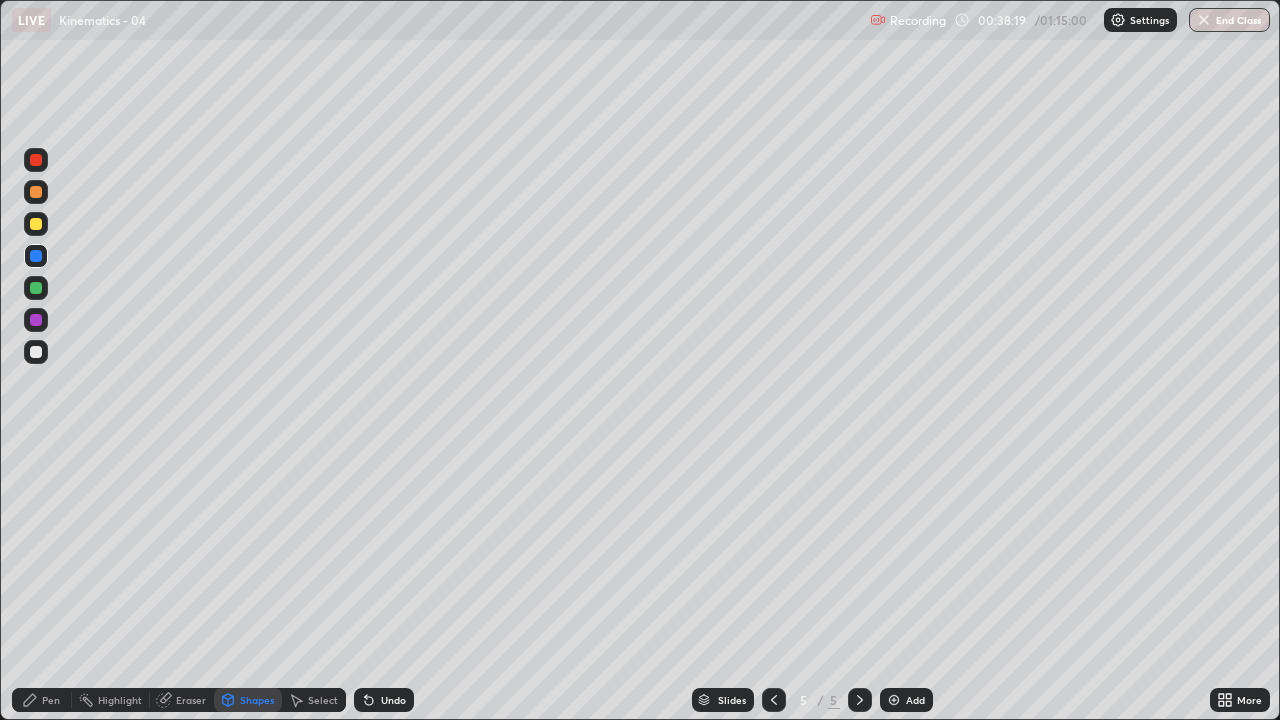 click 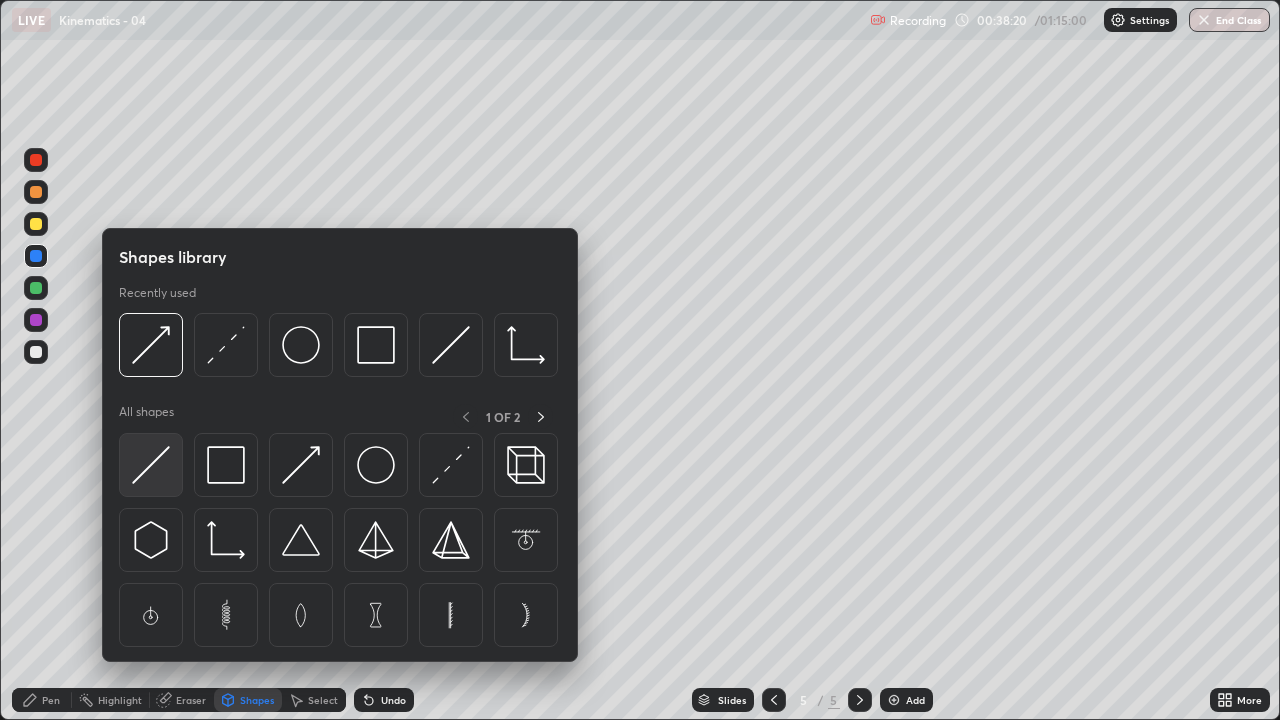 click at bounding box center [151, 465] 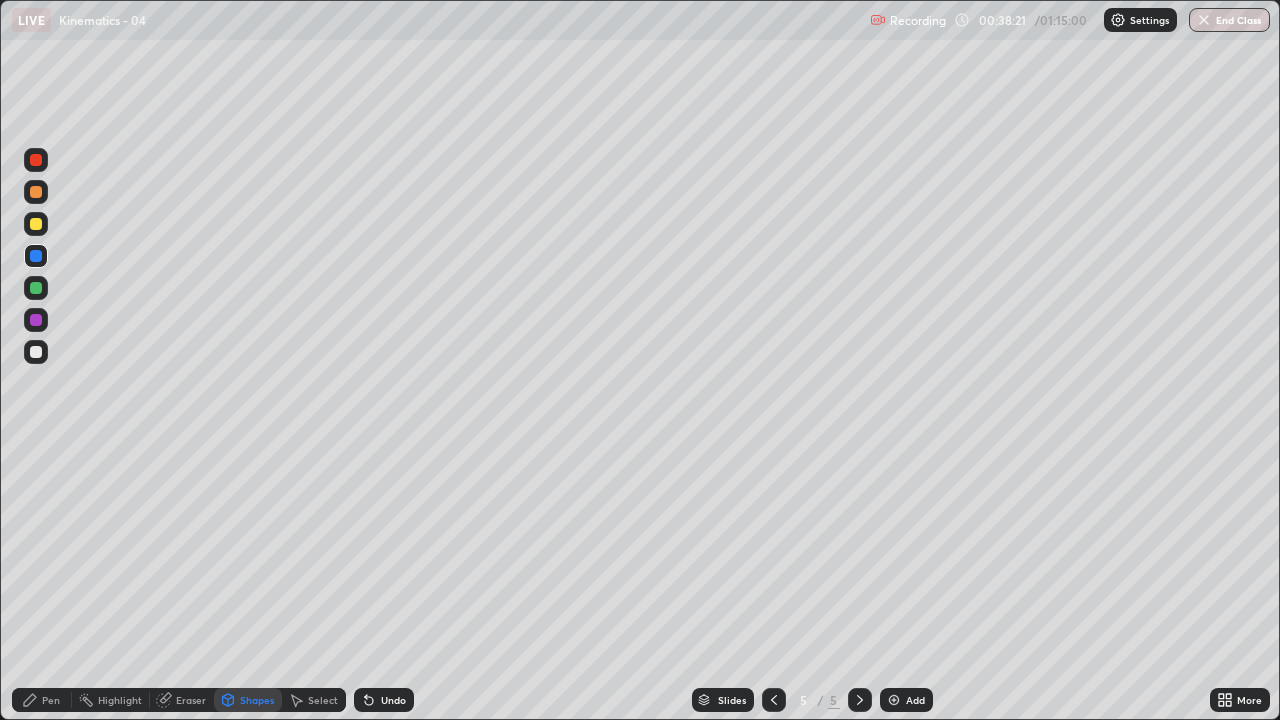 click at bounding box center (36, 320) 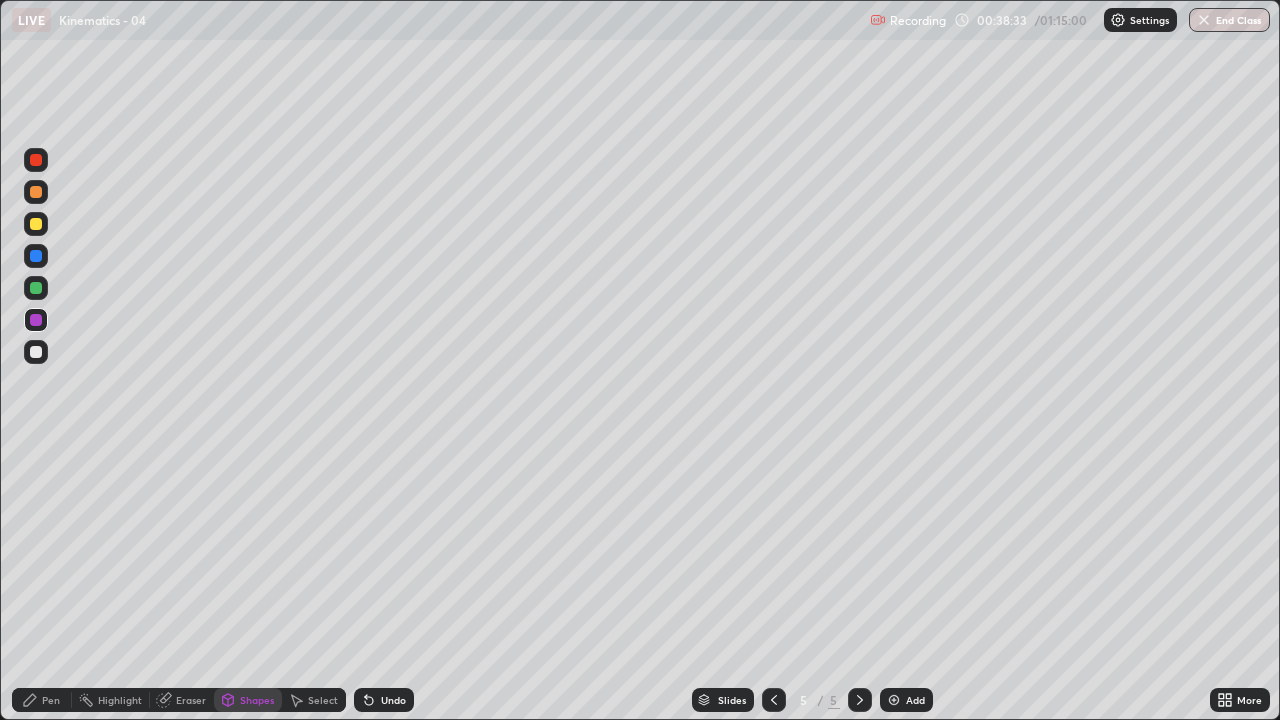 click on "Pen" at bounding box center [42, 700] 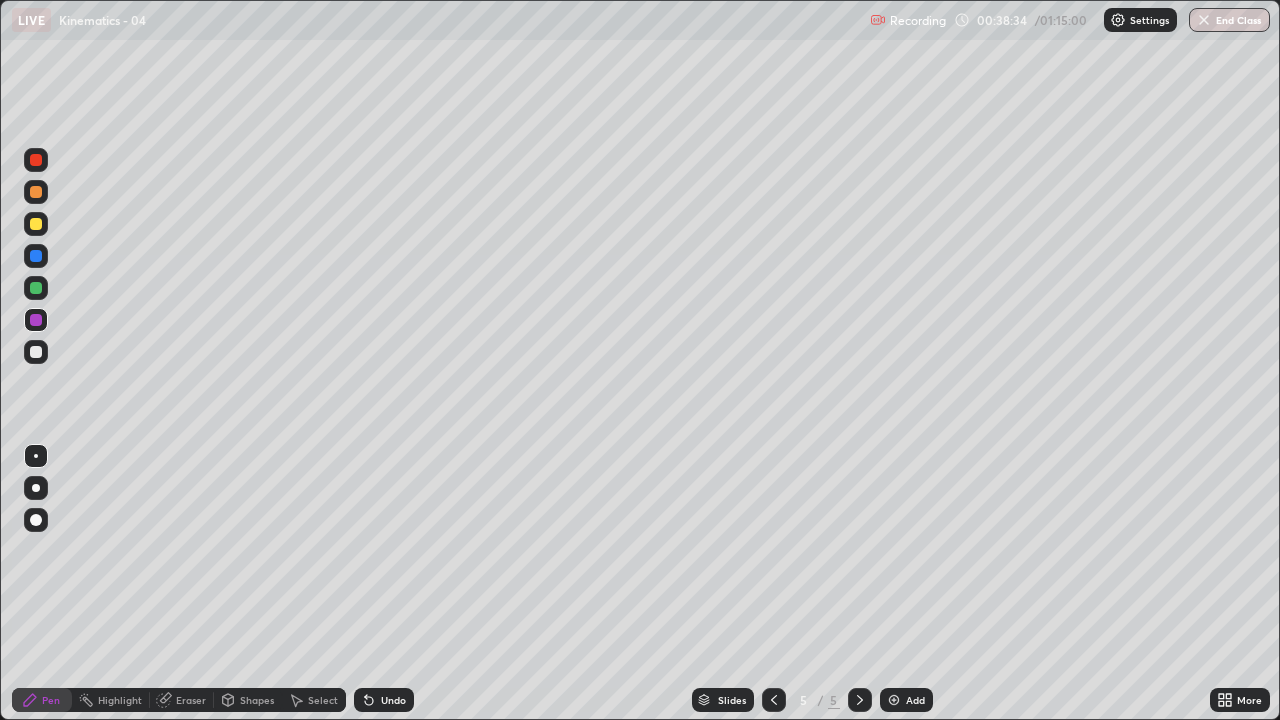 click at bounding box center [36, 352] 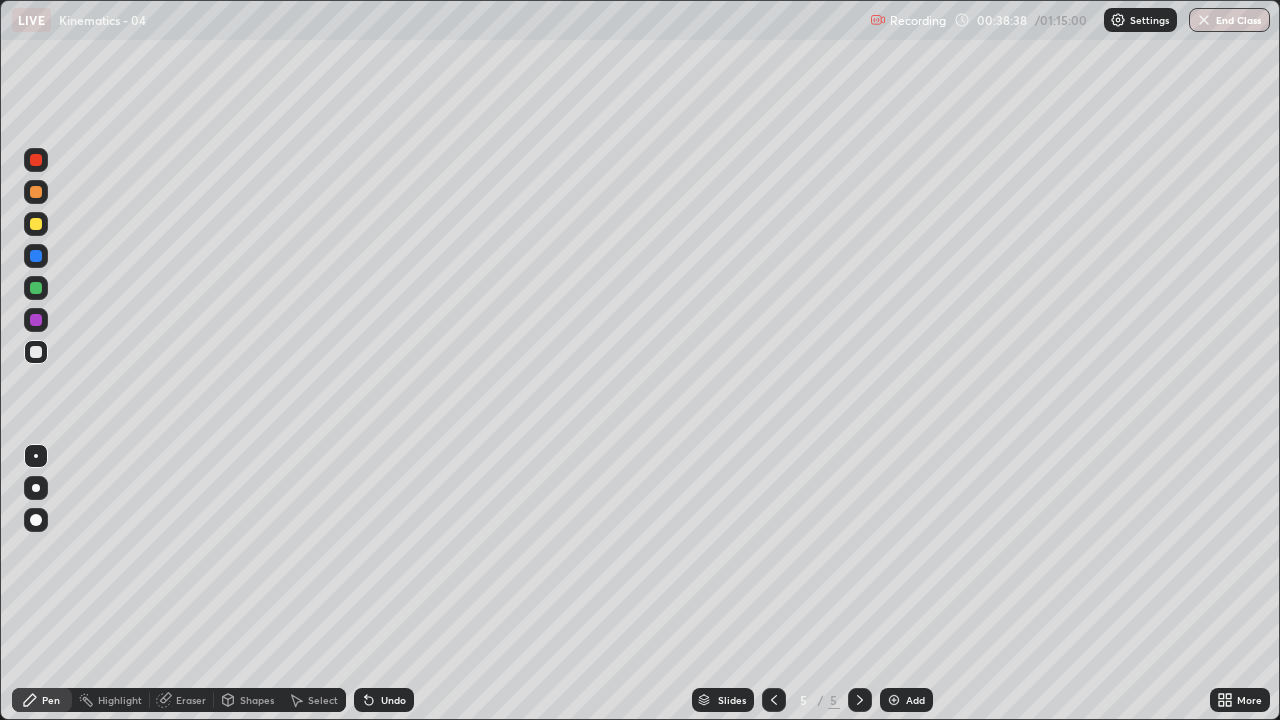 click on "Undo" at bounding box center (393, 700) 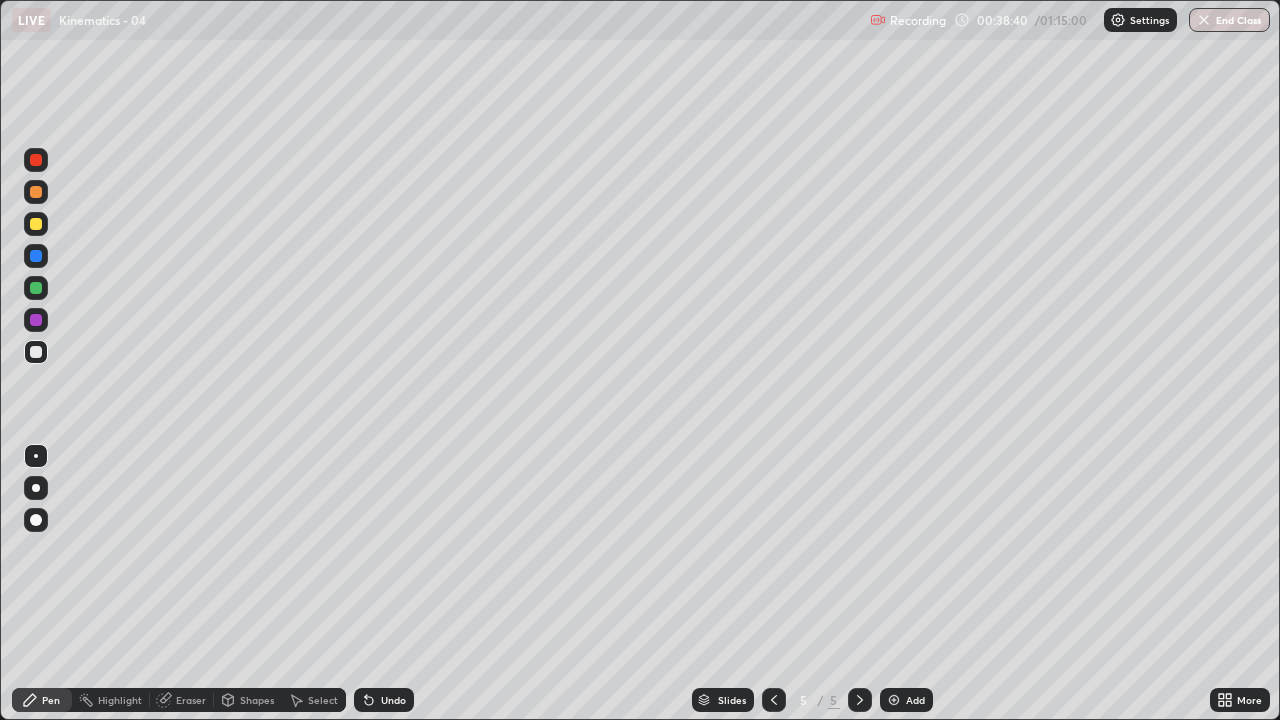 click at bounding box center (36, 224) 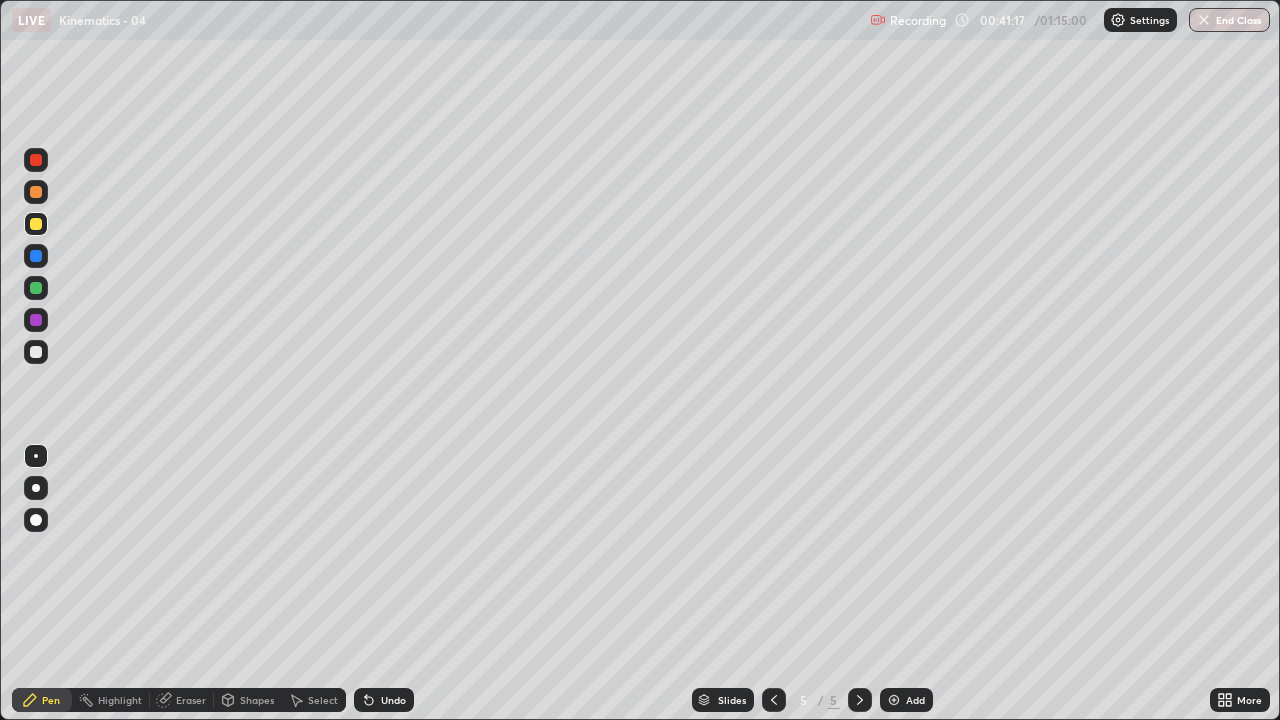 click at bounding box center (894, 700) 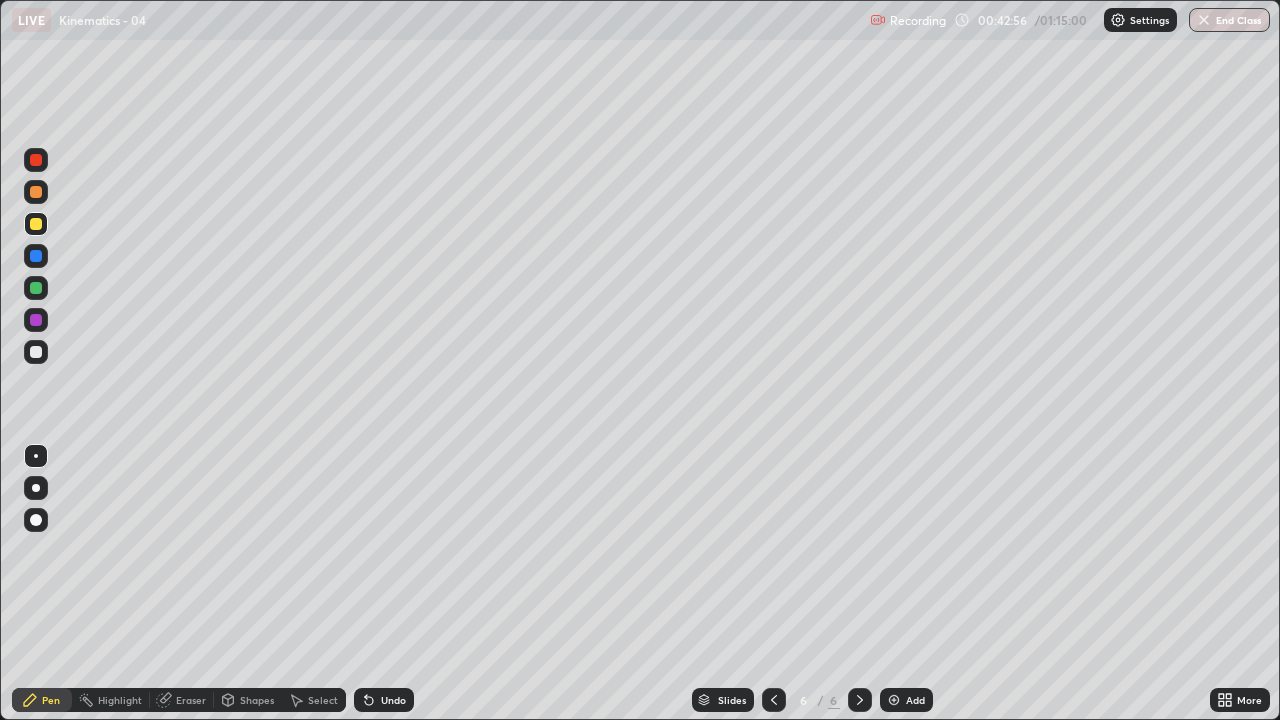 click at bounding box center [36, 352] 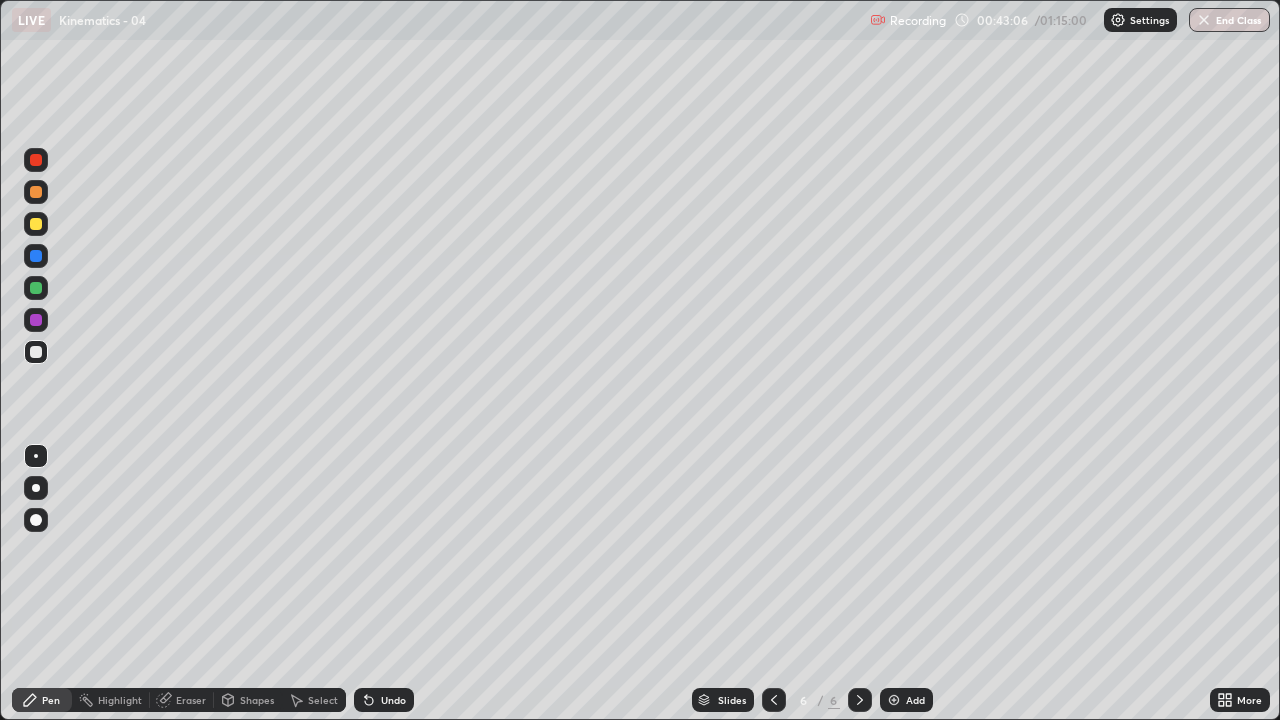 click on "Shapes" at bounding box center [248, 700] 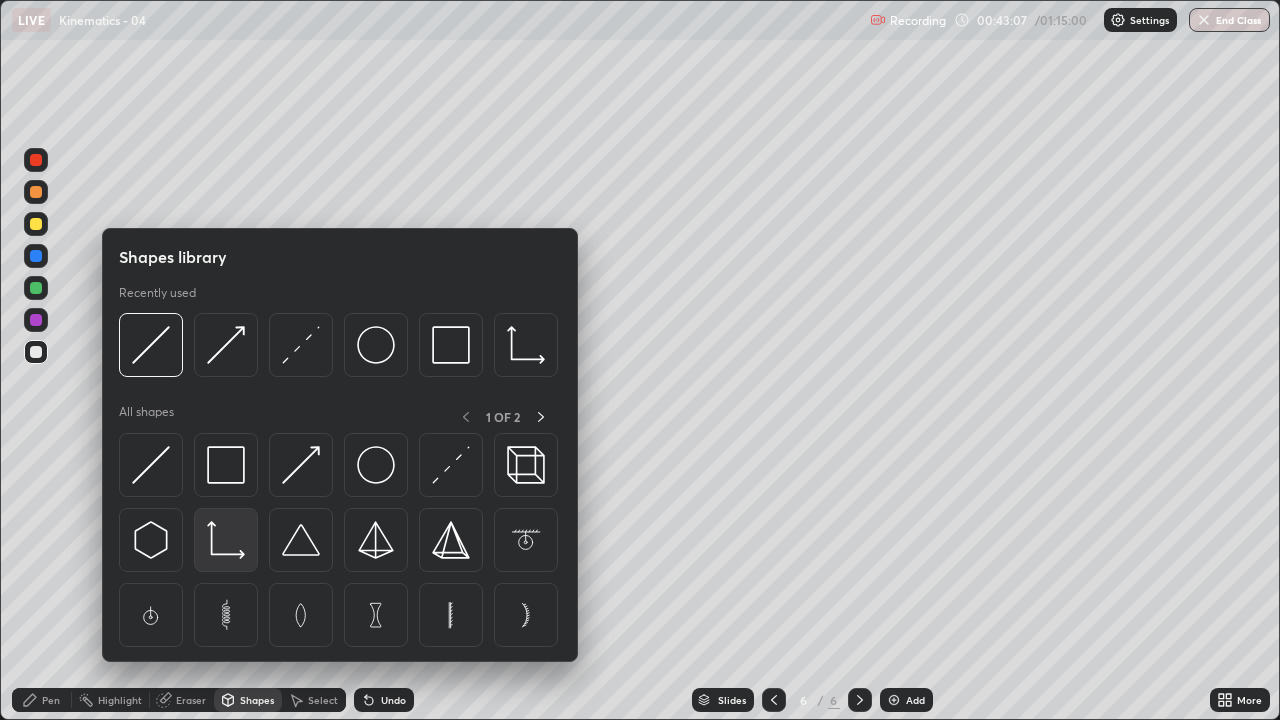 click at bounding box center (226, 540) 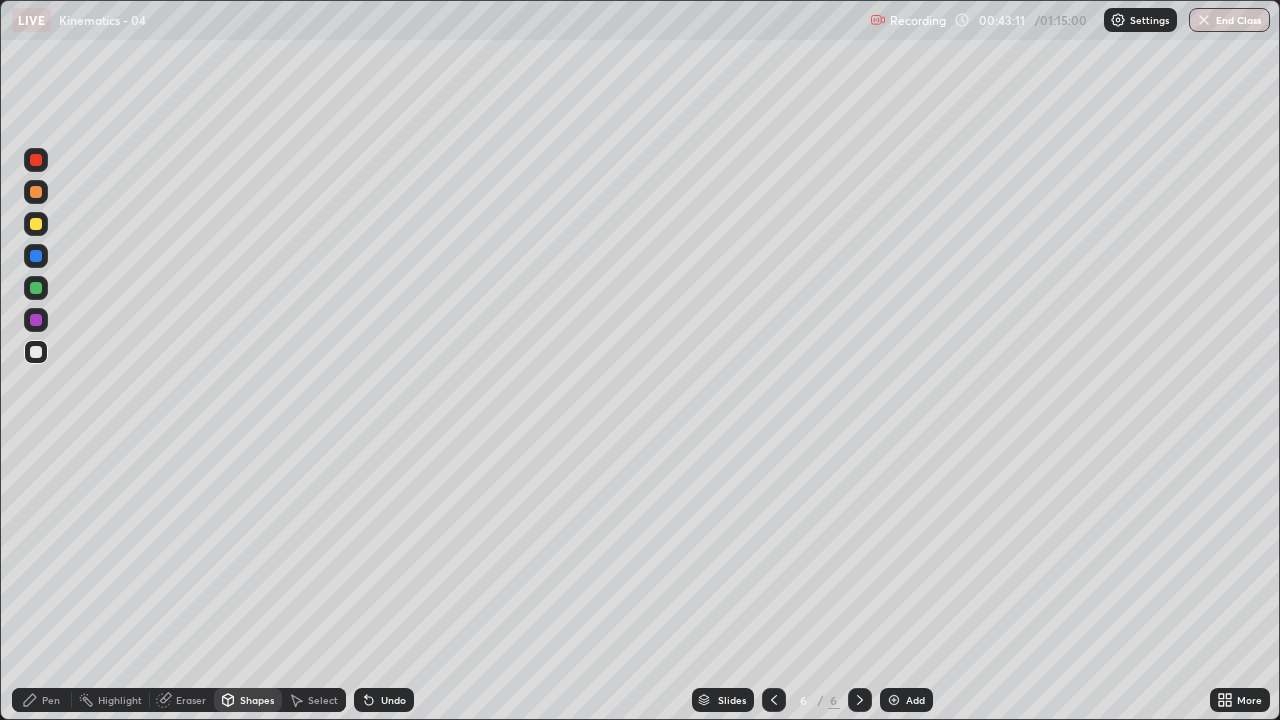 click at bounding box center [36, 288] 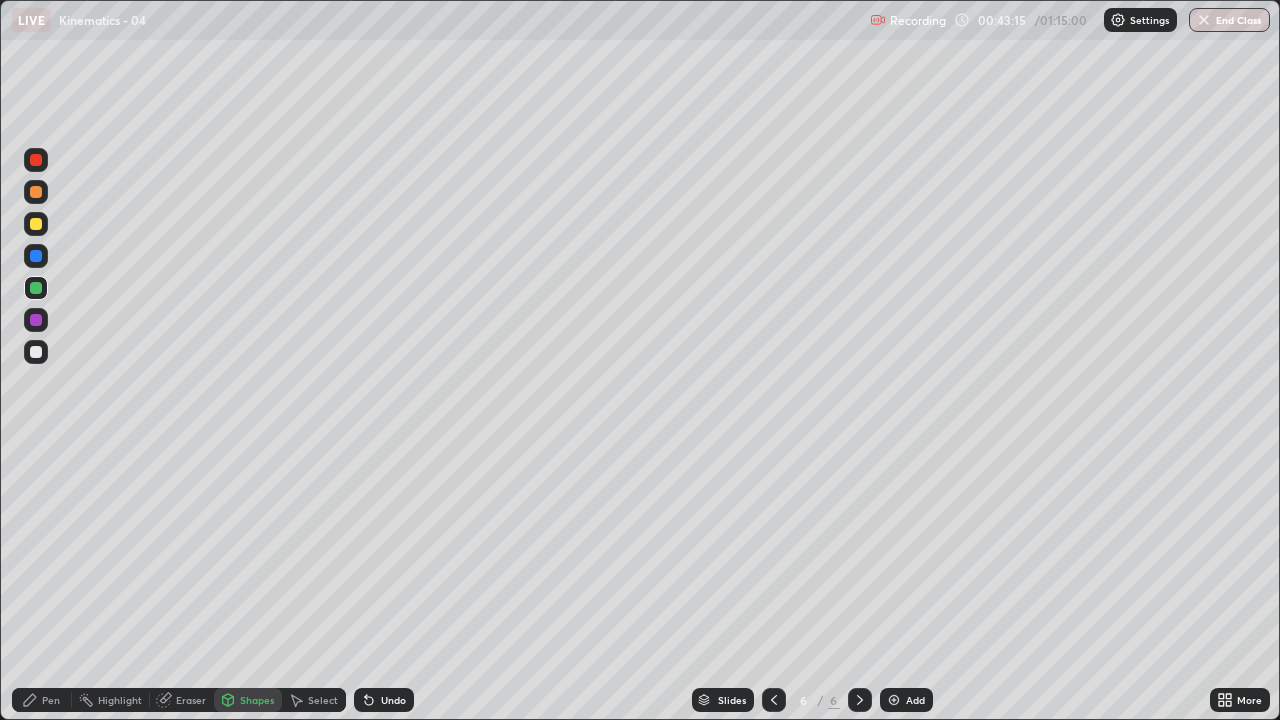 click on "Undo" at bounding box center [393, 700] 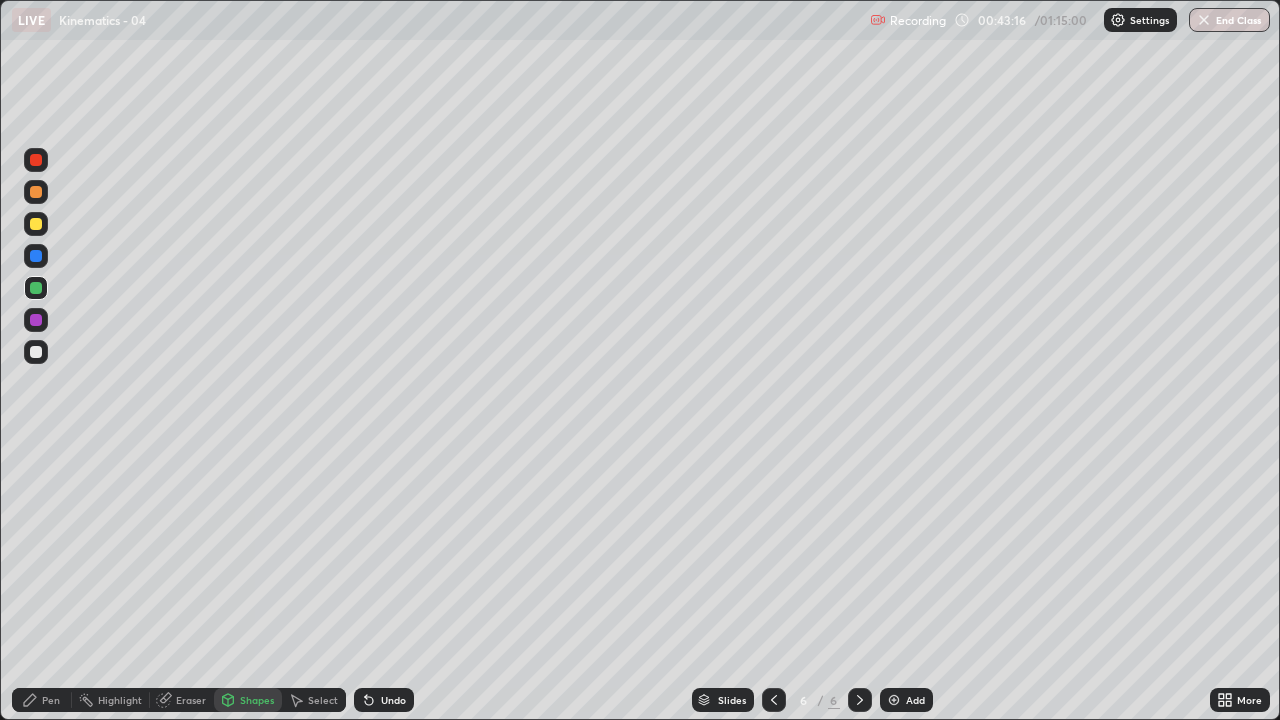 click on "Pen" at bounding box center (42, 700) 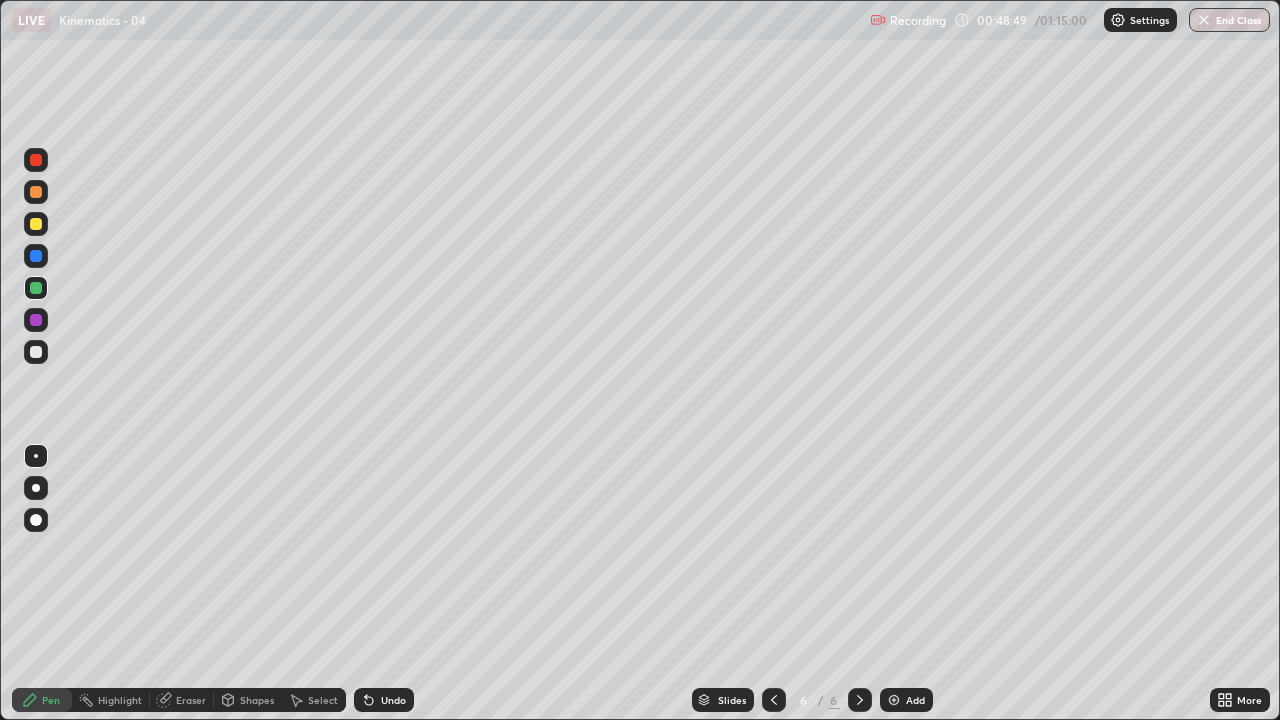 click at bounding box center [36, 288] 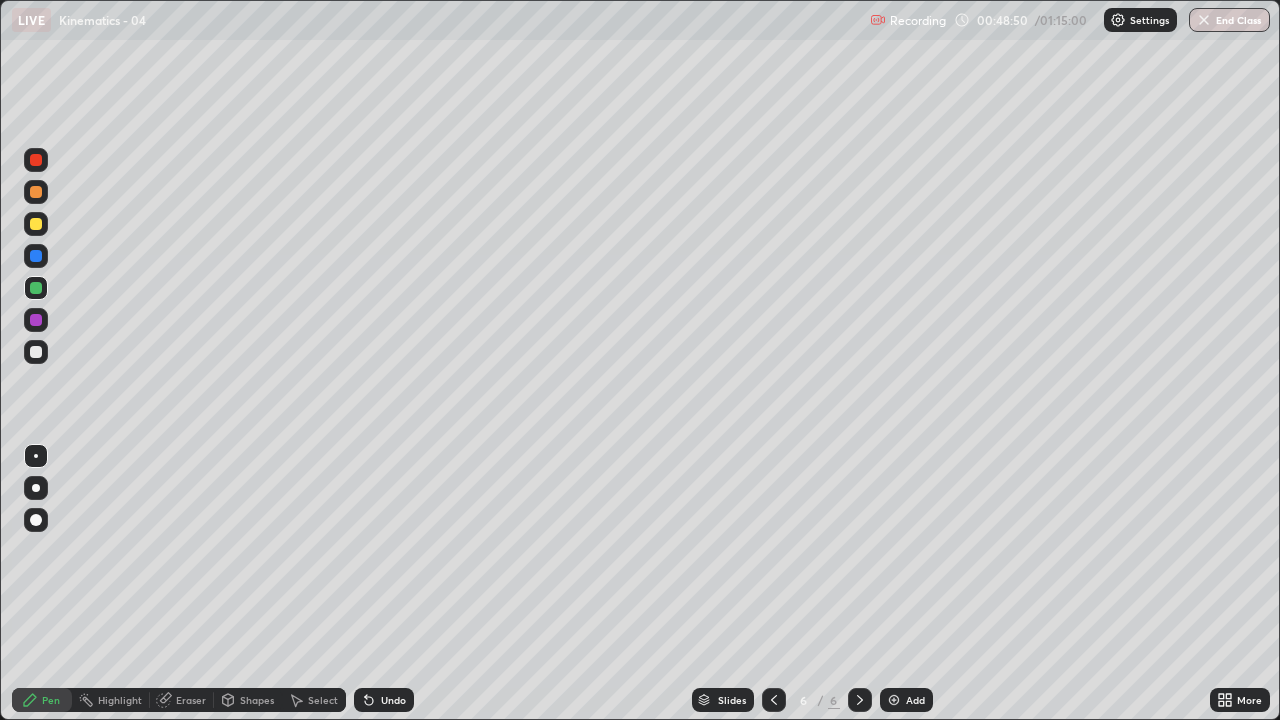 click at bounding box center [36, 256] 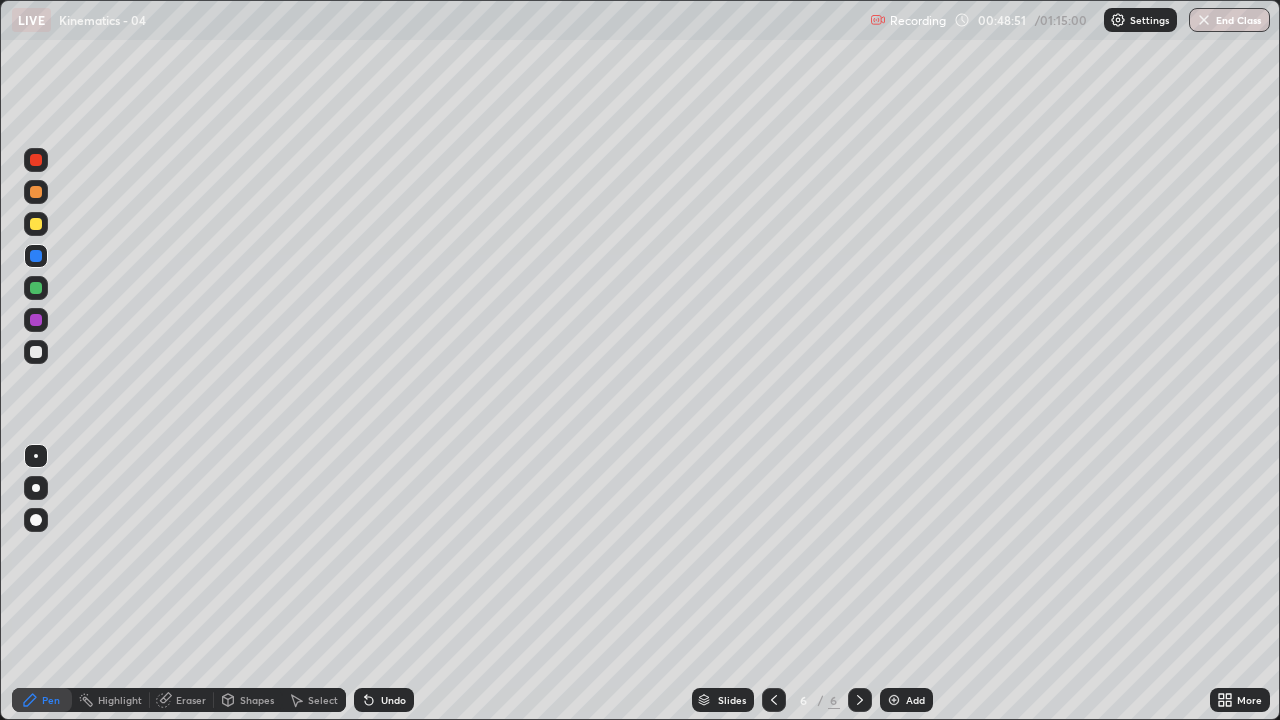 click on "Shapes" at bounding box center [257, 700] 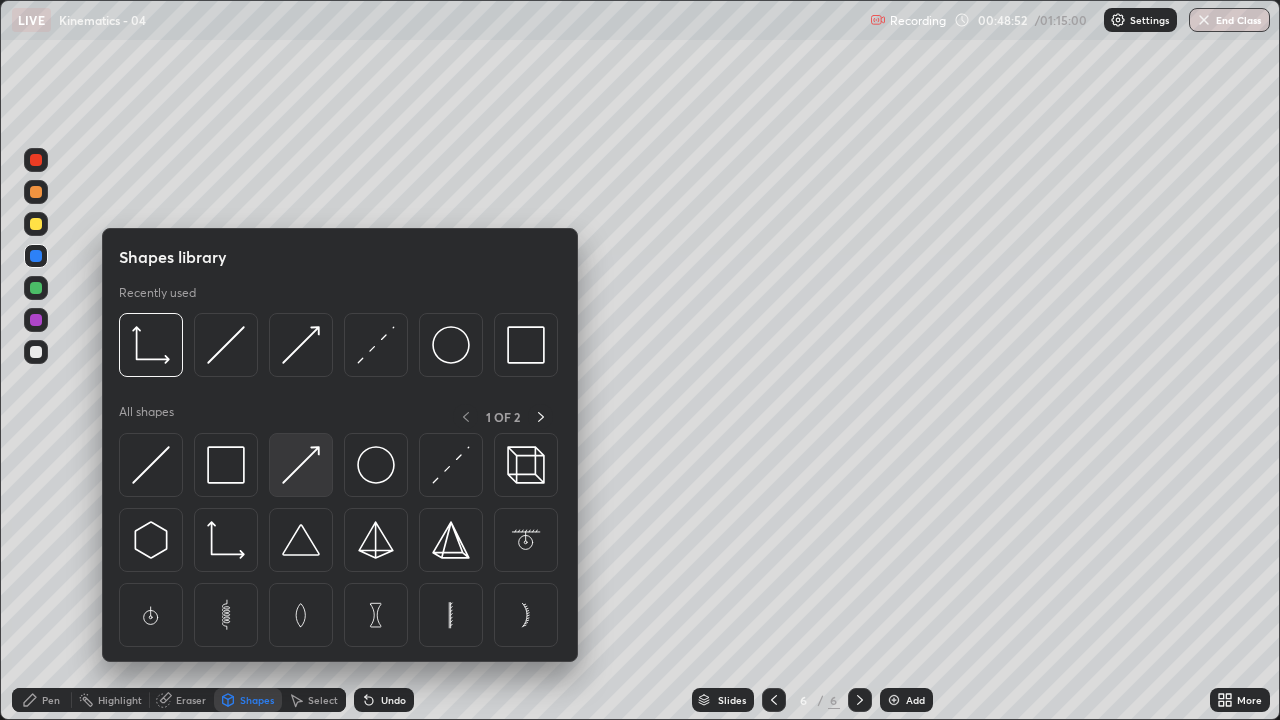 click at bounding box center (301, 465) 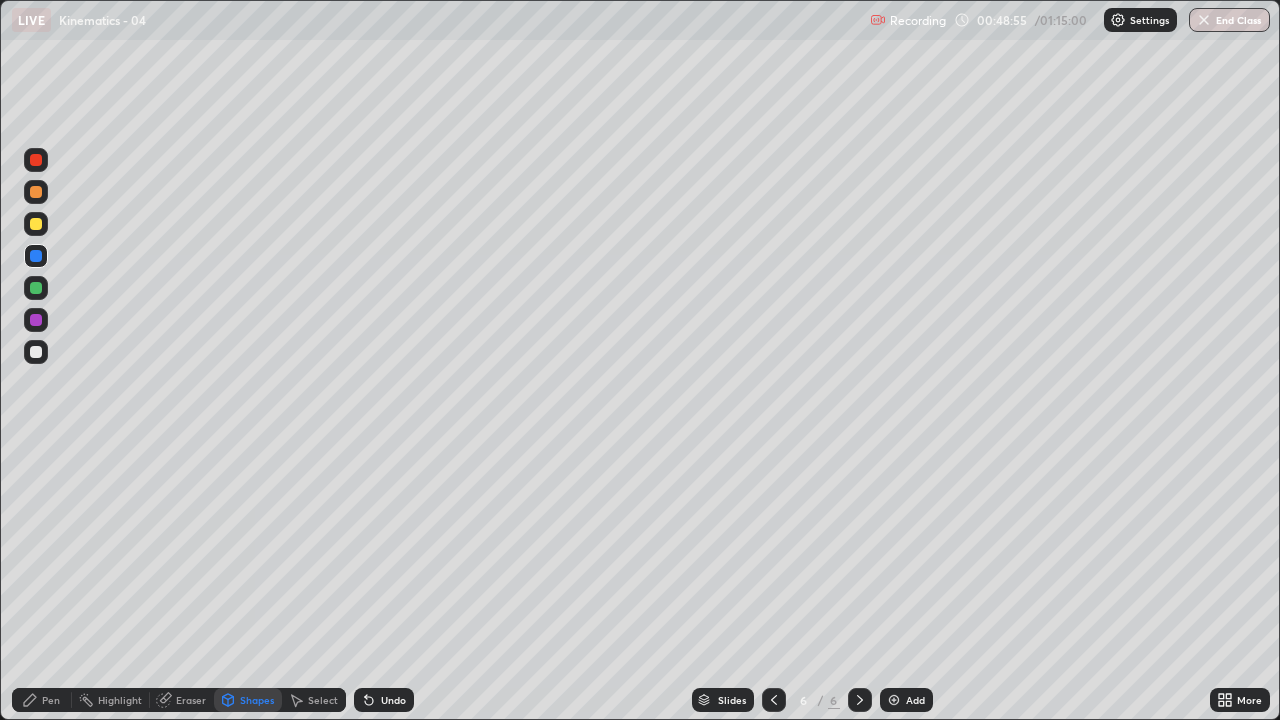 click on "Eraser" at bounding box center (182, 700) 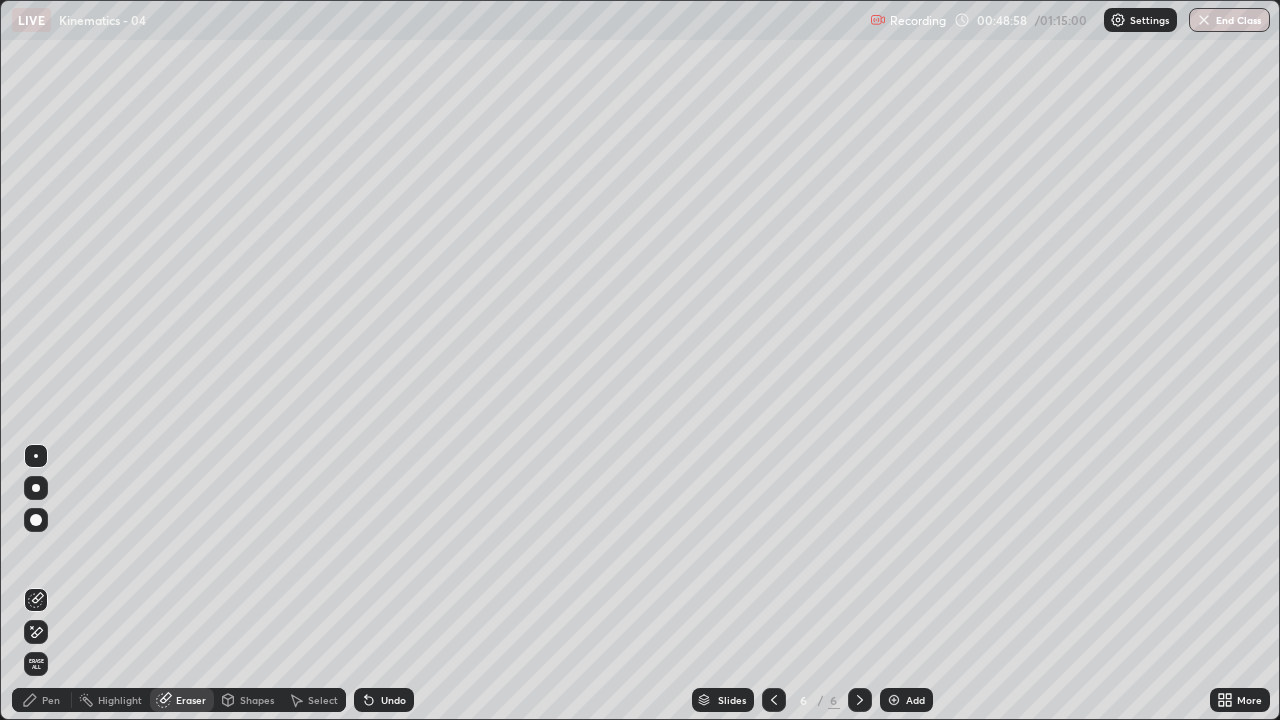 click on "Pen" at bounding box center (42, 700) 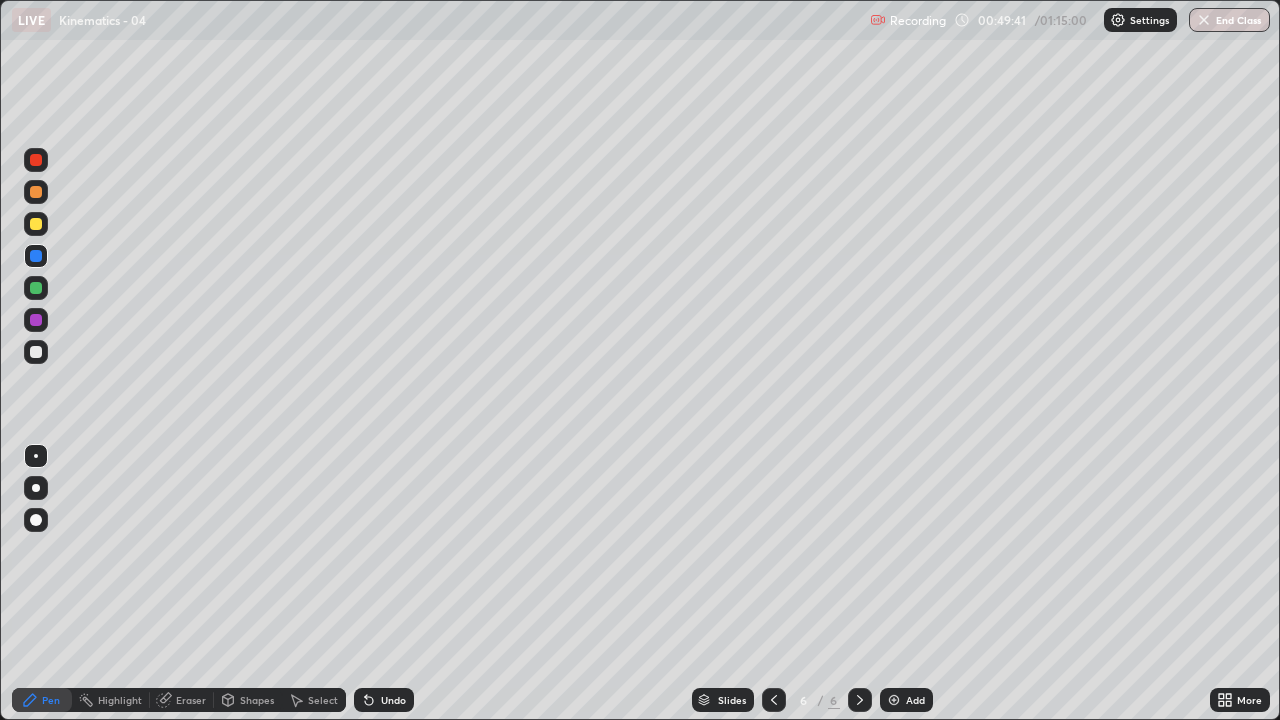 click at bounding box center (894, 700) 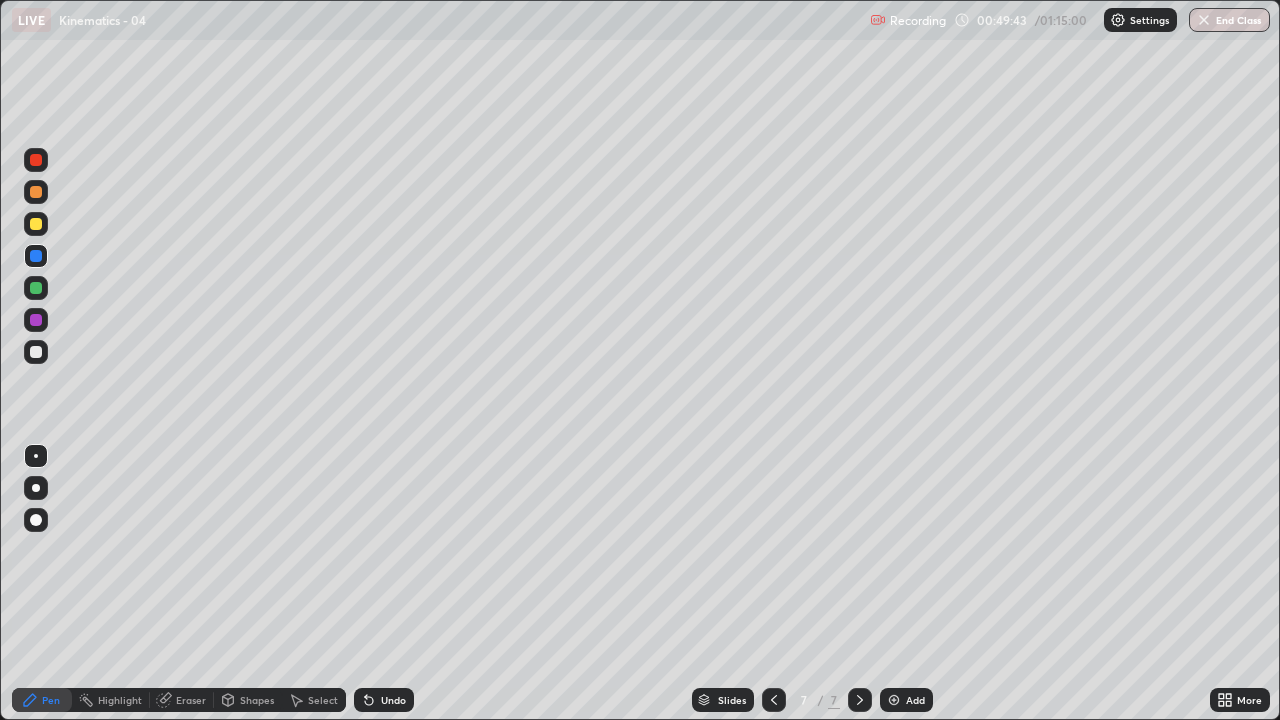click at bounding box center [36, 352] 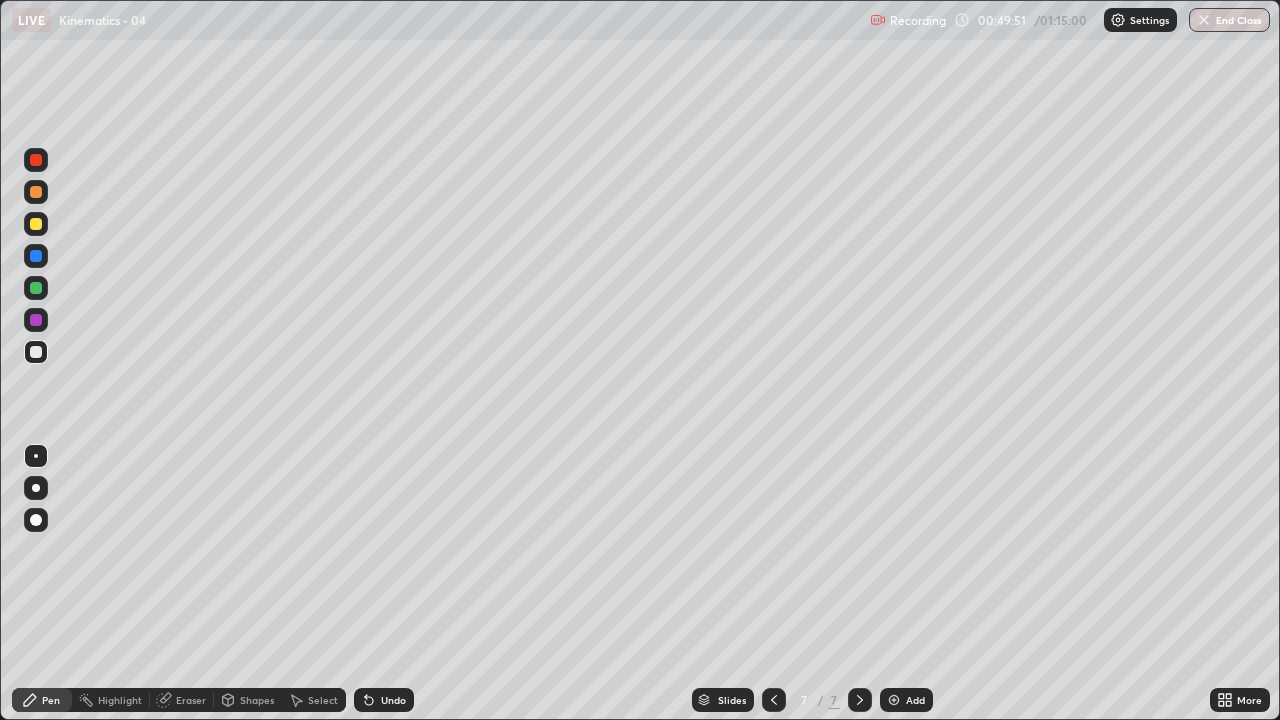 click on "Shapes" at bounding box center (248, 700) 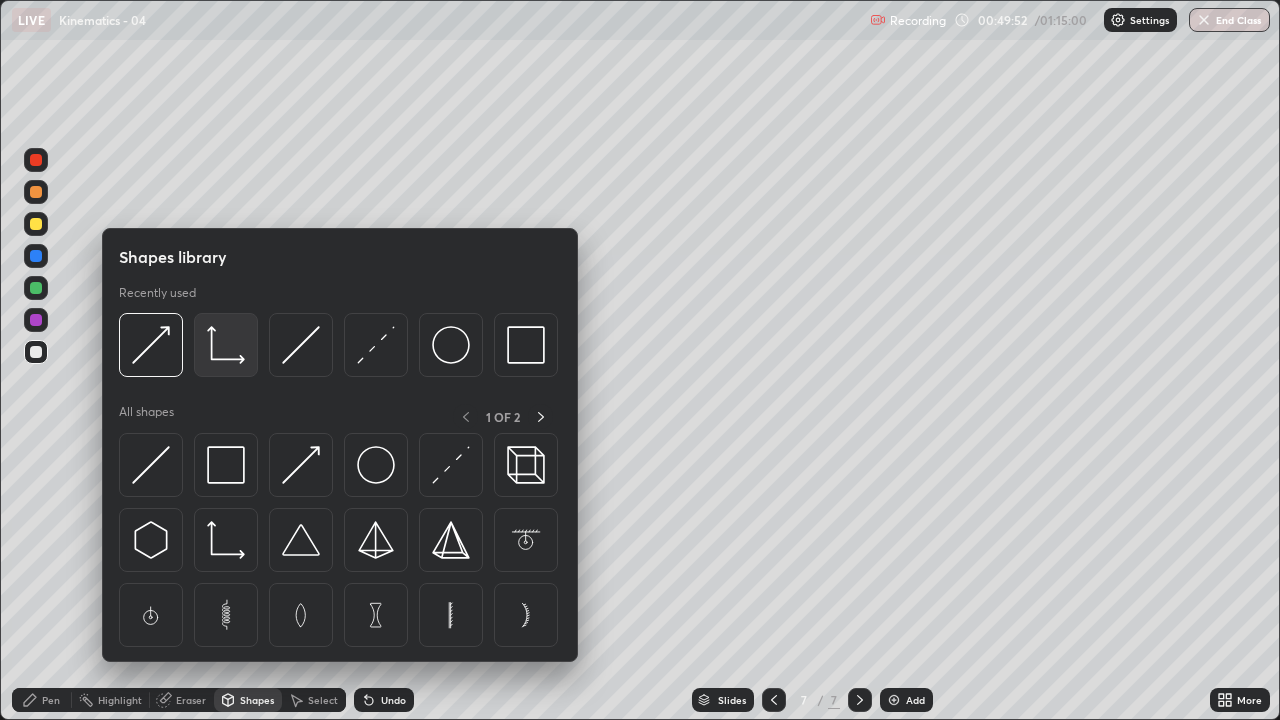 click at bounding box center (226, 345) 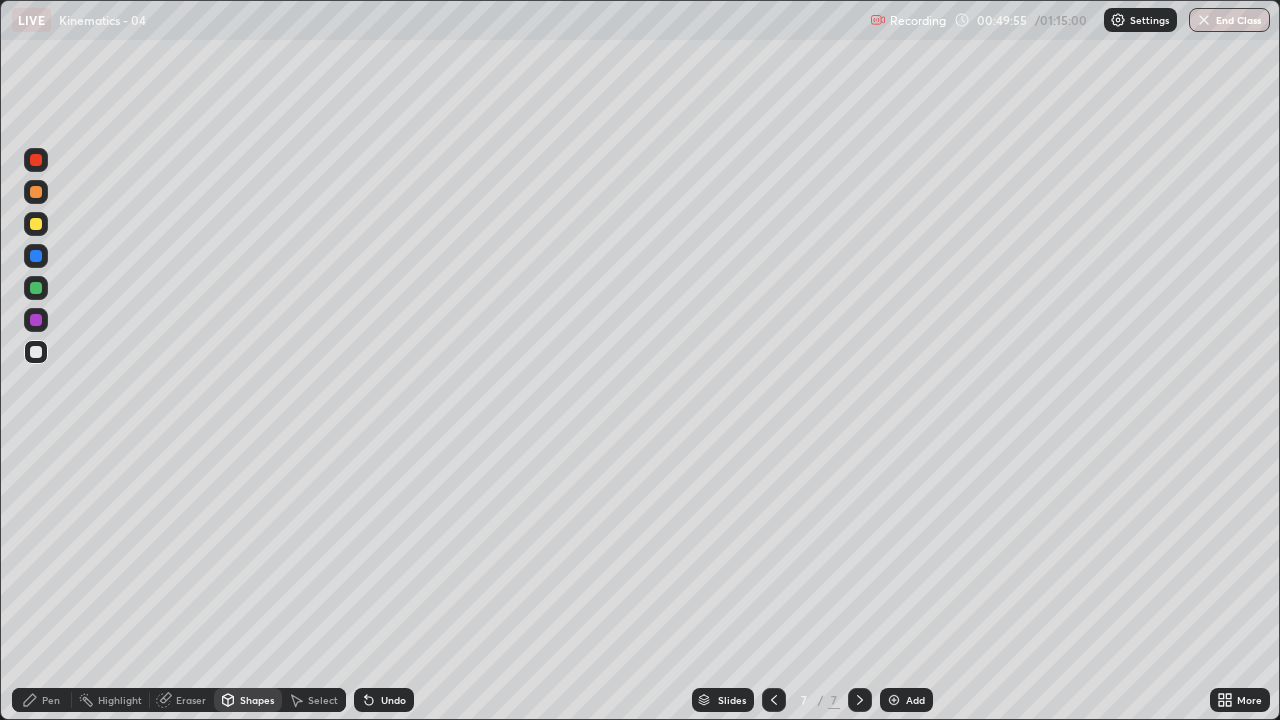 click on "Pen" at bounding box center [51, 700] 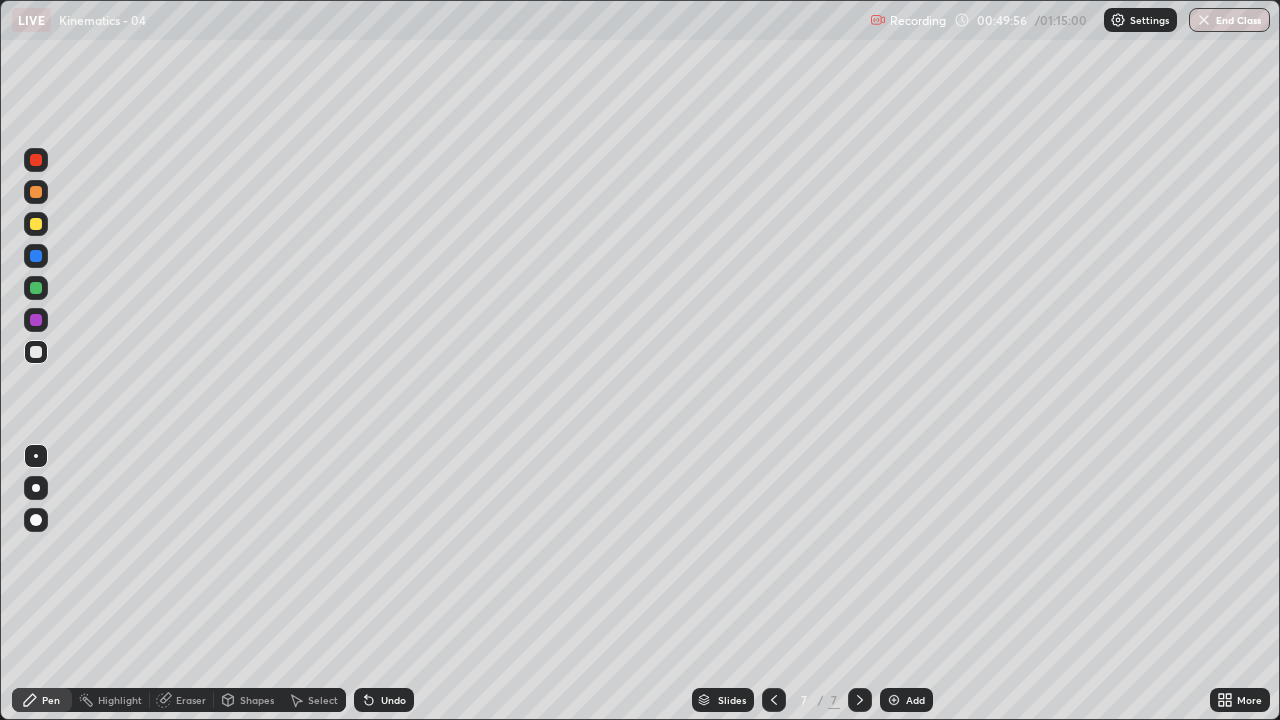 click at bounding box center [36, 224] 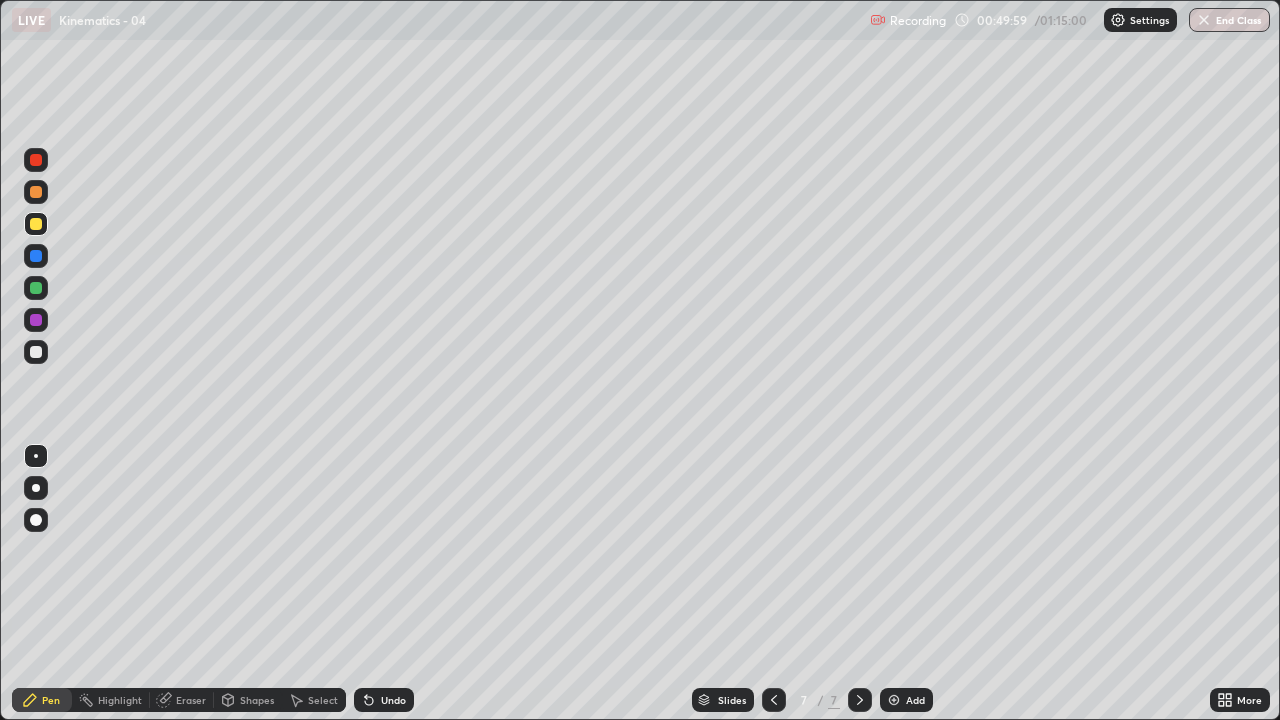 click on "Shapes" at bounding box center [257, 700] 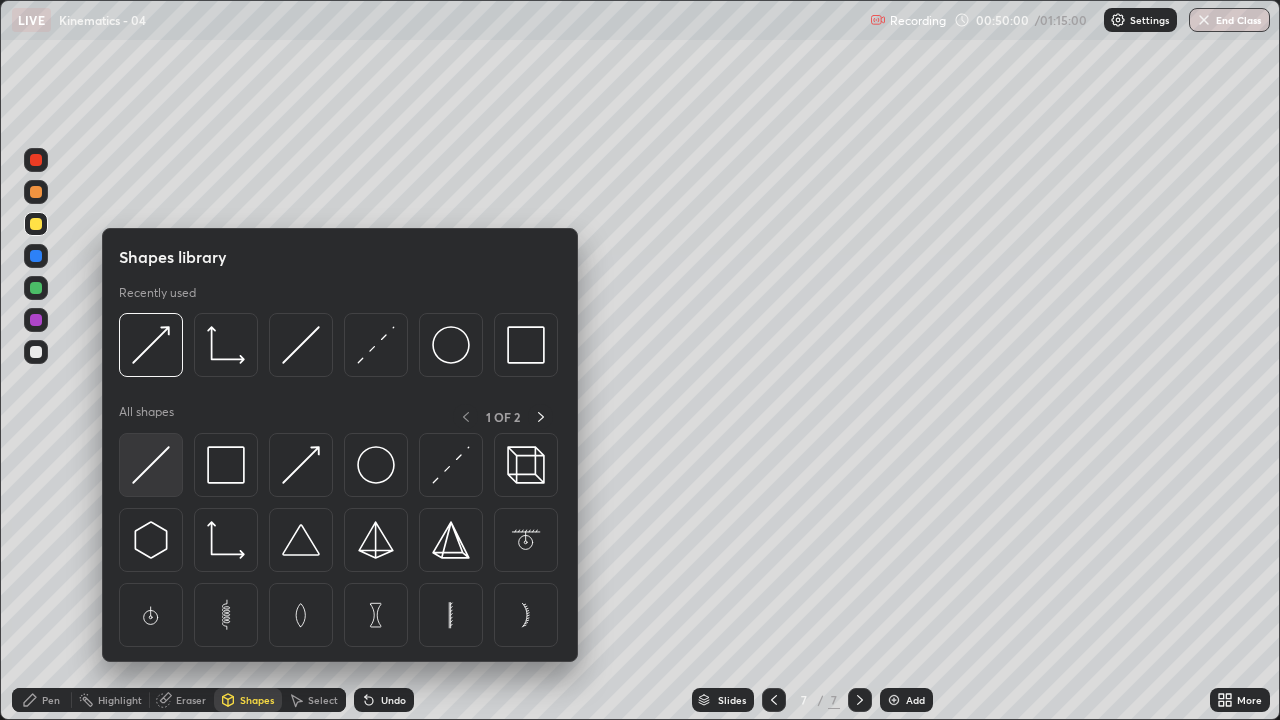 click at bounding box center [151, 465] 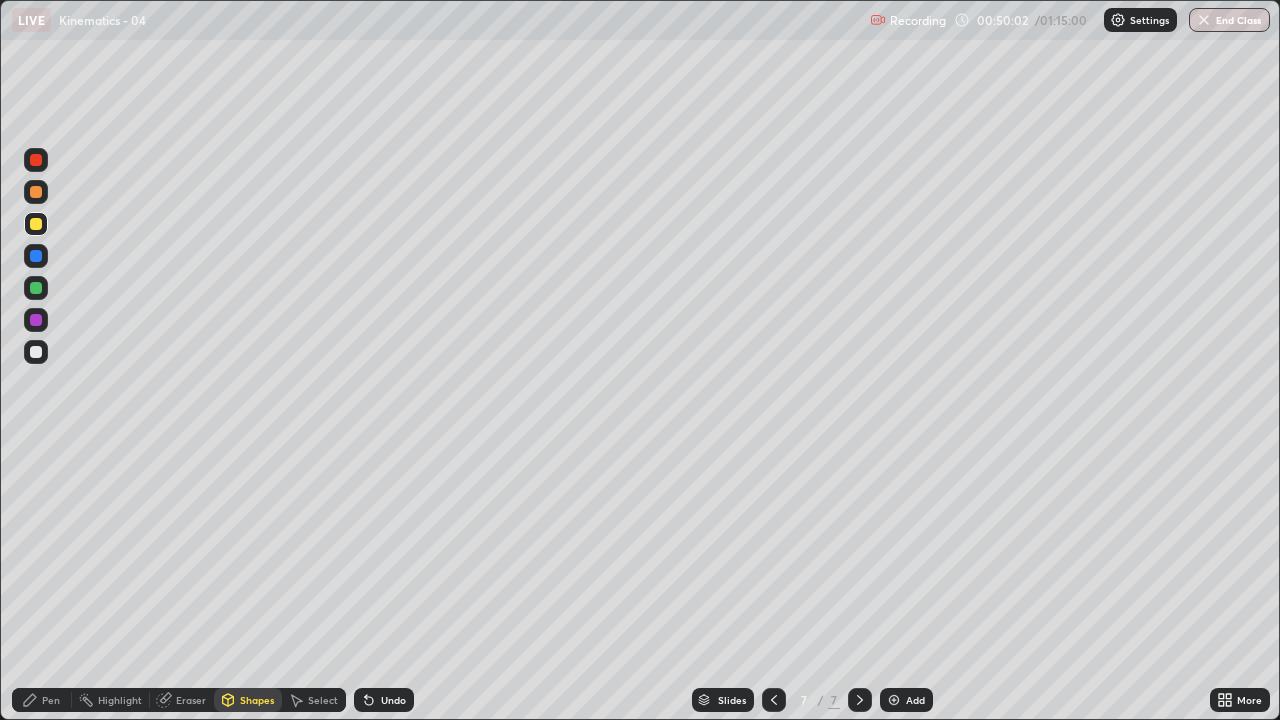 click on "Pen" at bounding box center (42, 700) 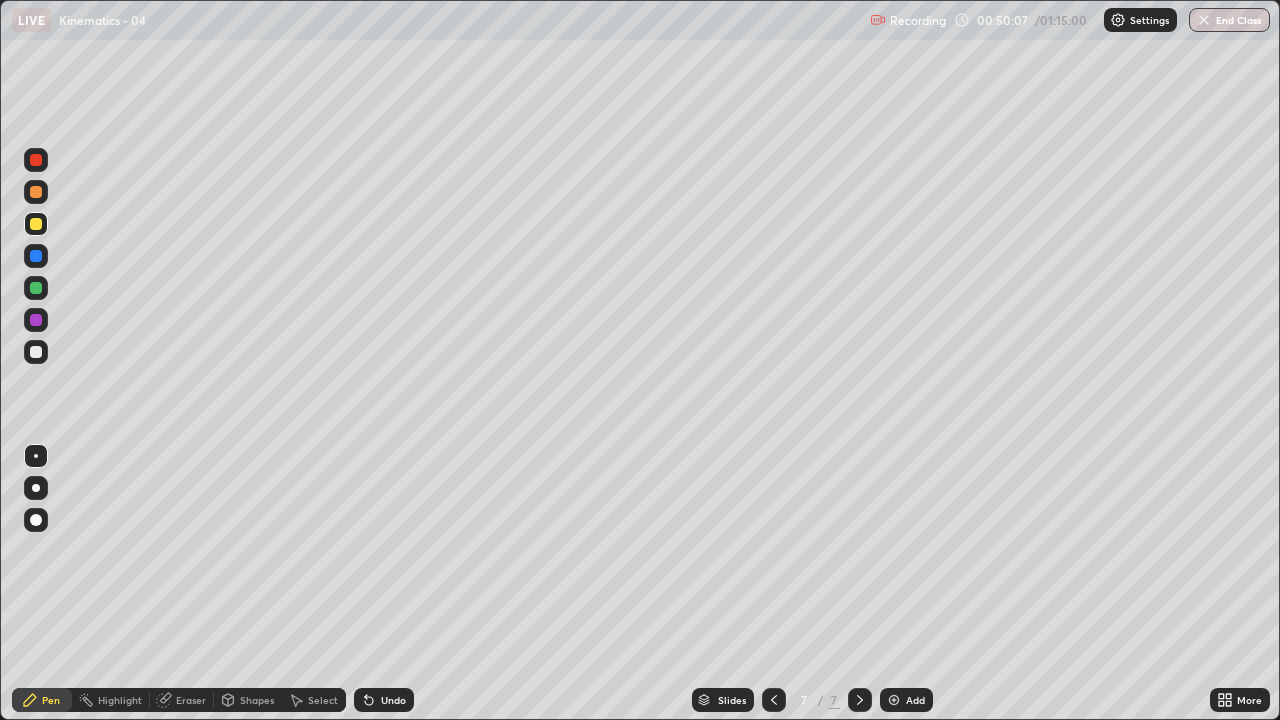 click on "Shapes" at bounding box center (257, 700) 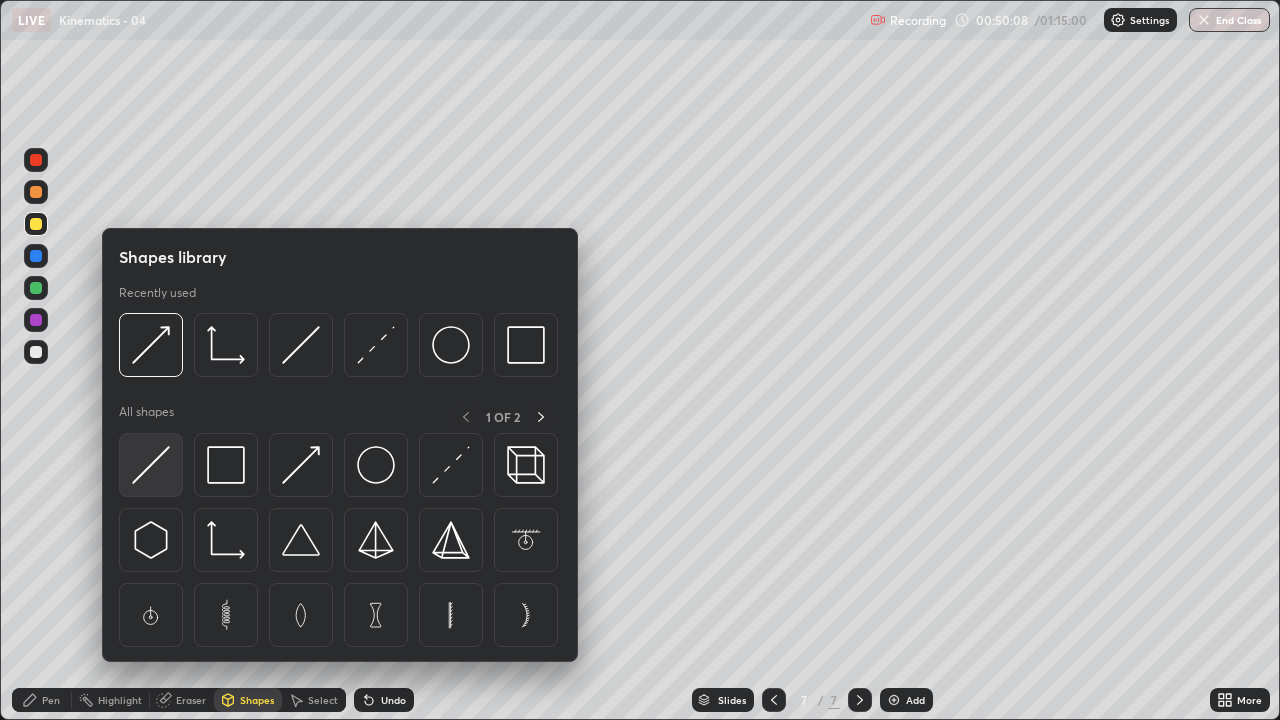click at bounding box center (151, 465) 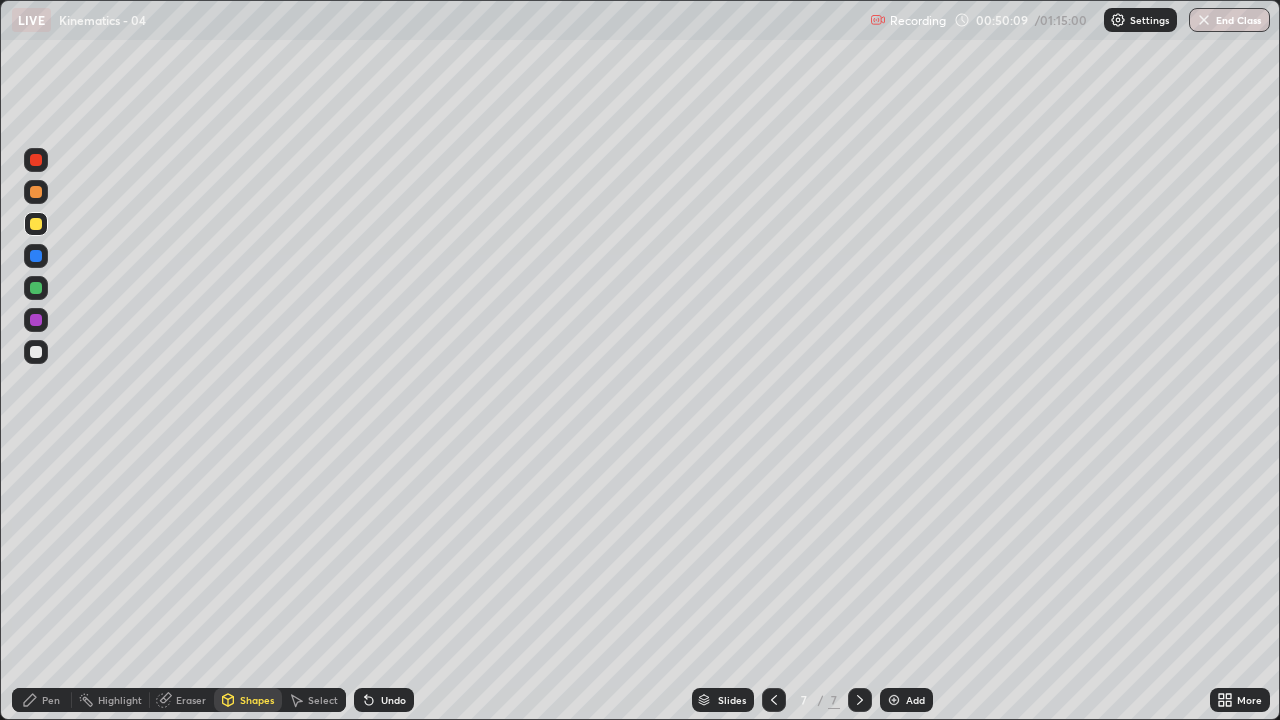 click at bounding box center [36, 256] 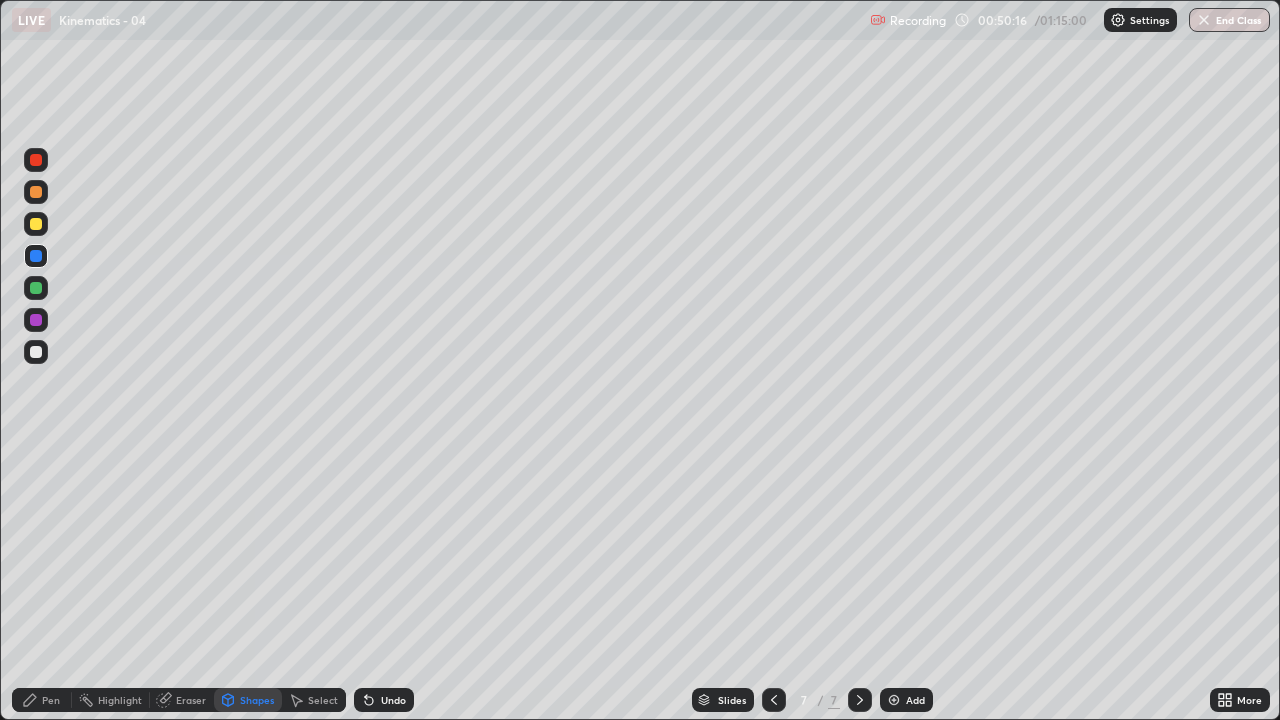 click on "Pen" at bounding box center (42, 700) 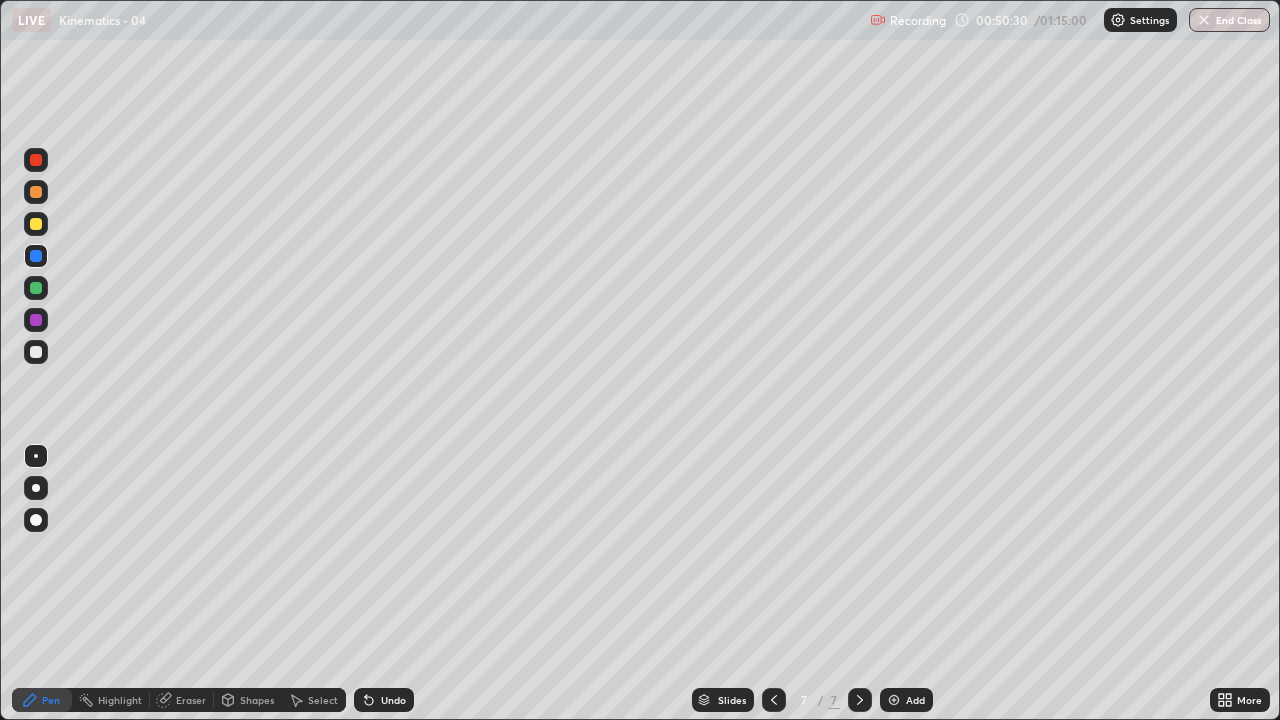 click 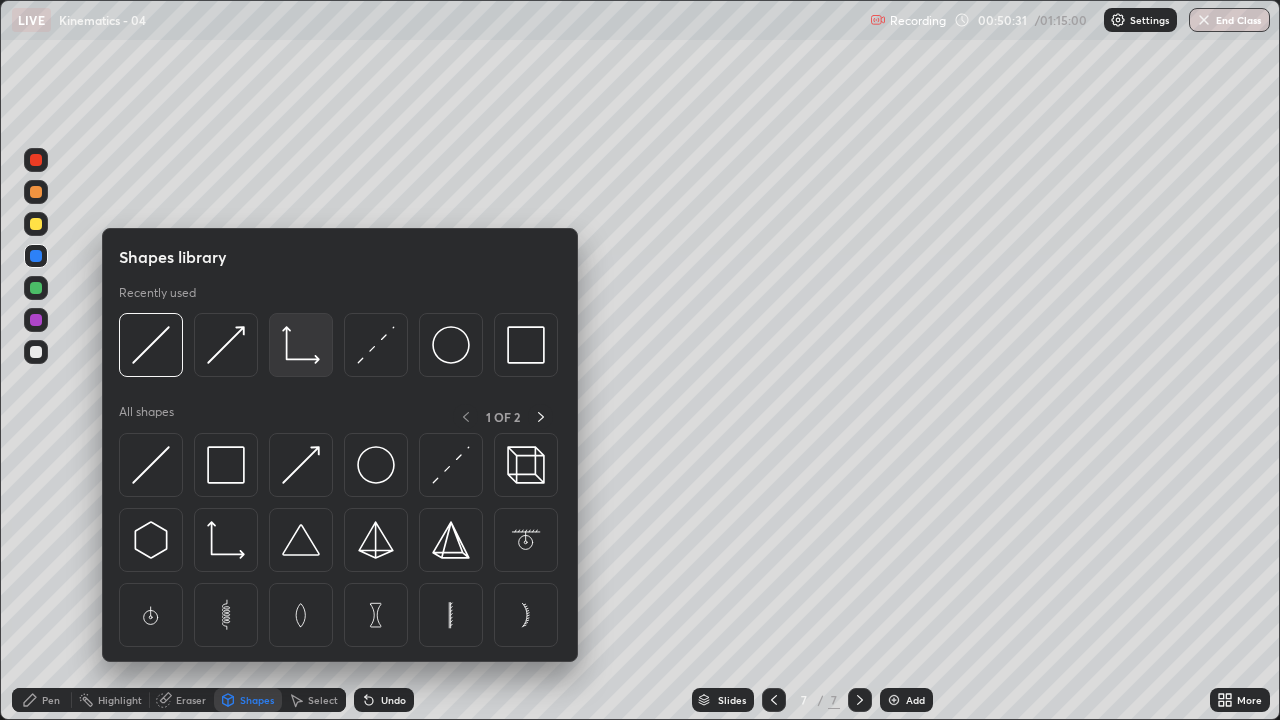 click at bounding box center (301, 345) 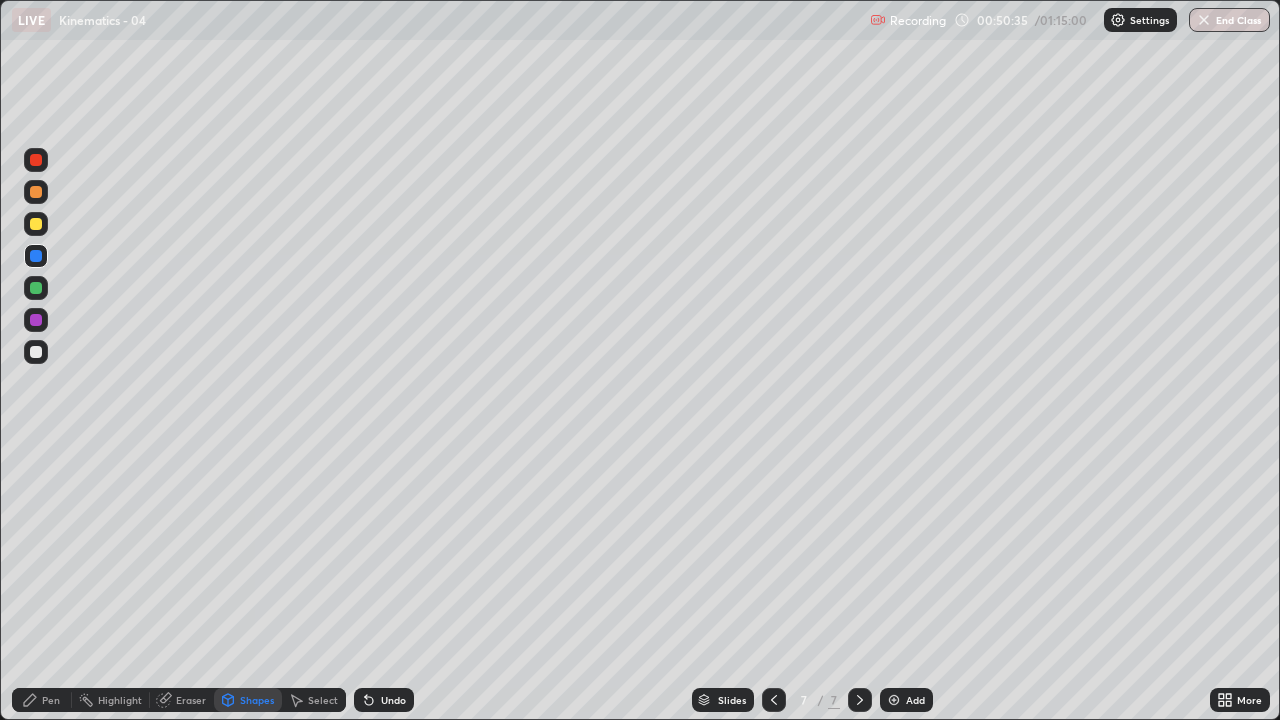 click on "Undo" at bounding box center (393, 700) 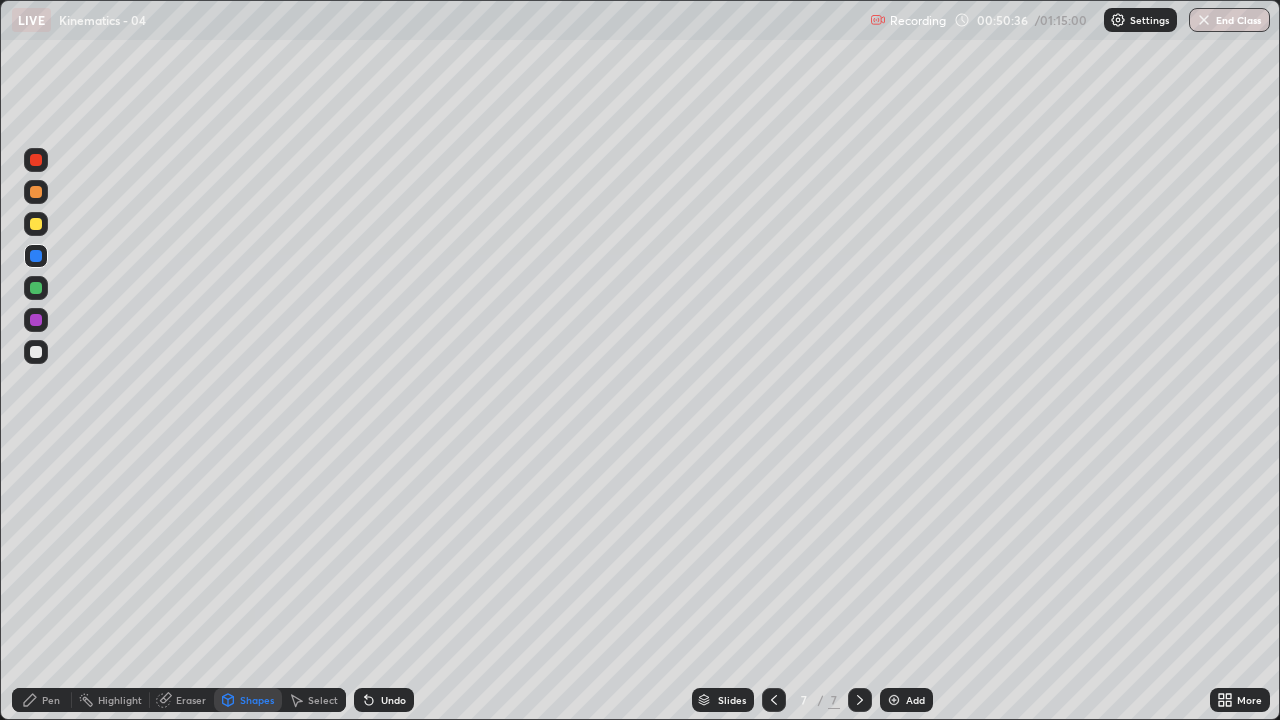 click at bounding box center (36, 352) 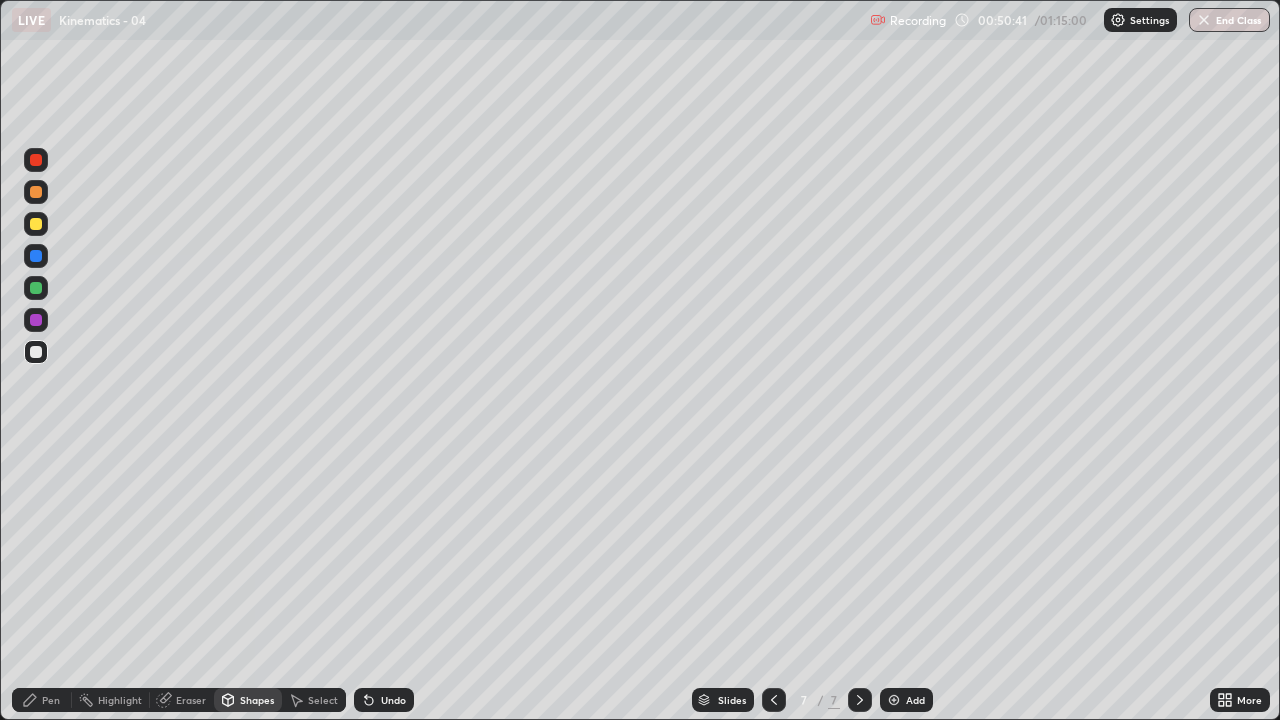 click on "Pen" at bounding box center [51, 700] 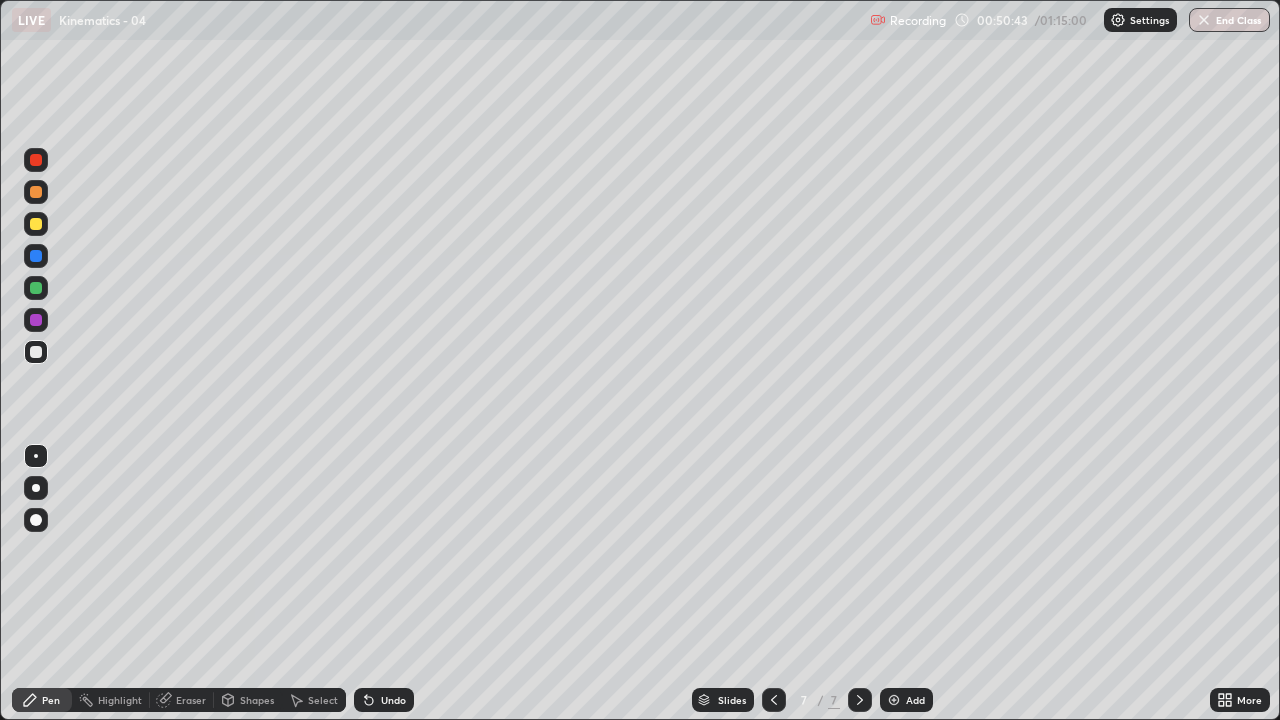 click at bounding box center [36, 224] 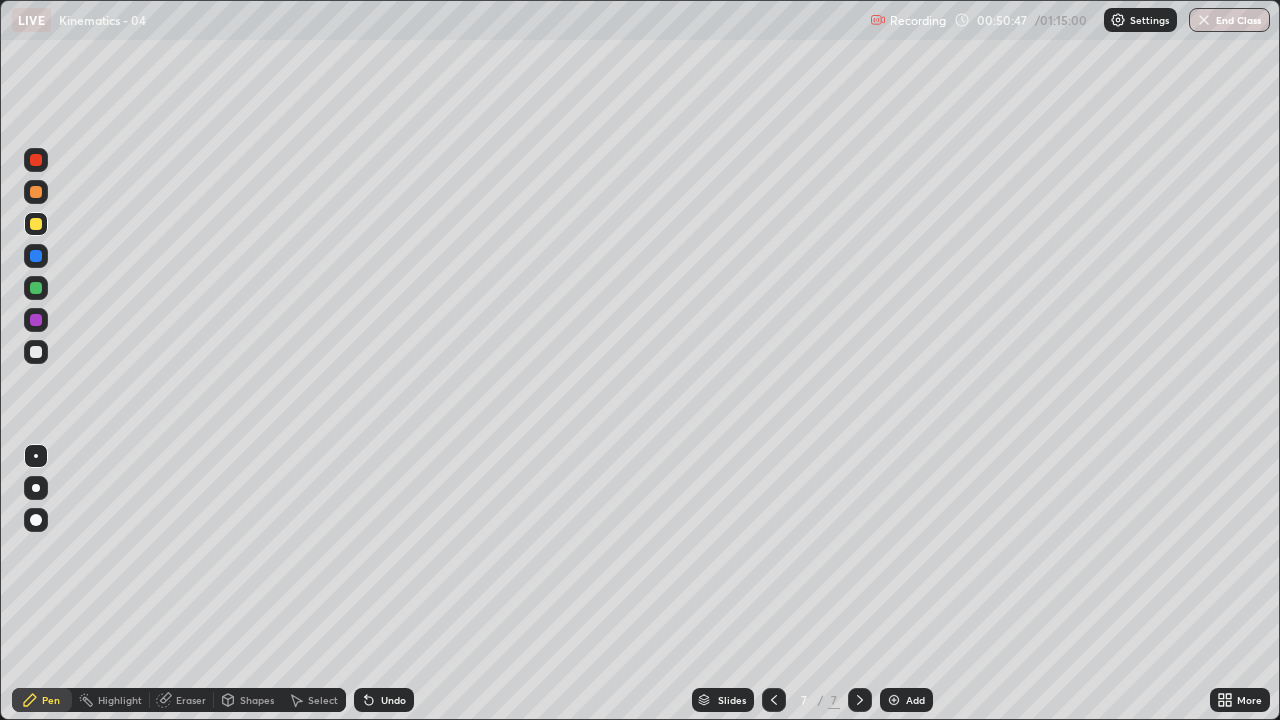 click at bounding box center [36, 224] 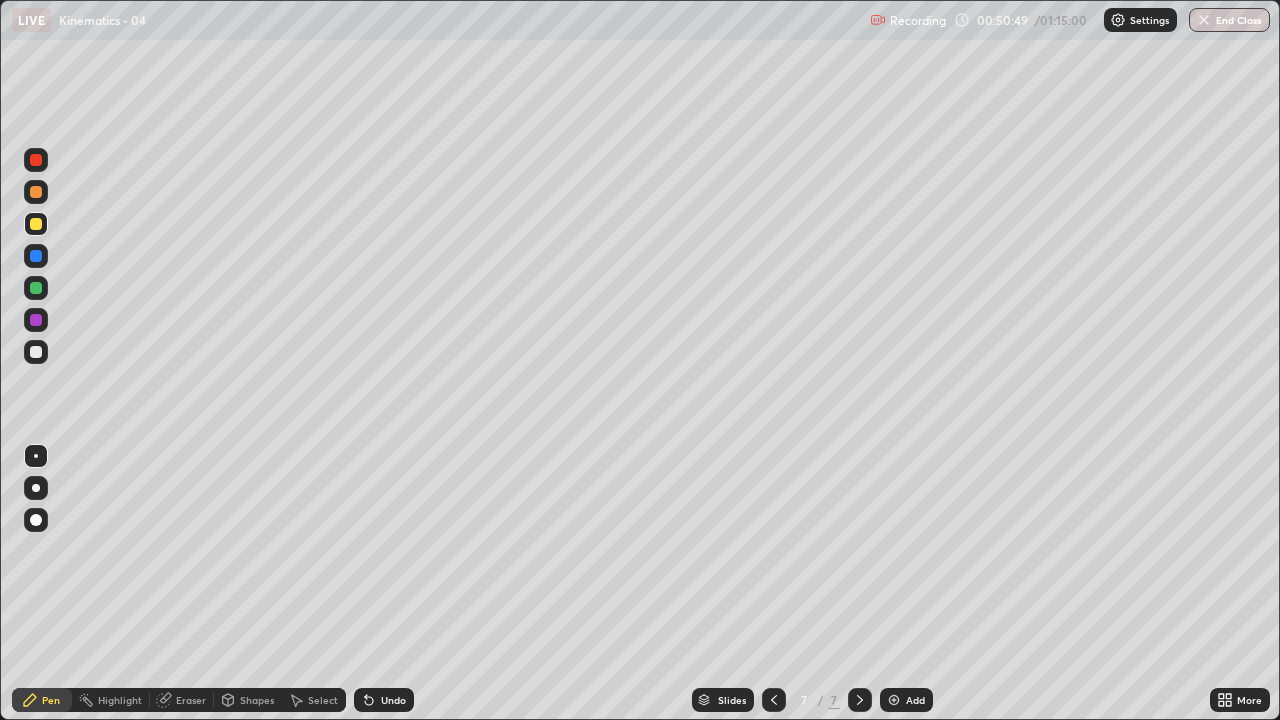 click on "Shapes" at bounding box center [257, 700] 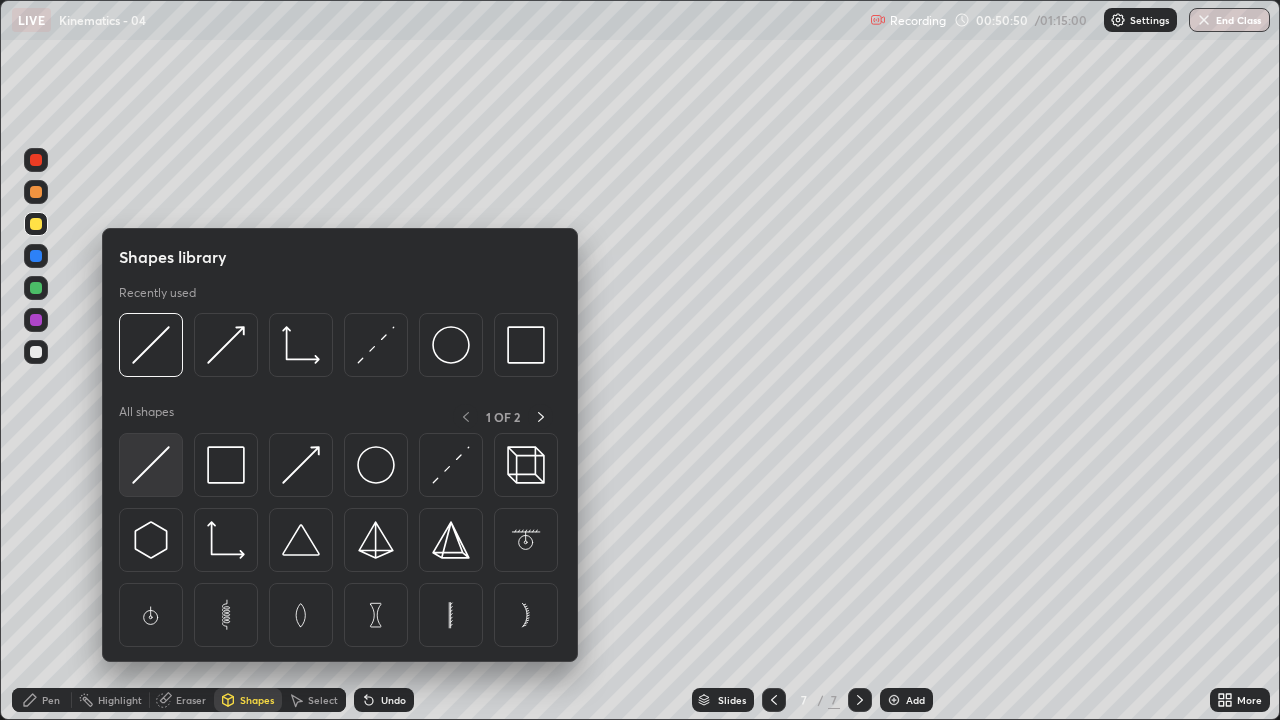 click at bounding box center [151, 465] 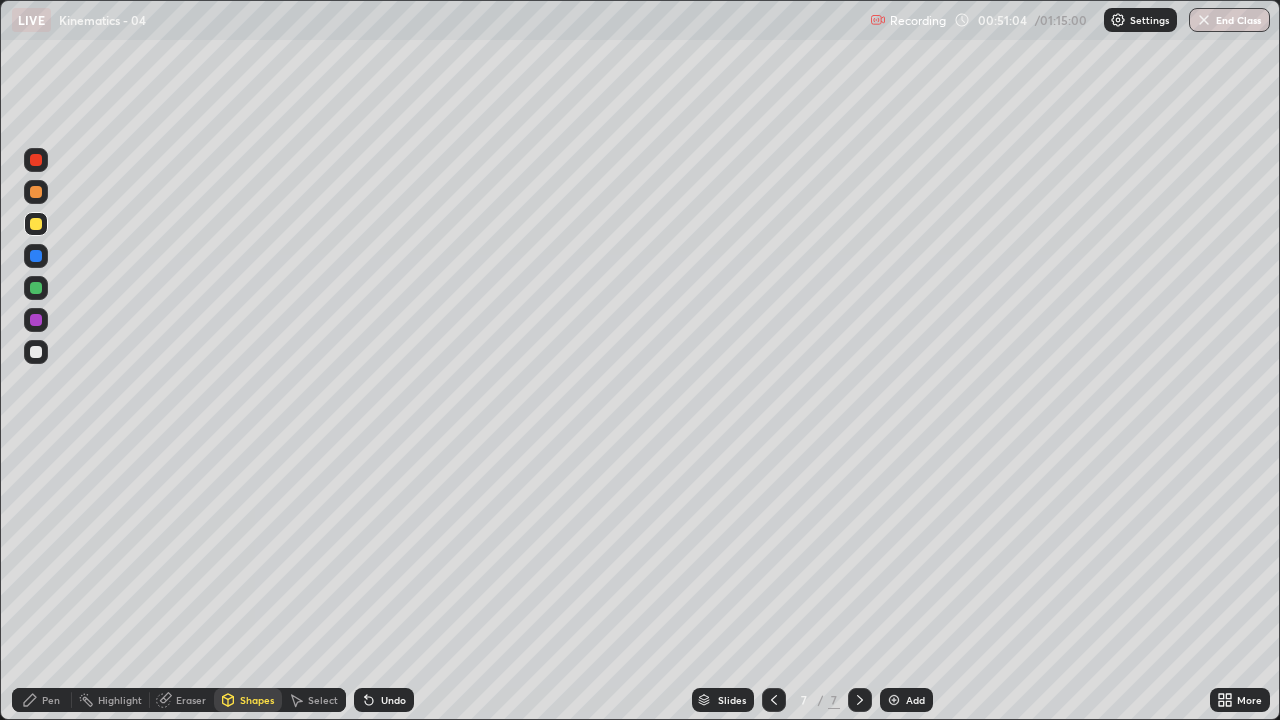click on "Shapes" at bounding box center (257, 700) 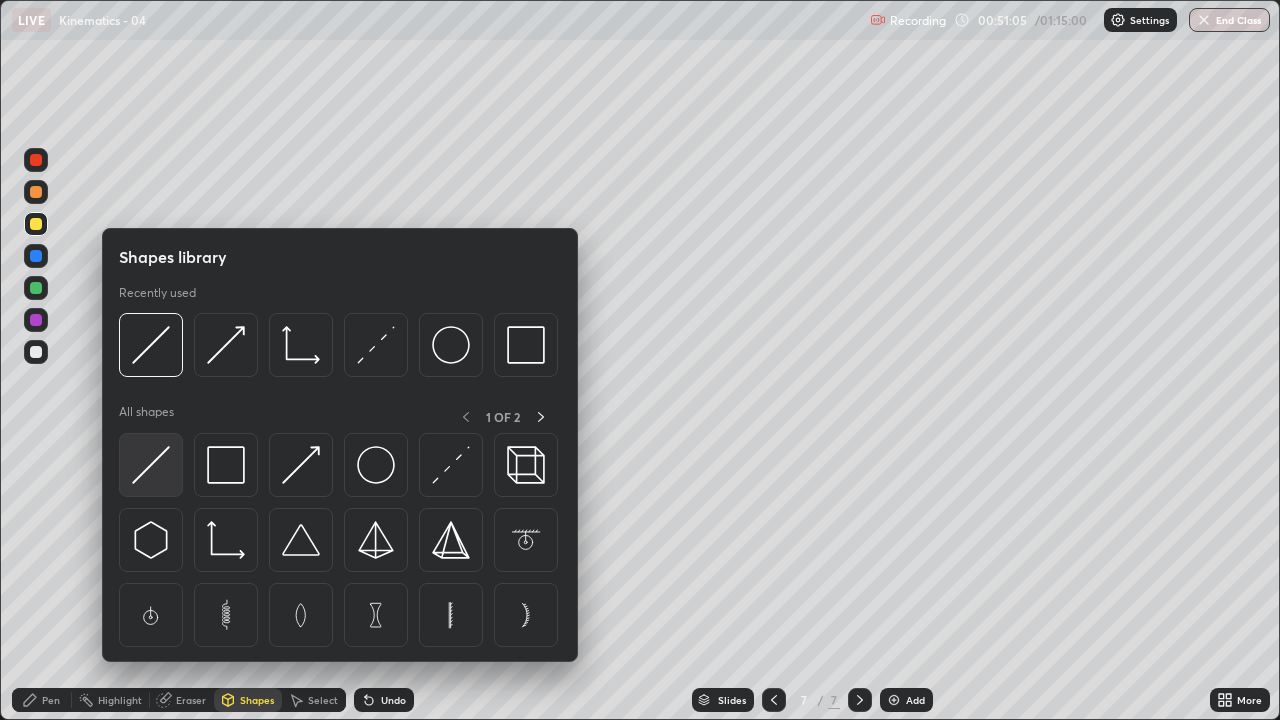 click at bounding box center (151, 465) 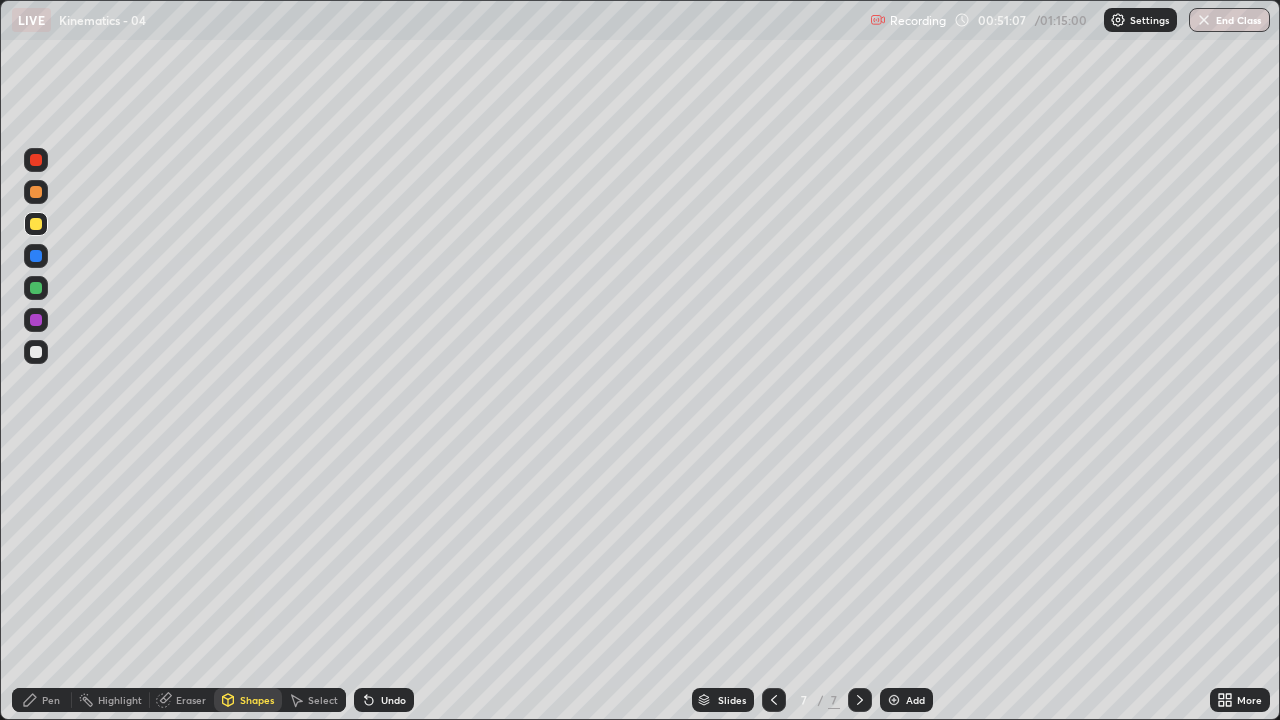 click at bounding box center (36, 352) 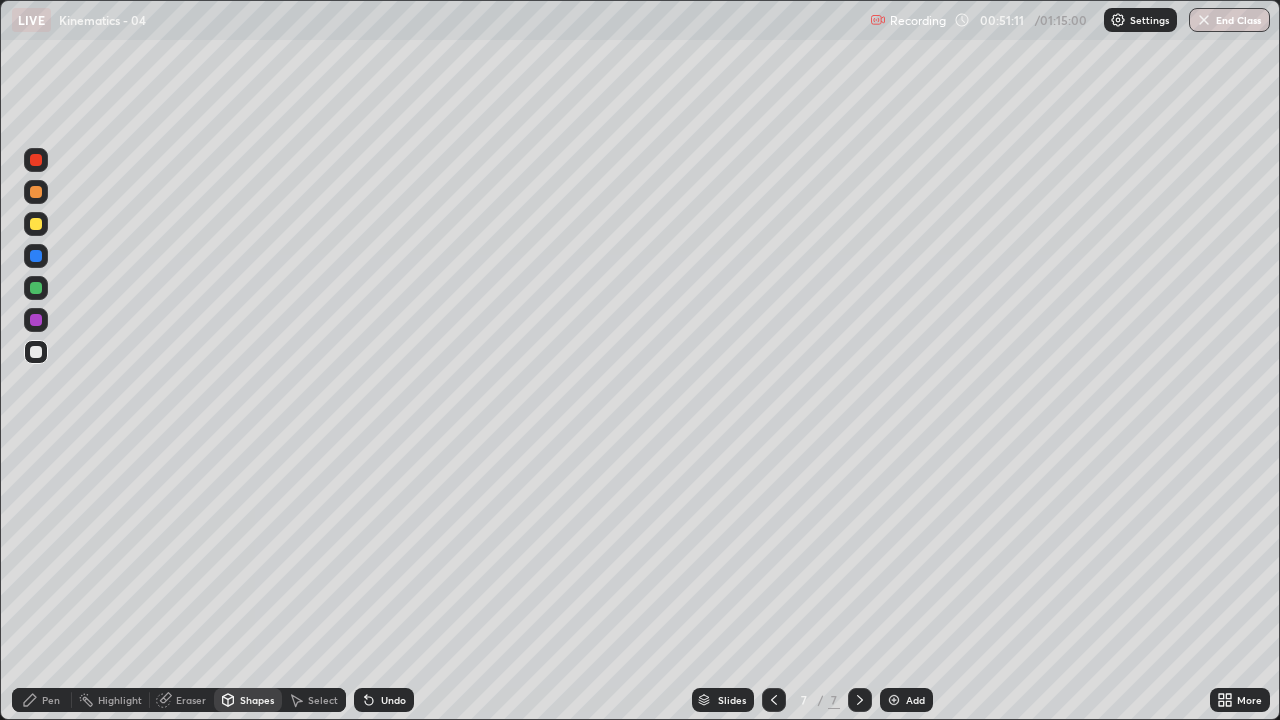 click on "Pen" at bounding box center [51, 700] 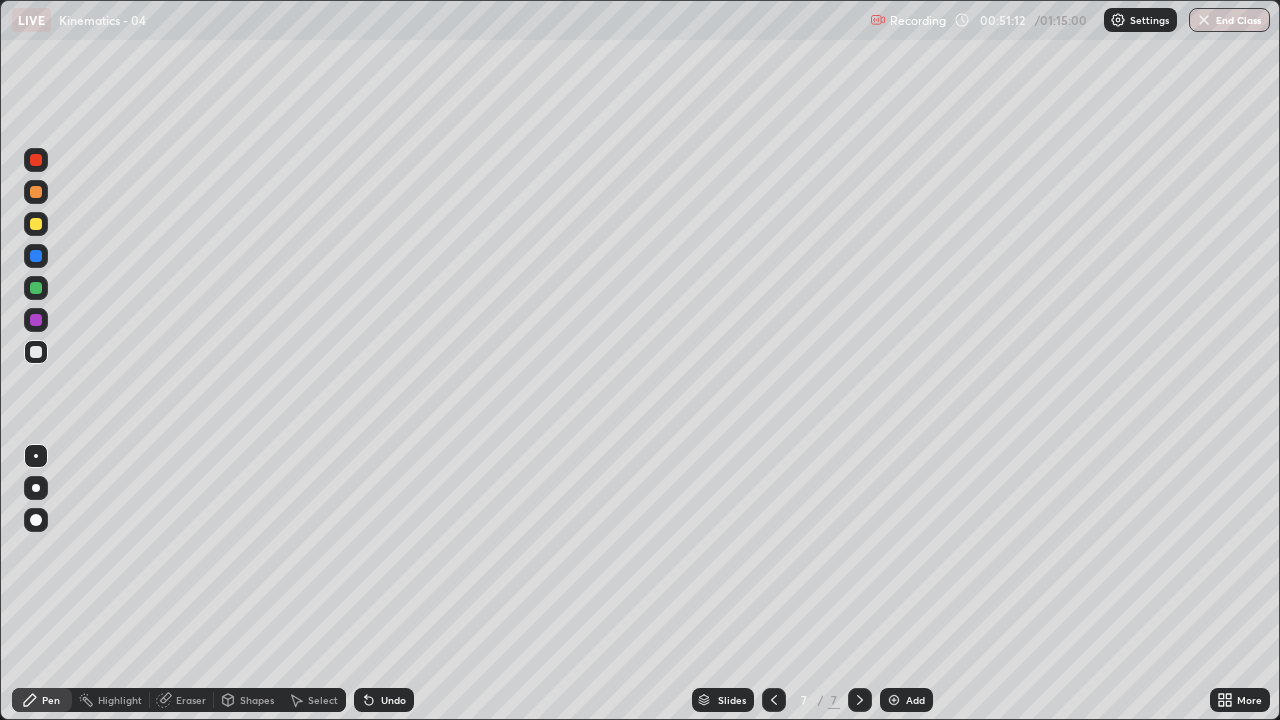 click on "Shapes" at bounding box center [257, 700] 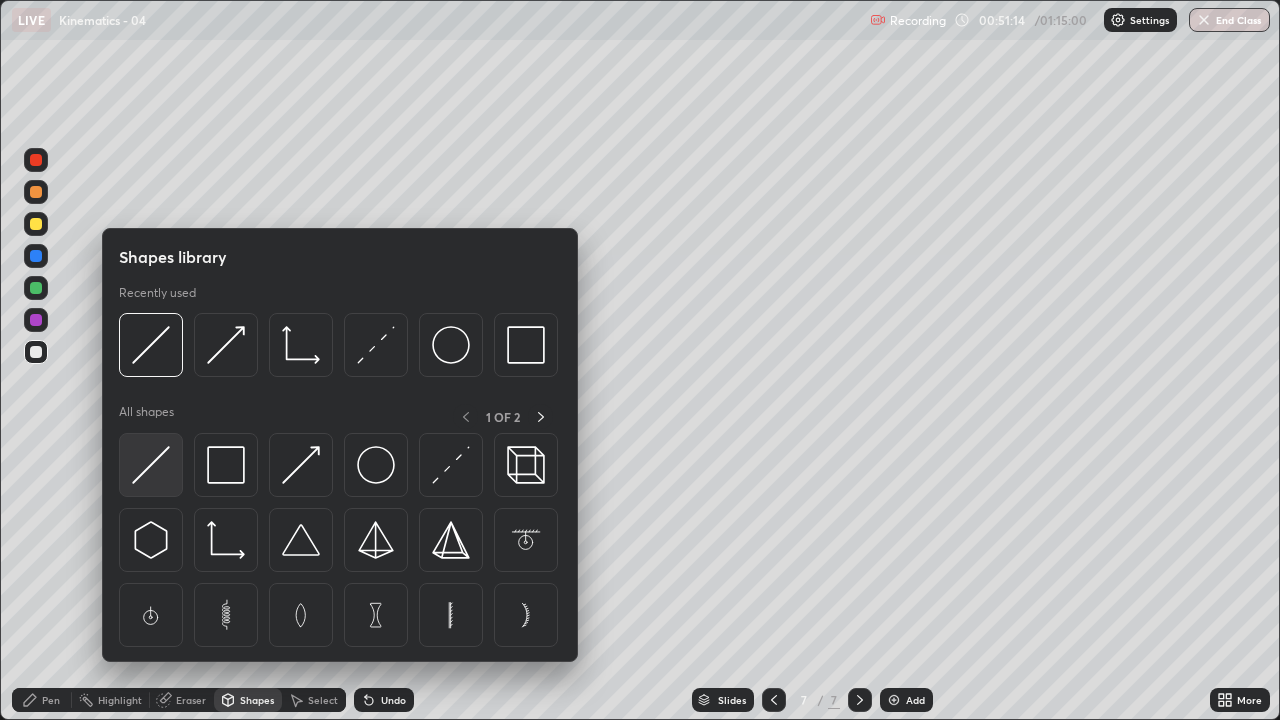 click at bounding box center [151, 465] 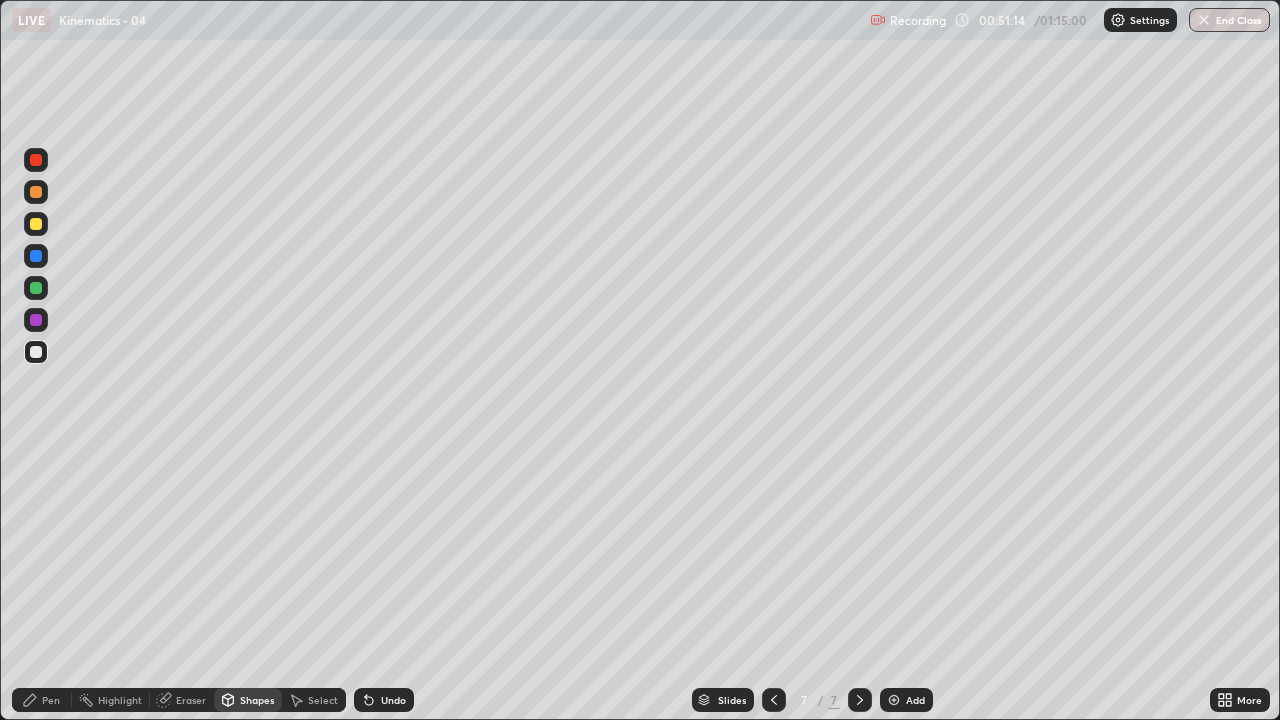 click at bounding box center (36, 224) 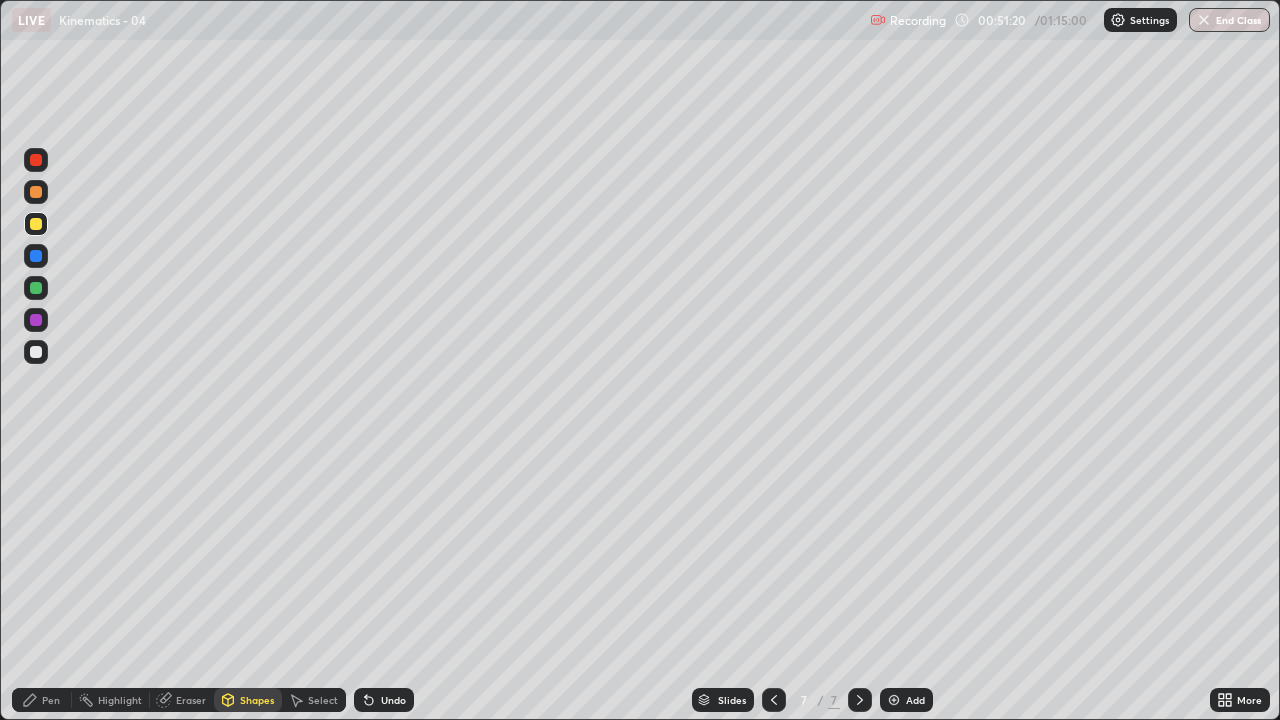 click on "Pen" at bounding box center [42, 700] 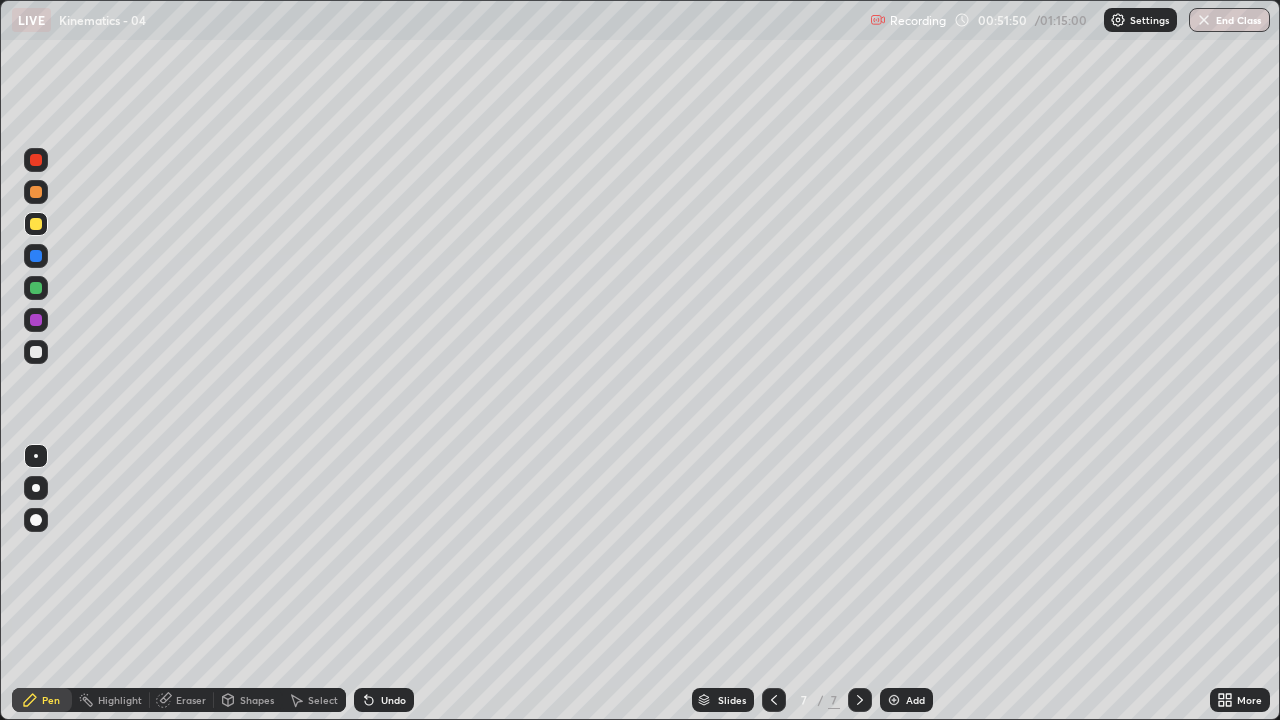 click on "Shapes" at bounding box center [248, 700] 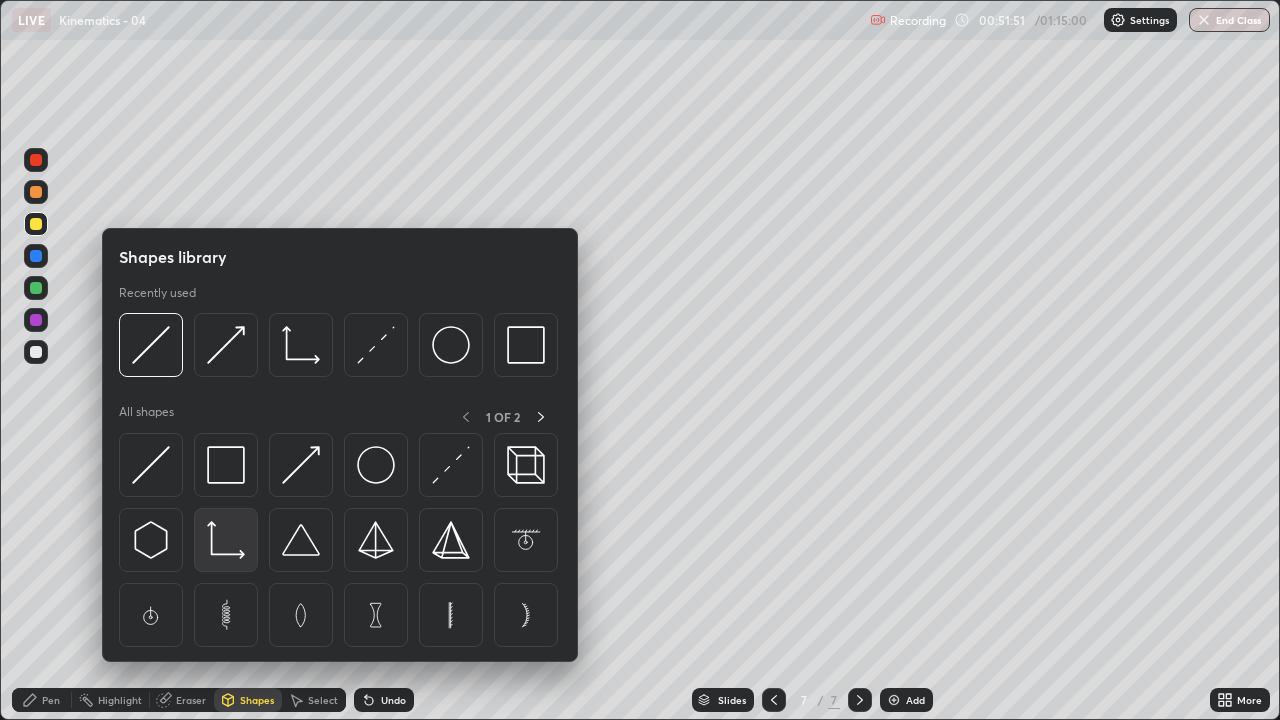 click at bounding box center [226, 540] 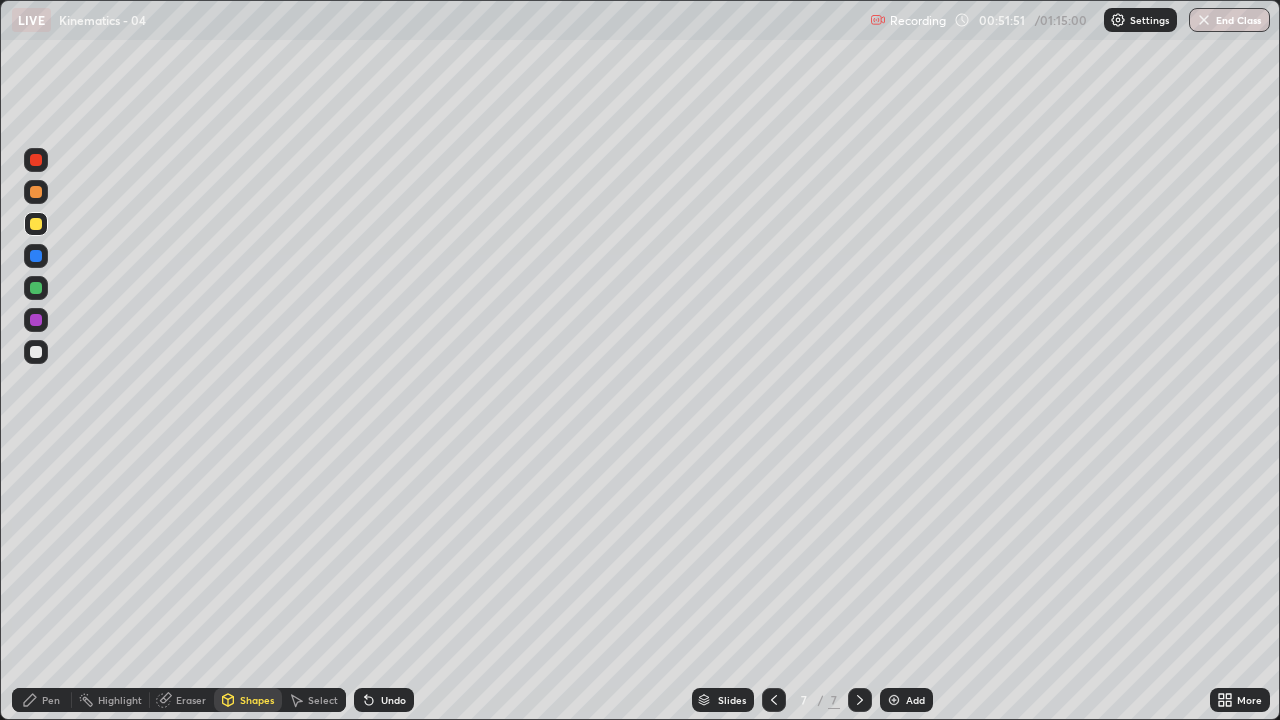 click at bounding box center [36, 352] 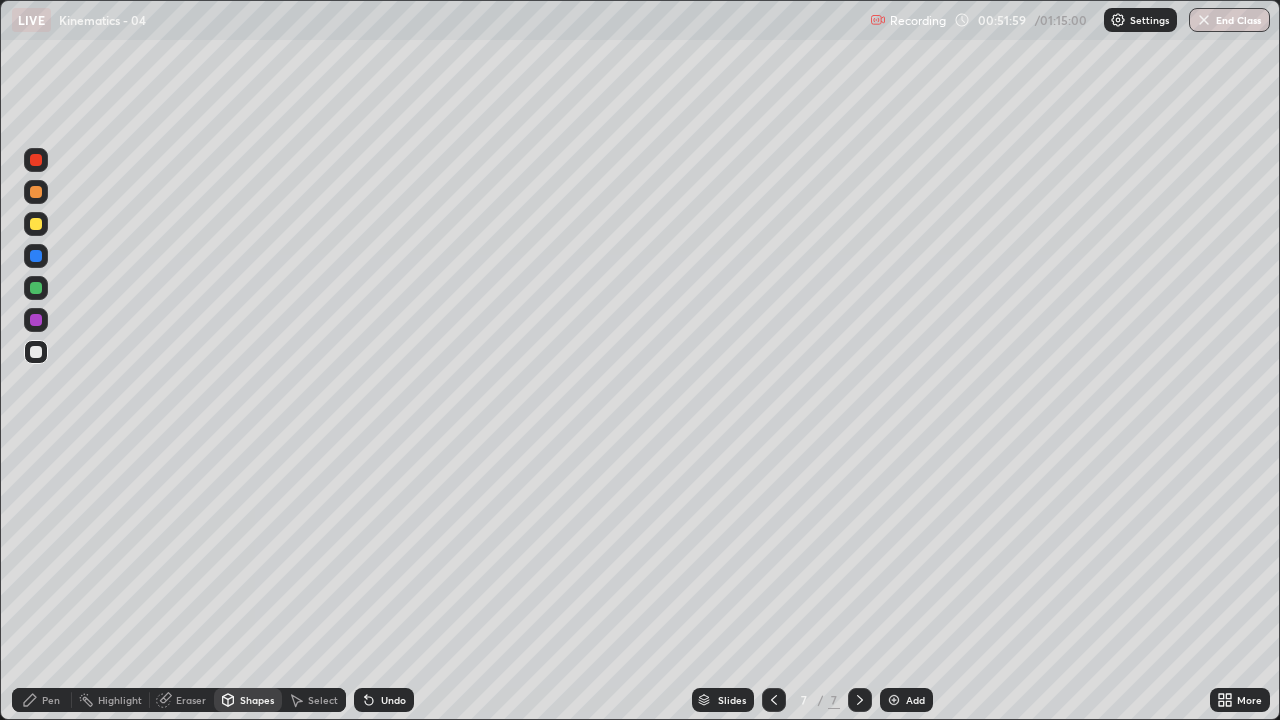 click on "Undo" at bounding box center (393, 700) 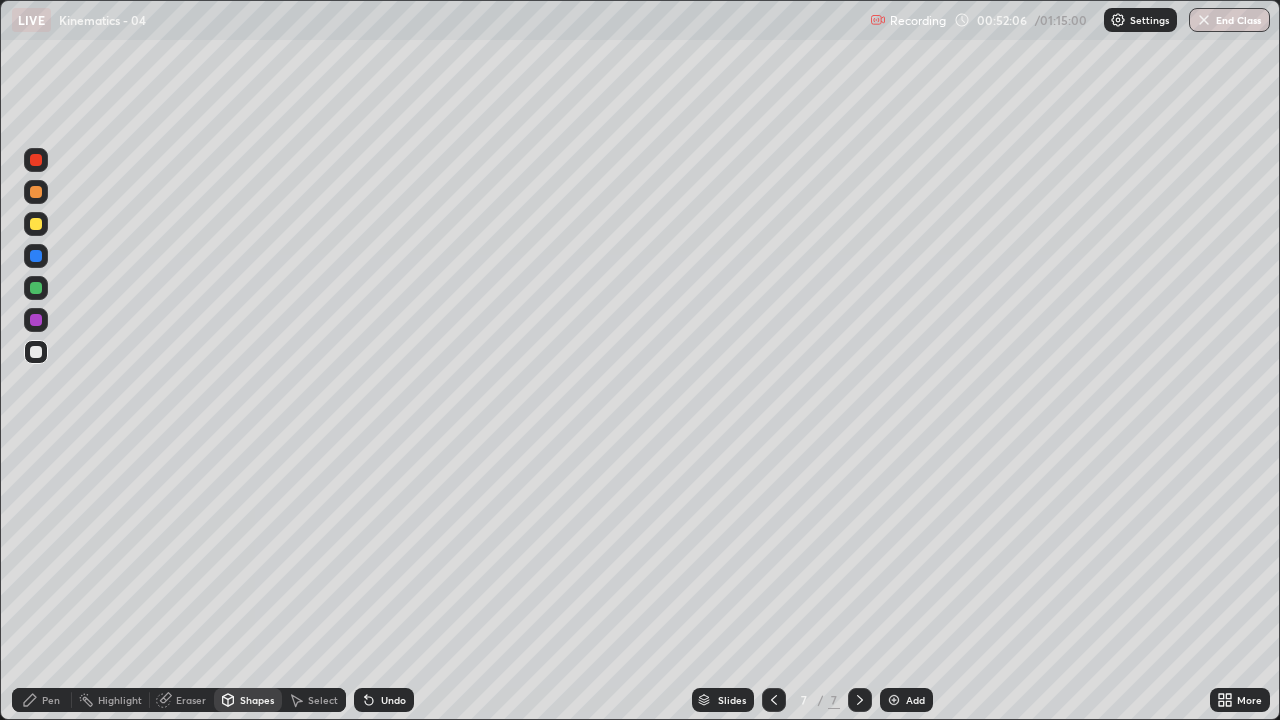 click on "Shapes" at bounding box center [248, 700] 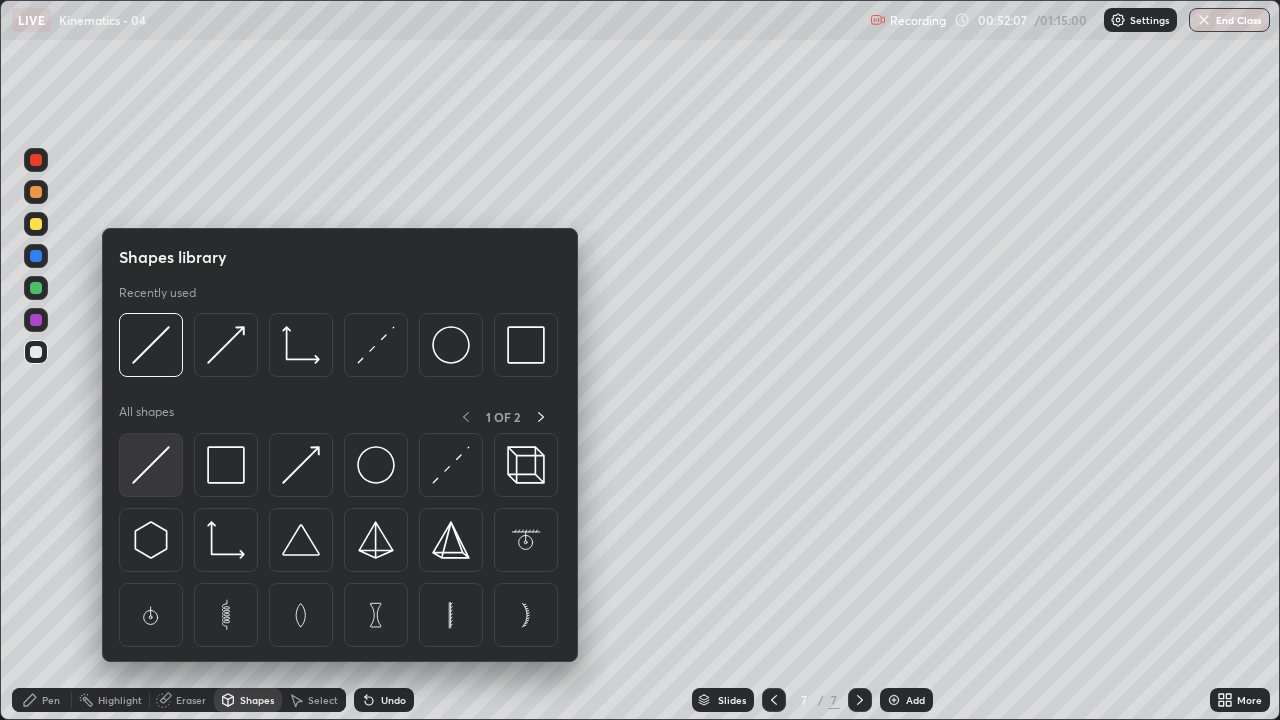 click at bounding box center [151, 465] 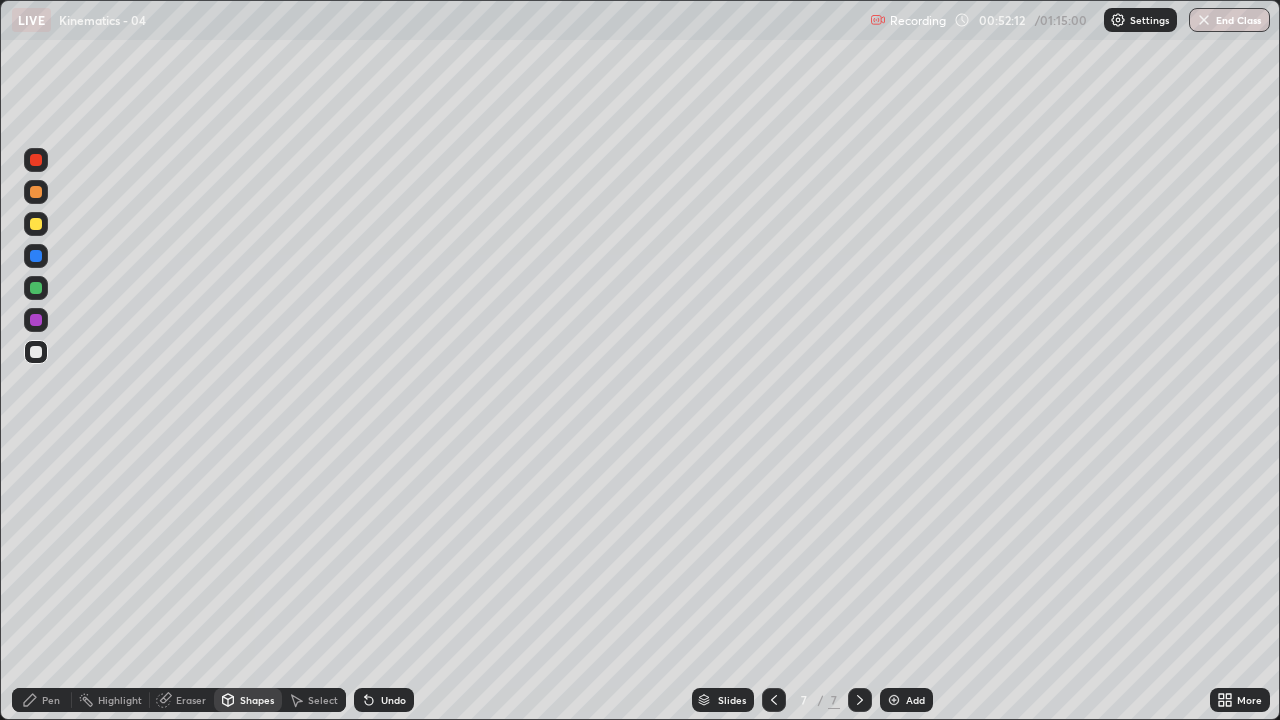 click on "Undo" at bounding box center (384, 700) 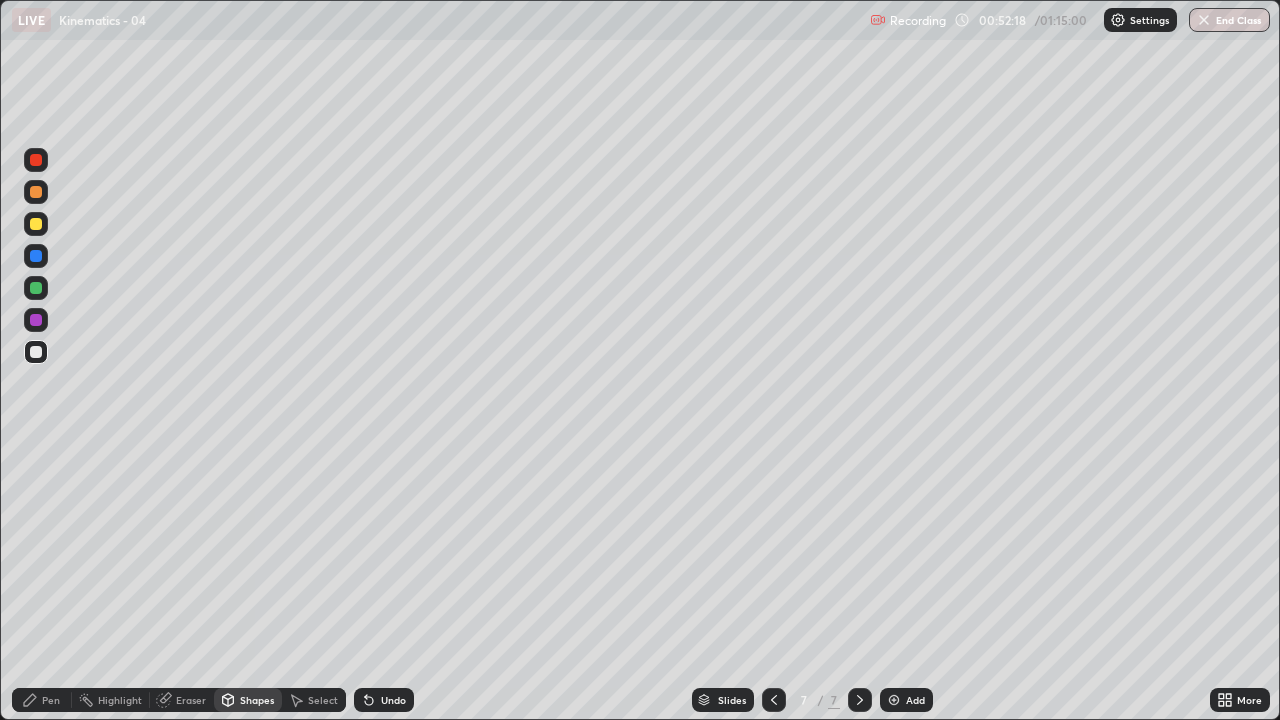 click on "Pen" at bounding box center [51, 700] 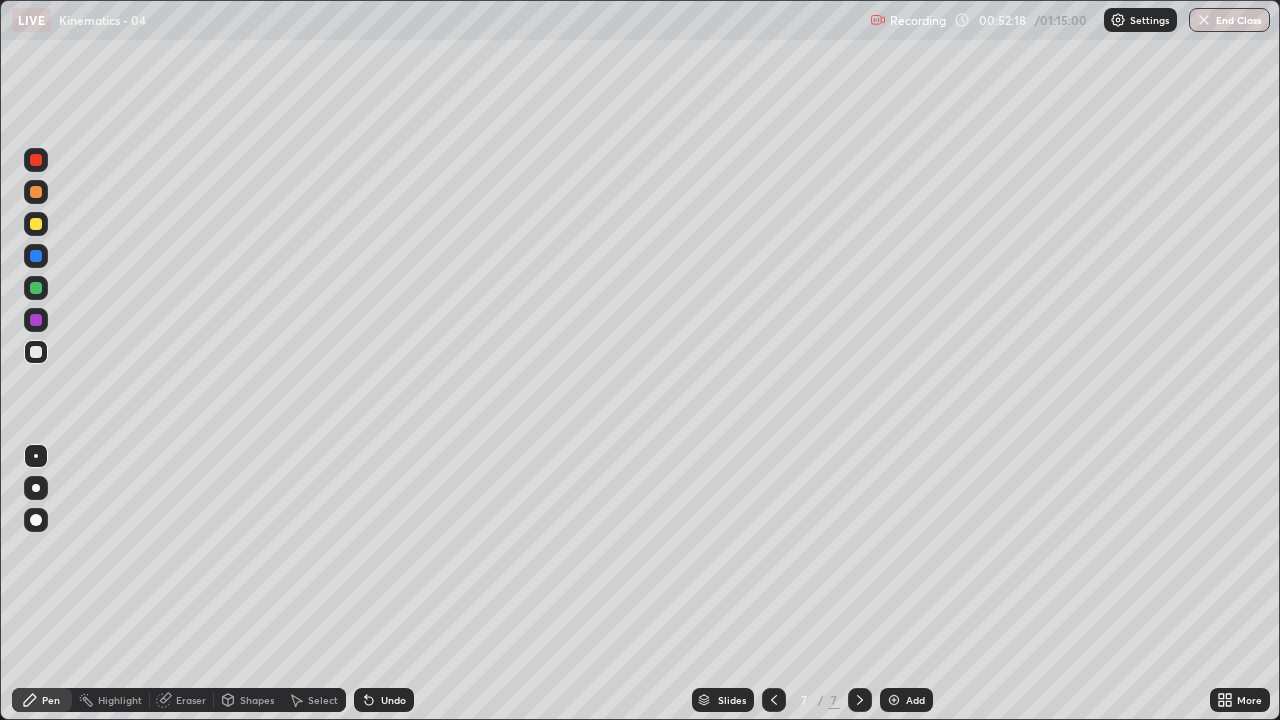 click on "Shapes" at bounding box center [257, 700] 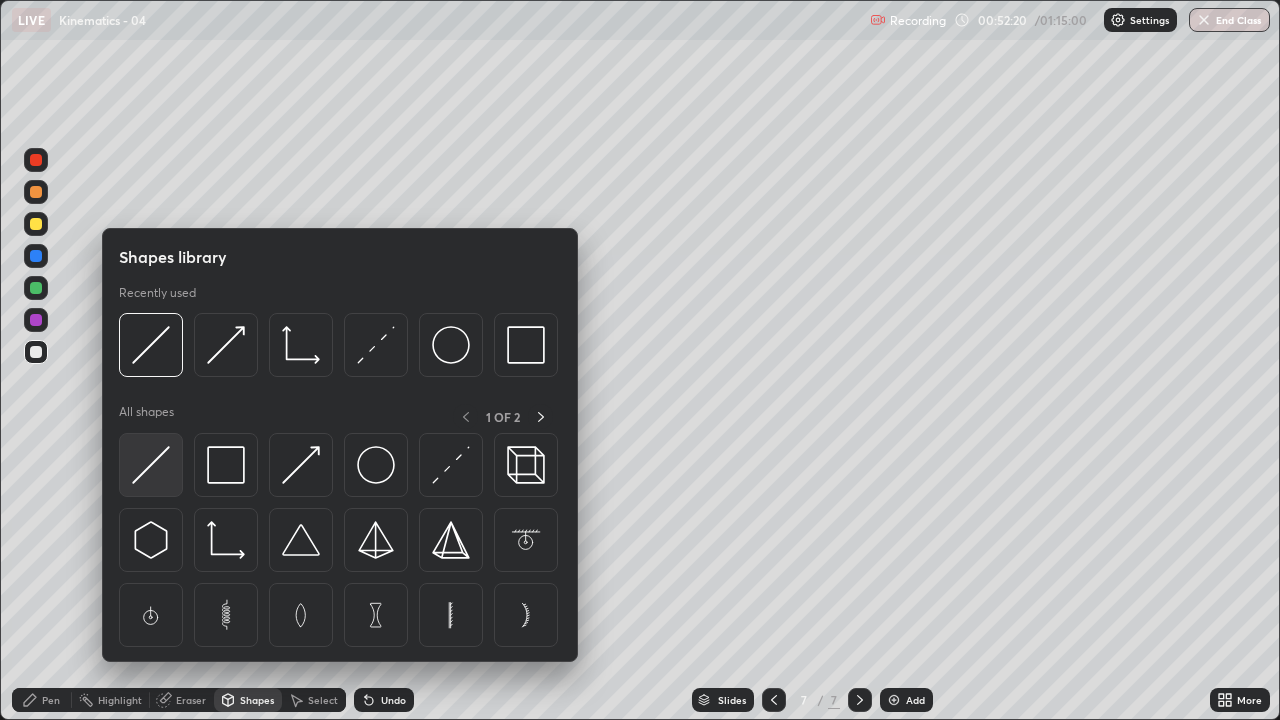 click at bounding box center [151, 465] 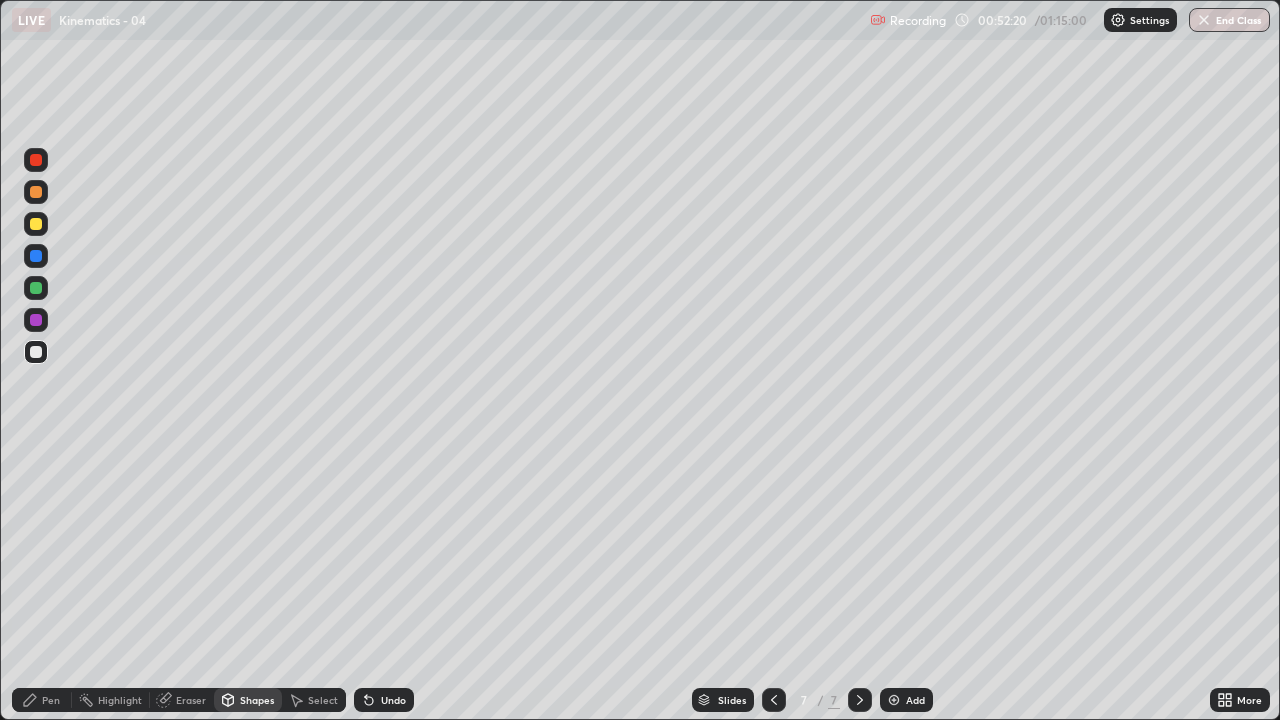click at bounding box center [36, 224] 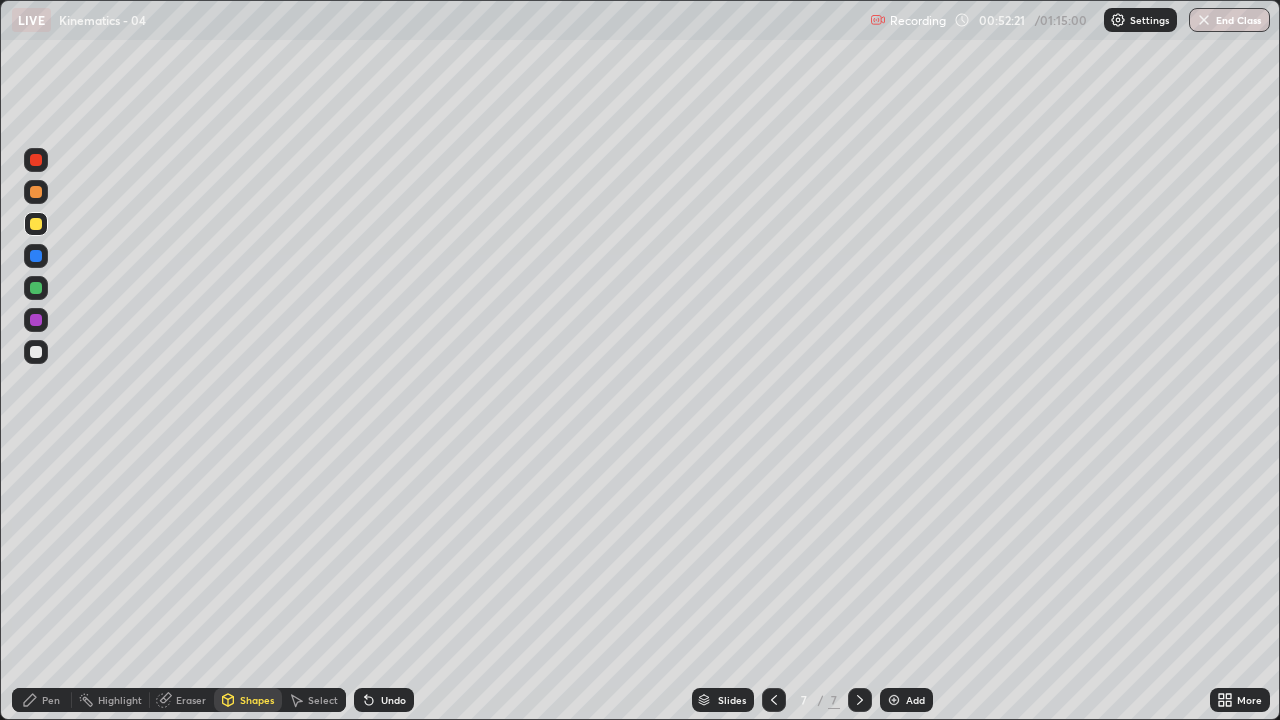 click at bounding box center (36, 192) 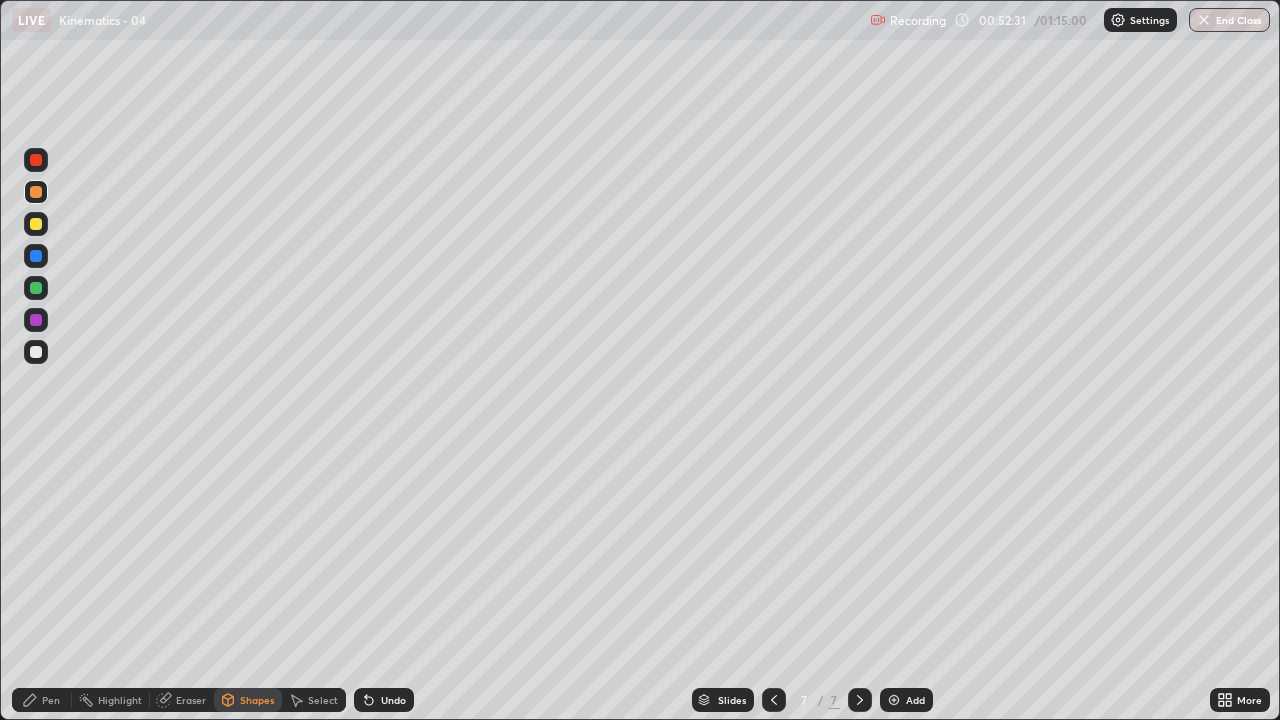 click on "Pen" at bounding box center [51, 700] 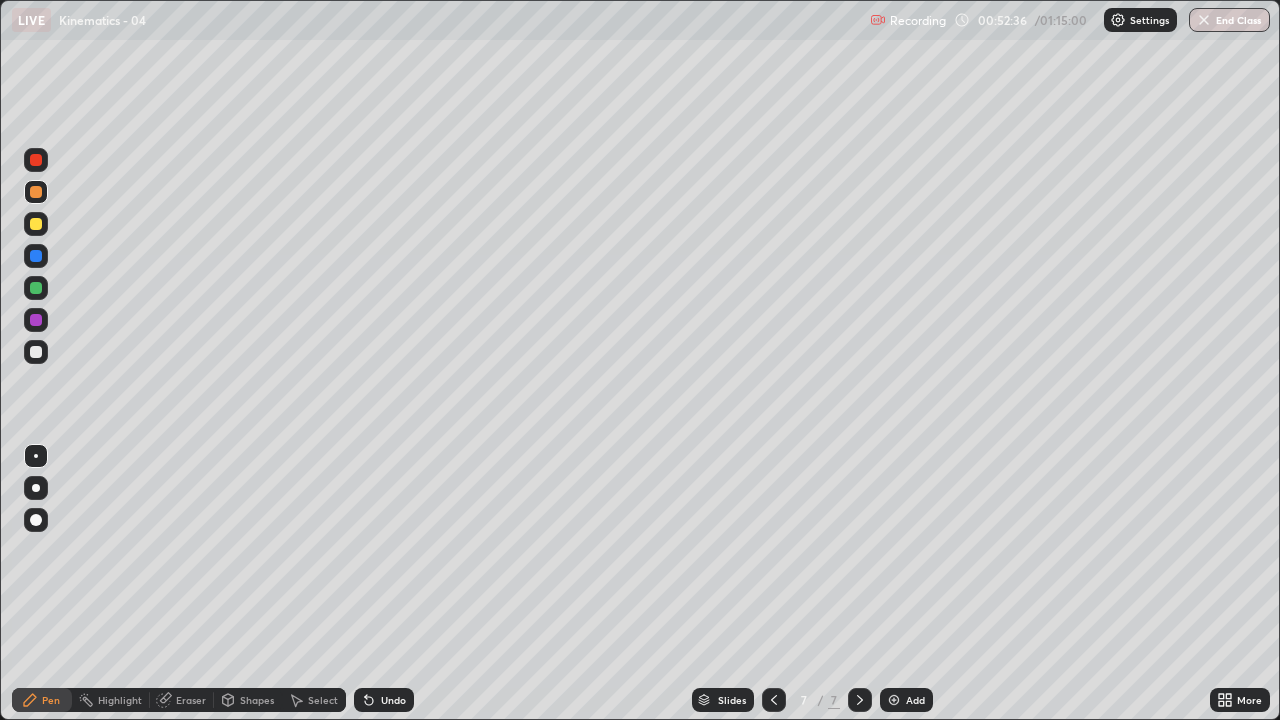 click on "Undo" at bounding box center (393, 700) 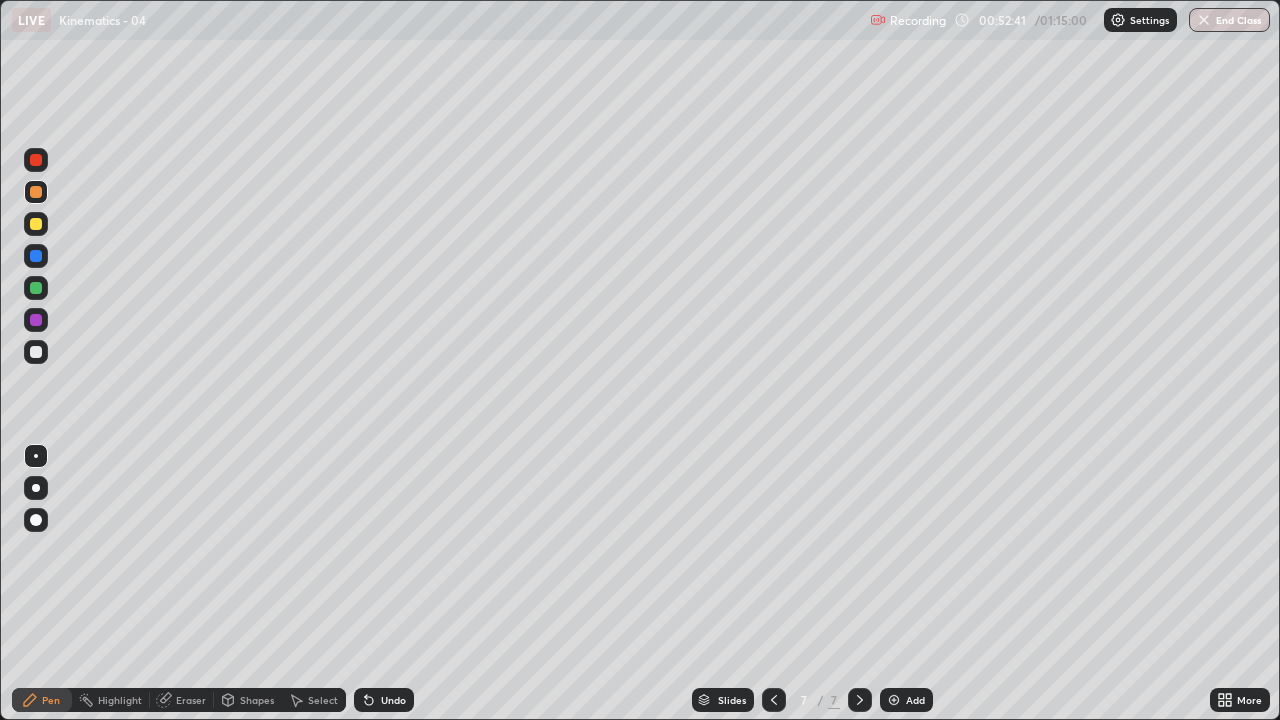 click at bounding box center [36, 352] 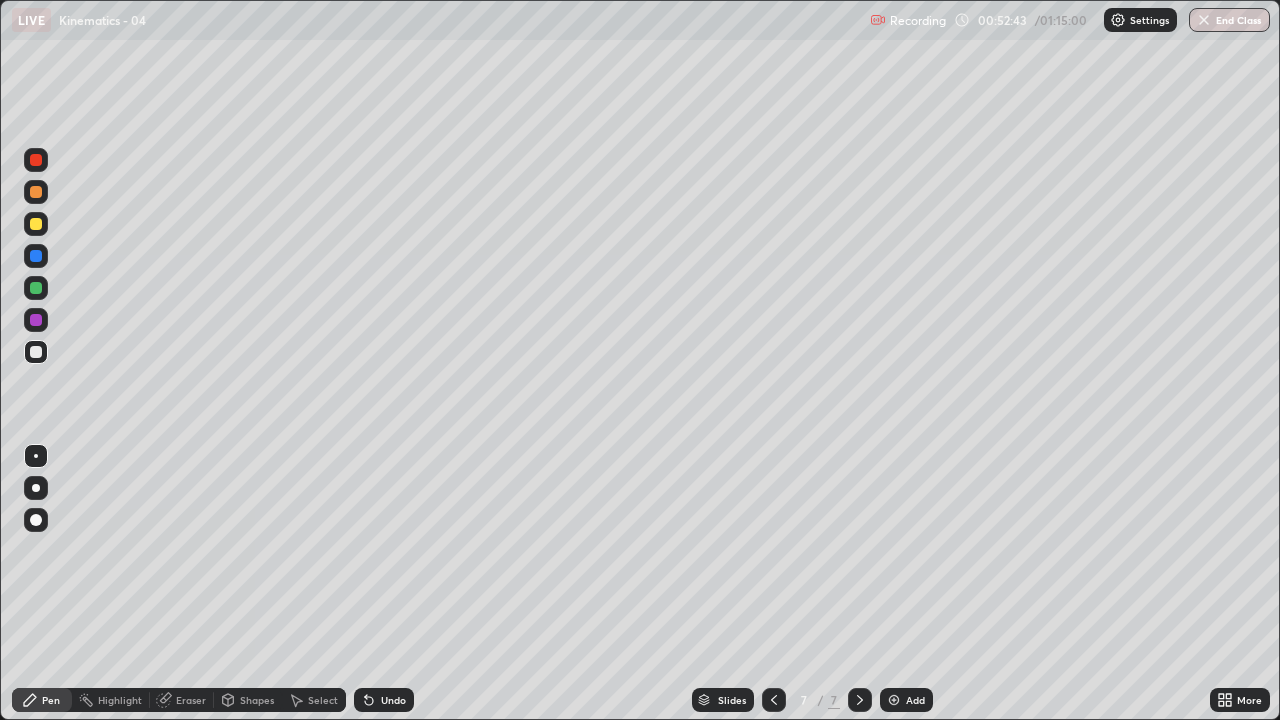 click at bounding box center [36, 192] 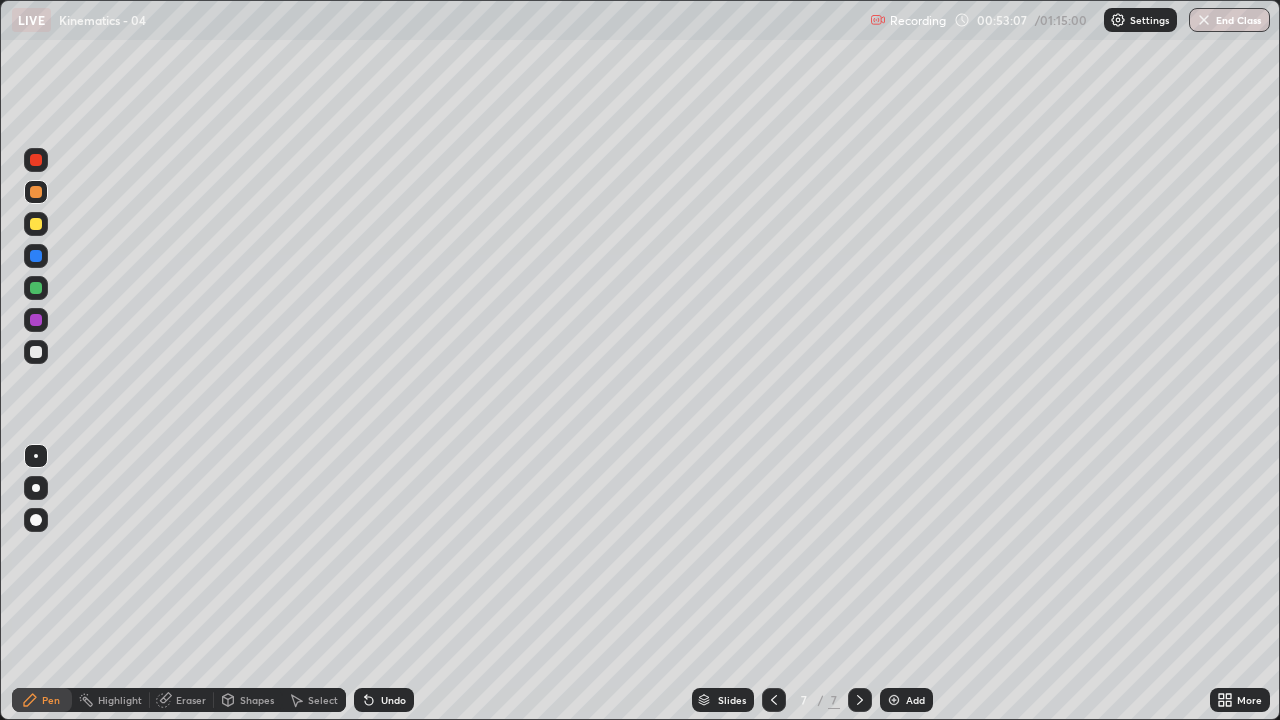 click on "Shapes" at bounding box center [257, 700] 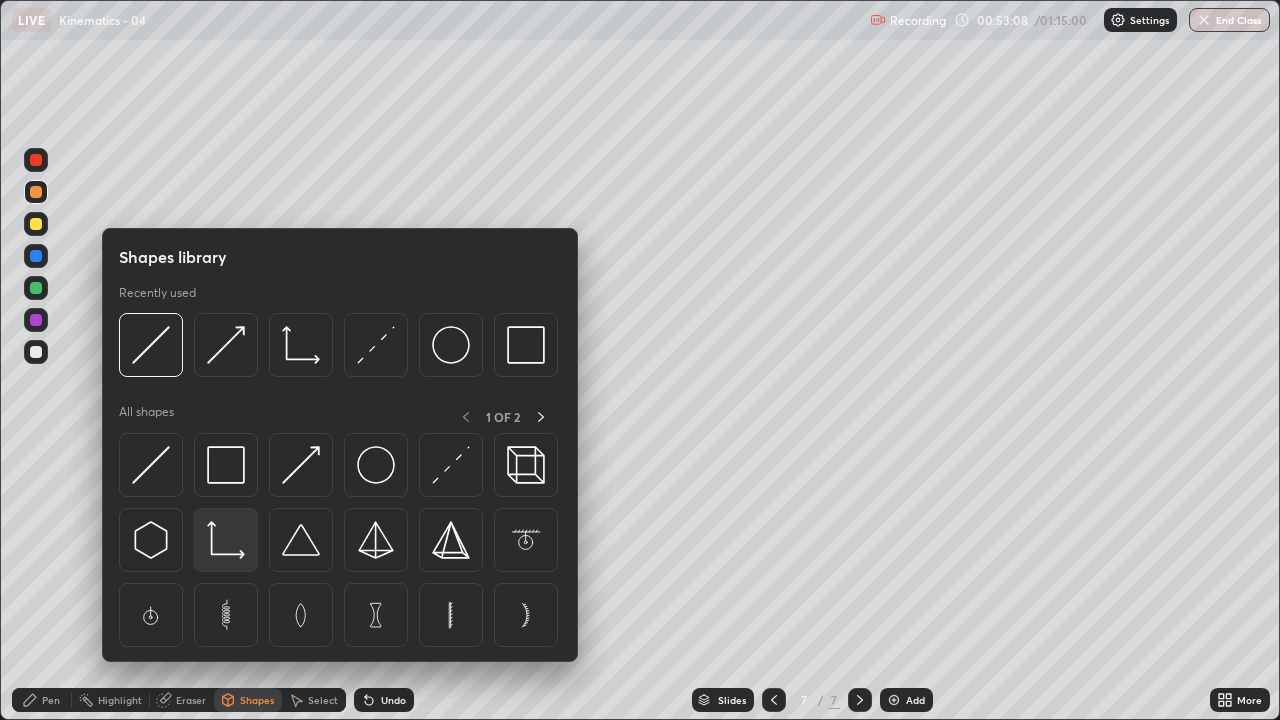 click at bounding box center (226, 540) 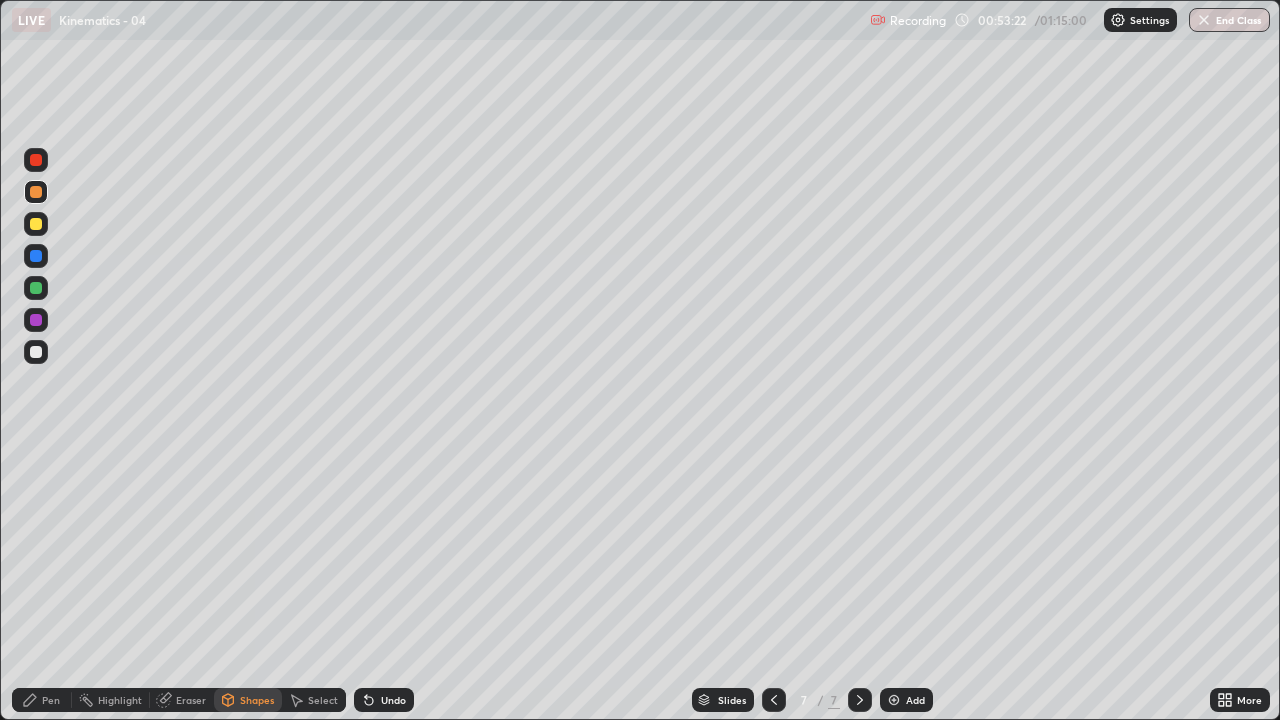 click on "Pen" at bounding box center (51, 700) 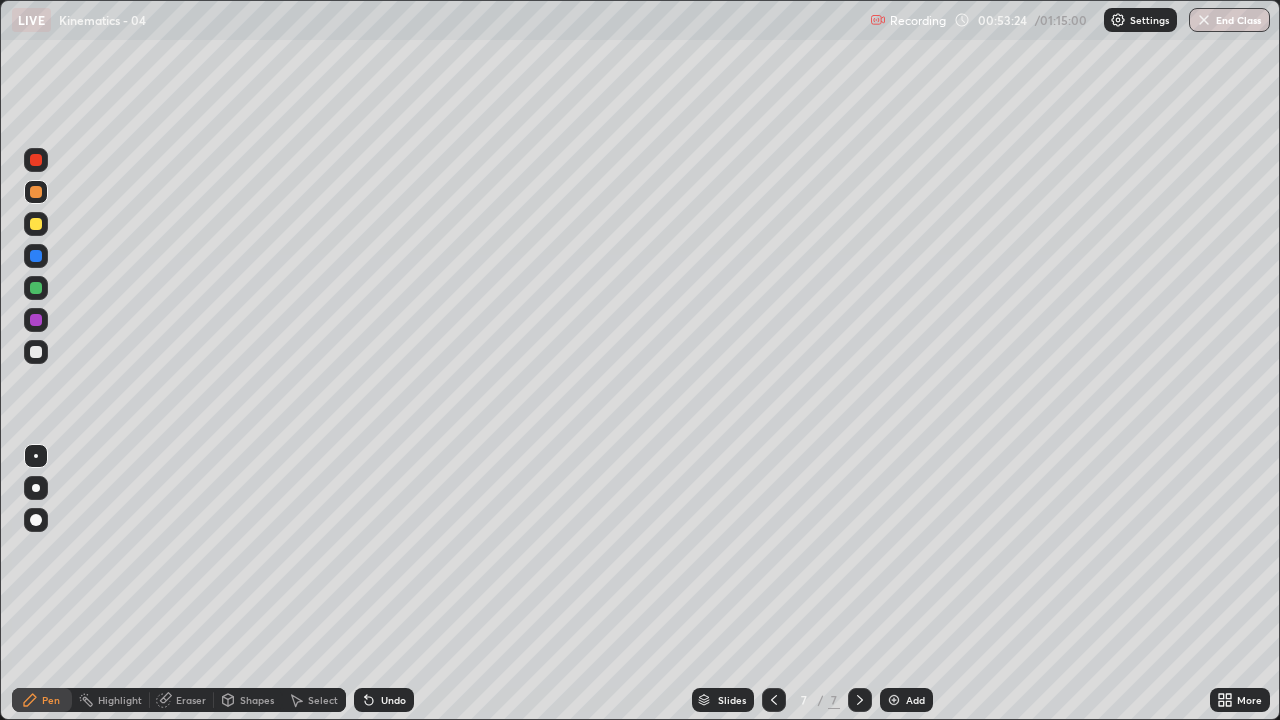 click at bounding box center [36, 320] 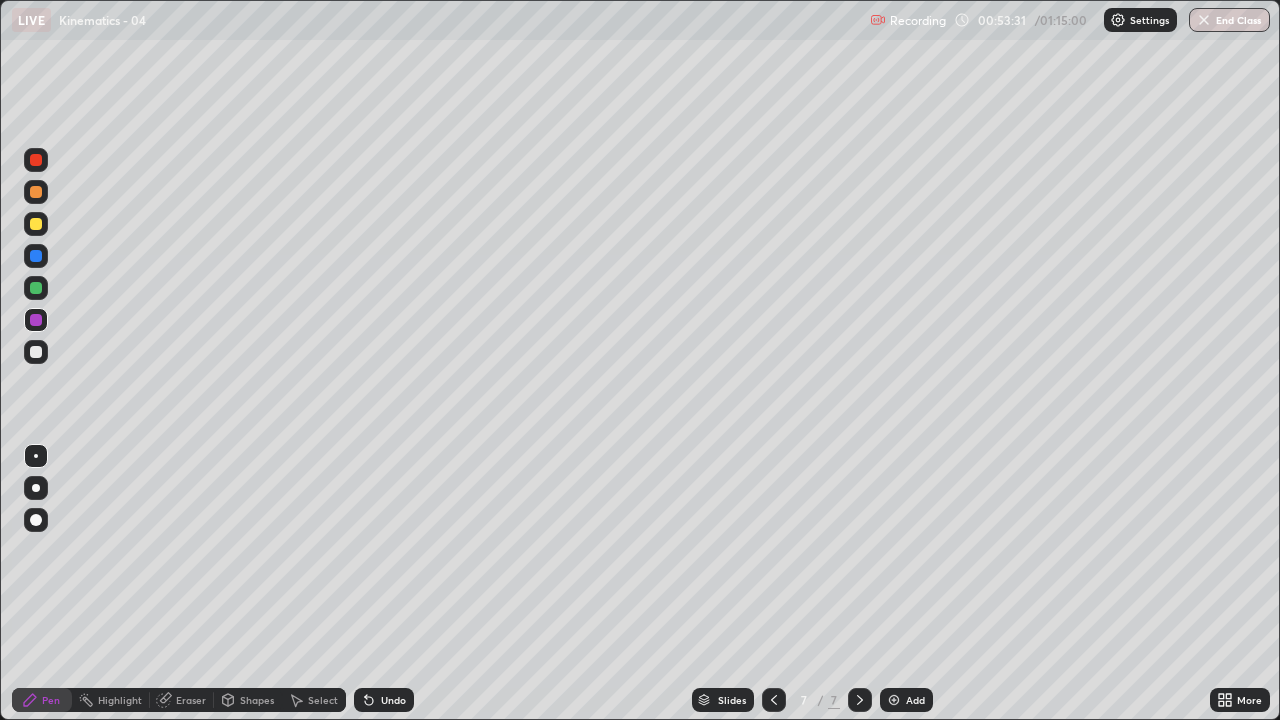 click at bounding box center [36, 352] 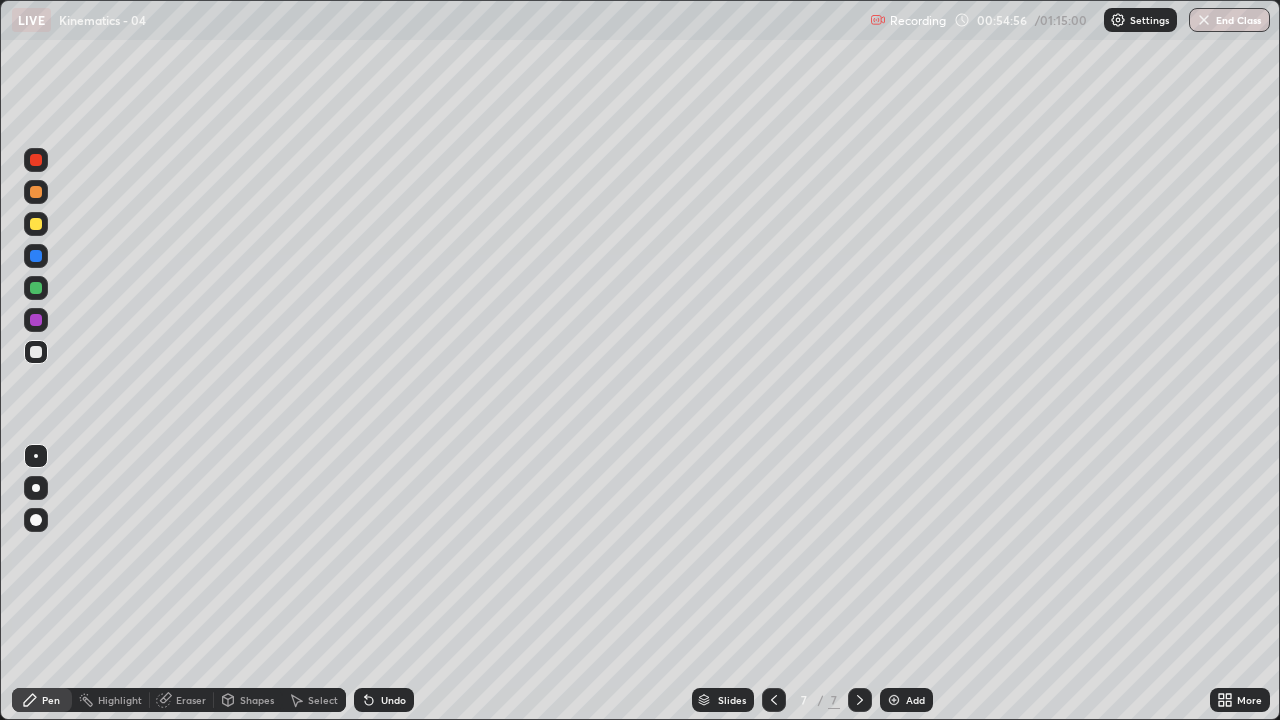 click on "Shapes" at bounding box center (257, 700) 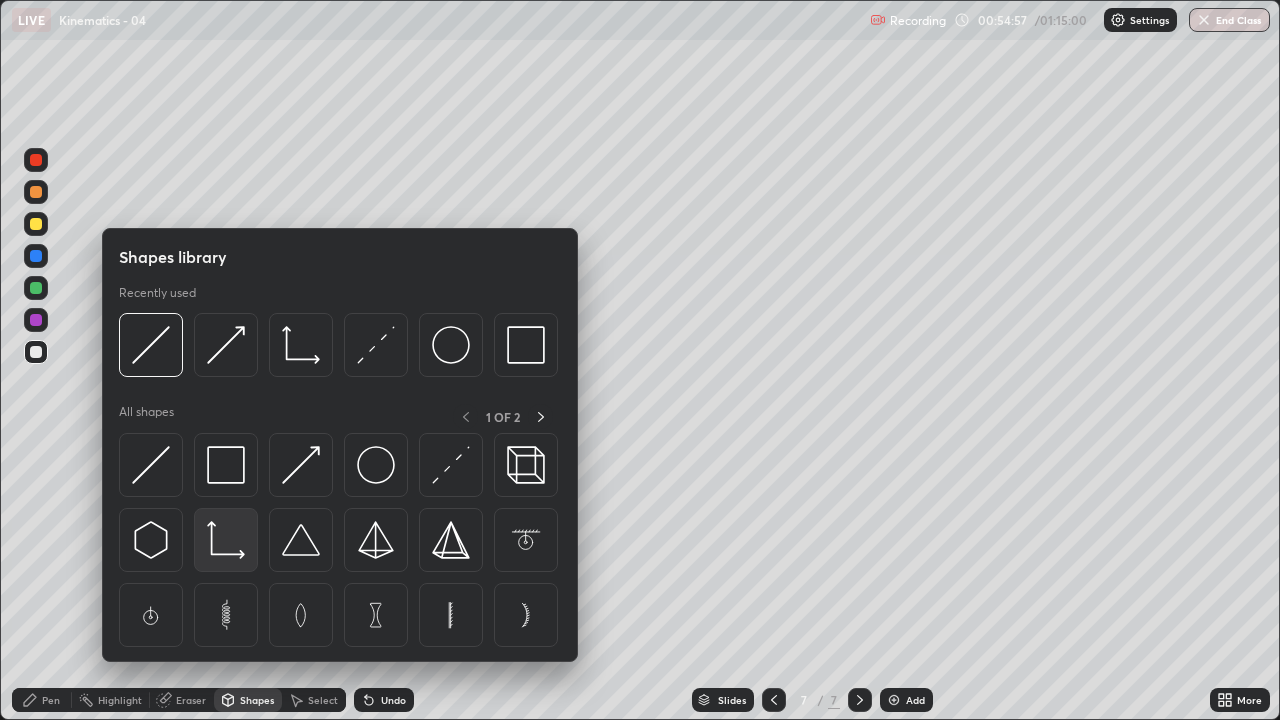 click at bounding box center [226, 540] 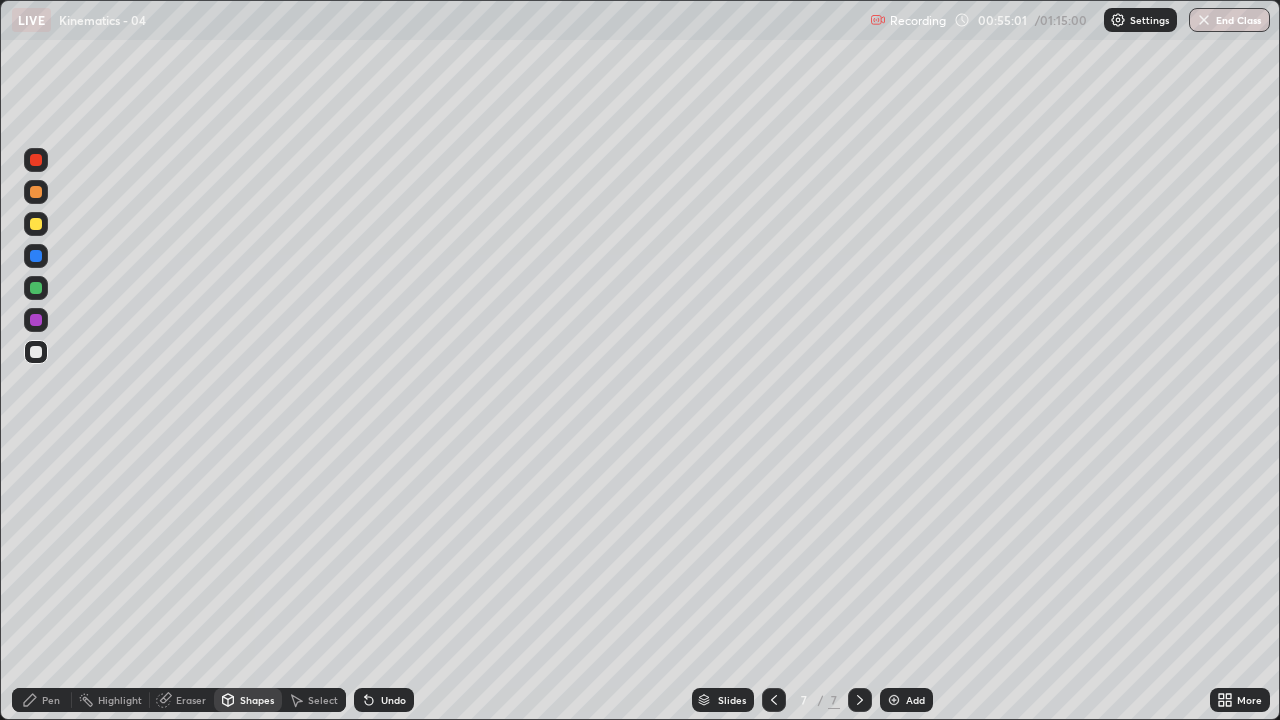 click on "Pen" at bounding box center [51, 700] 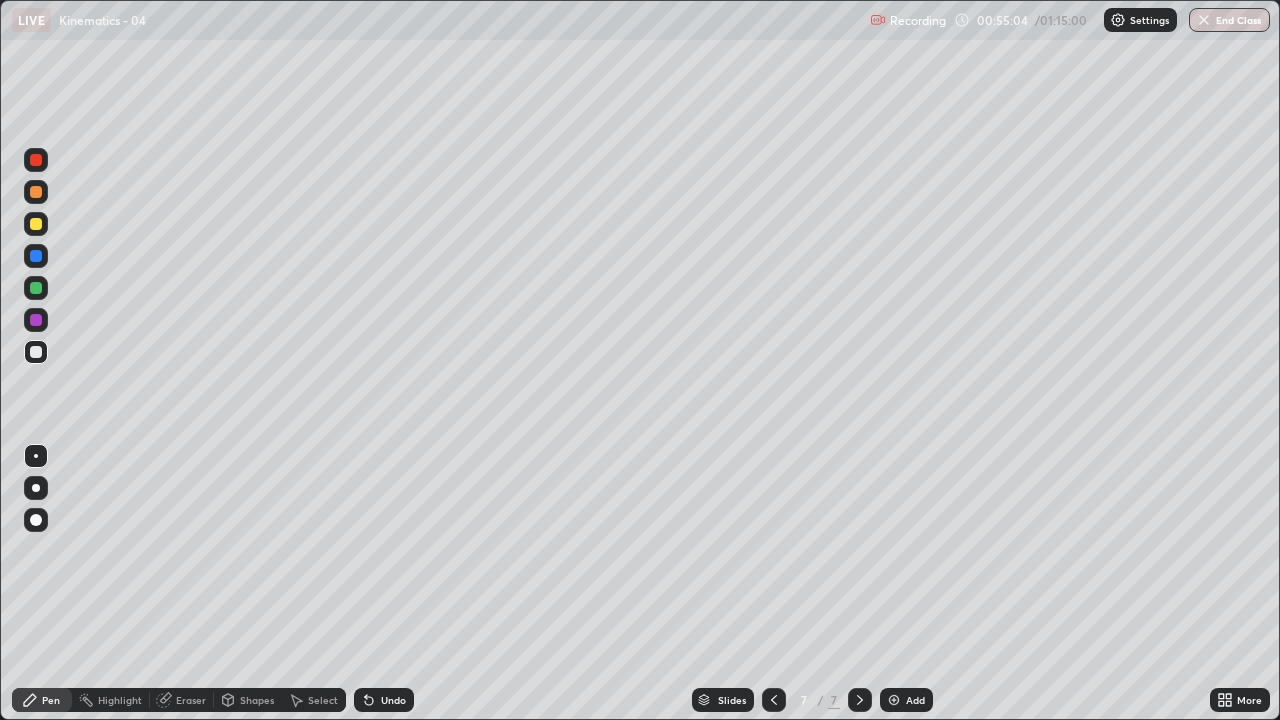 click at bounding box center (36, 192) 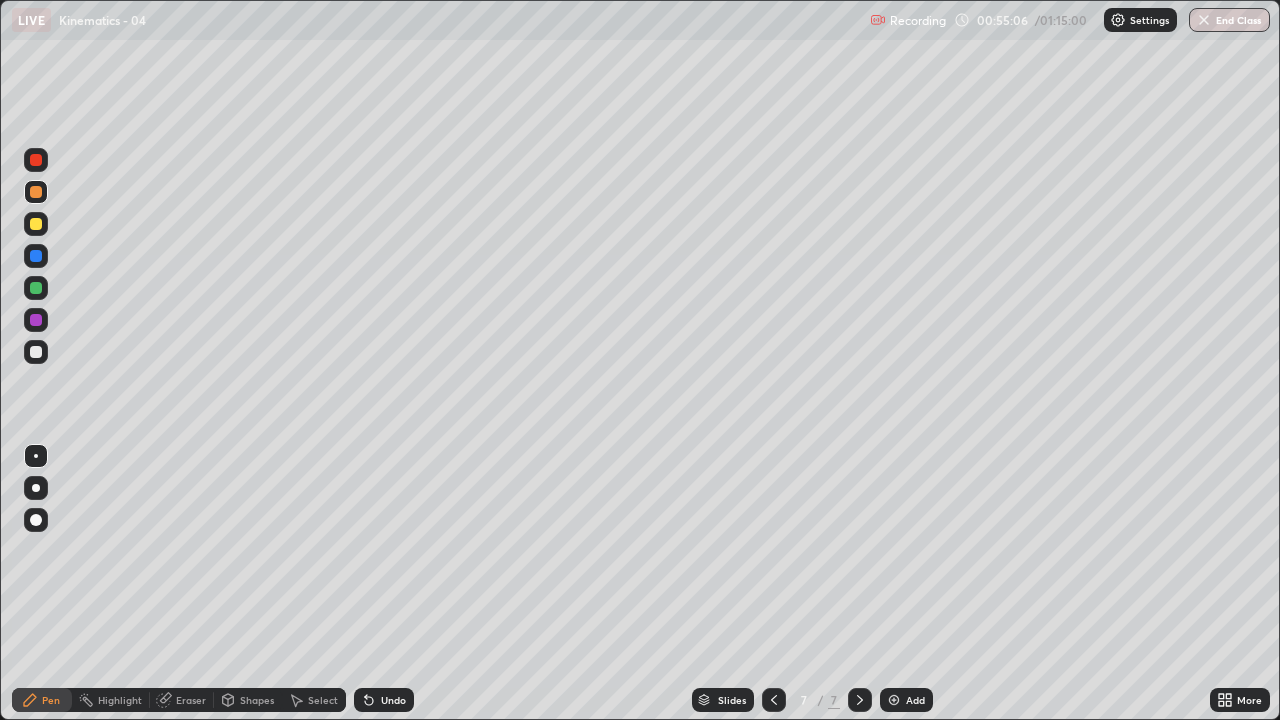 click at bounding box center (36, 160) 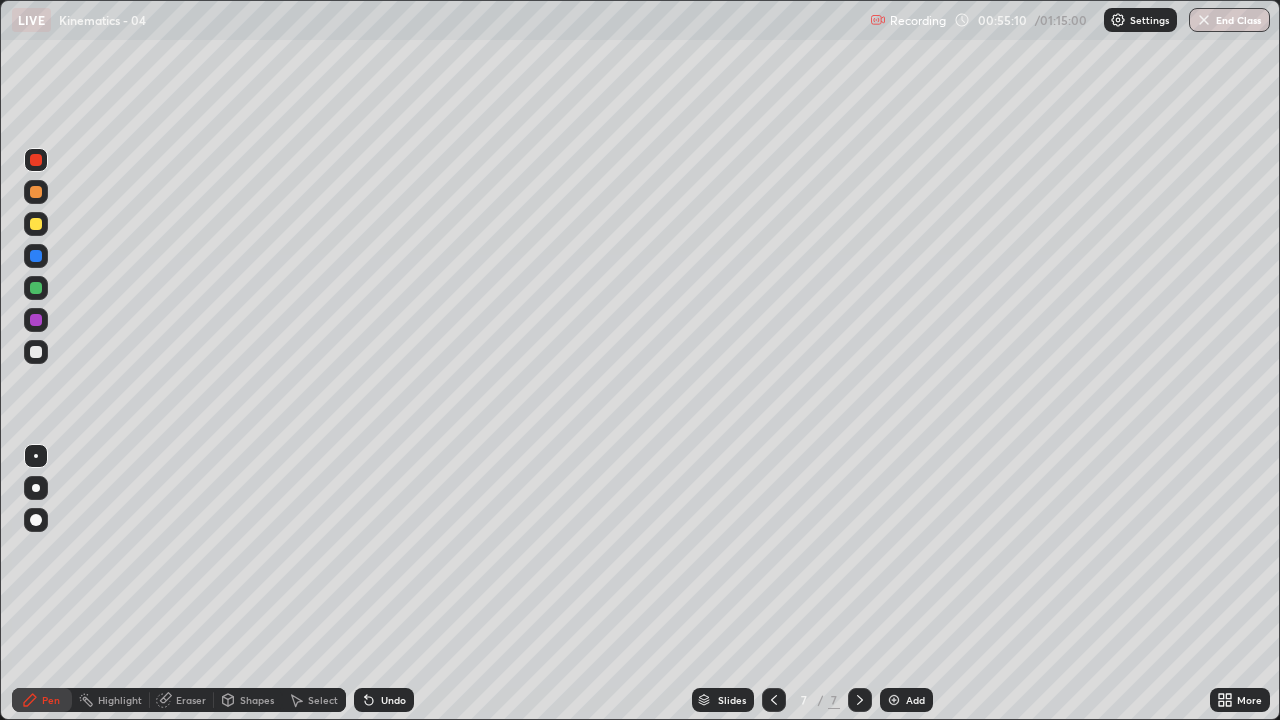 click at bounding box center (36, 352) 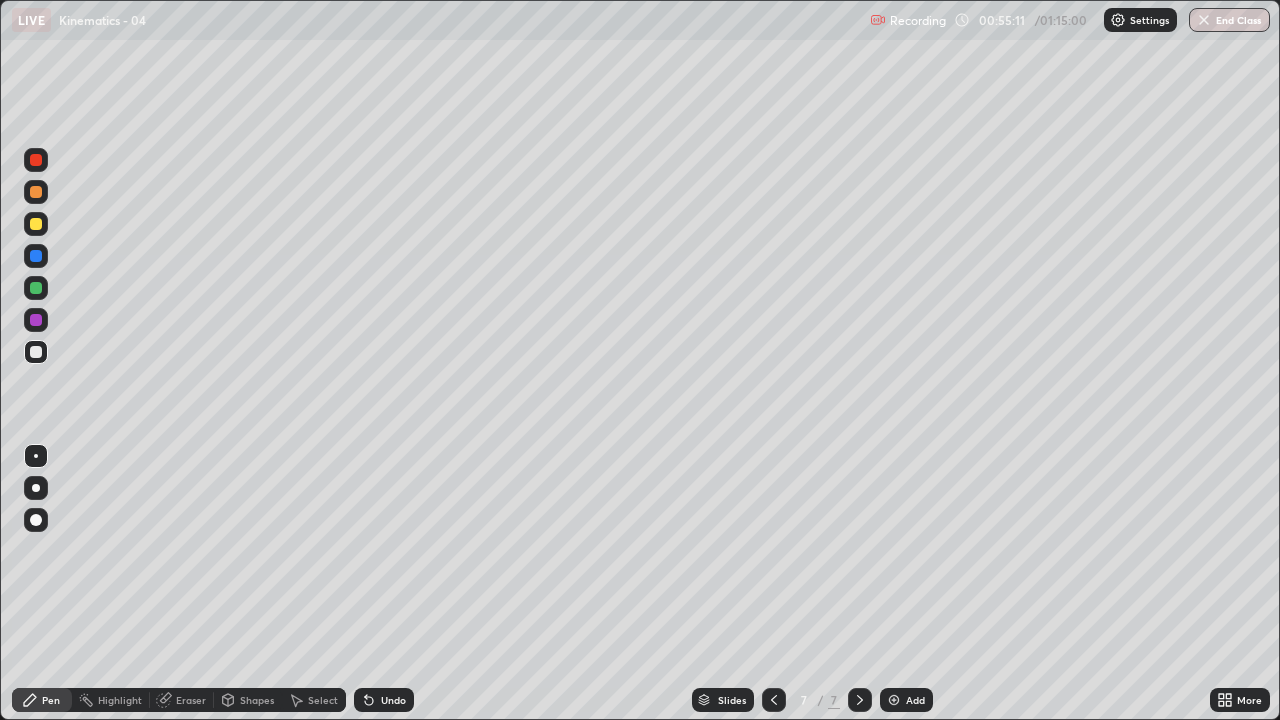 click at bounding box center [36, 320] 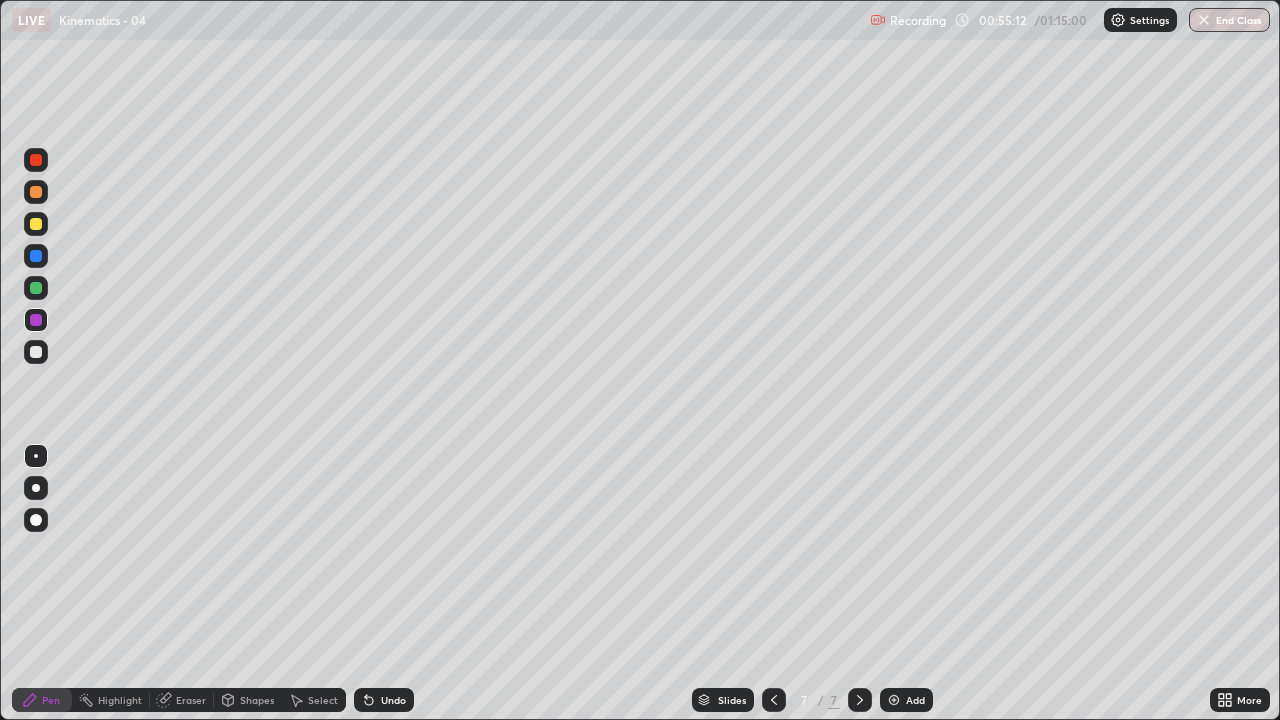 click at bounding box center (36, 160) 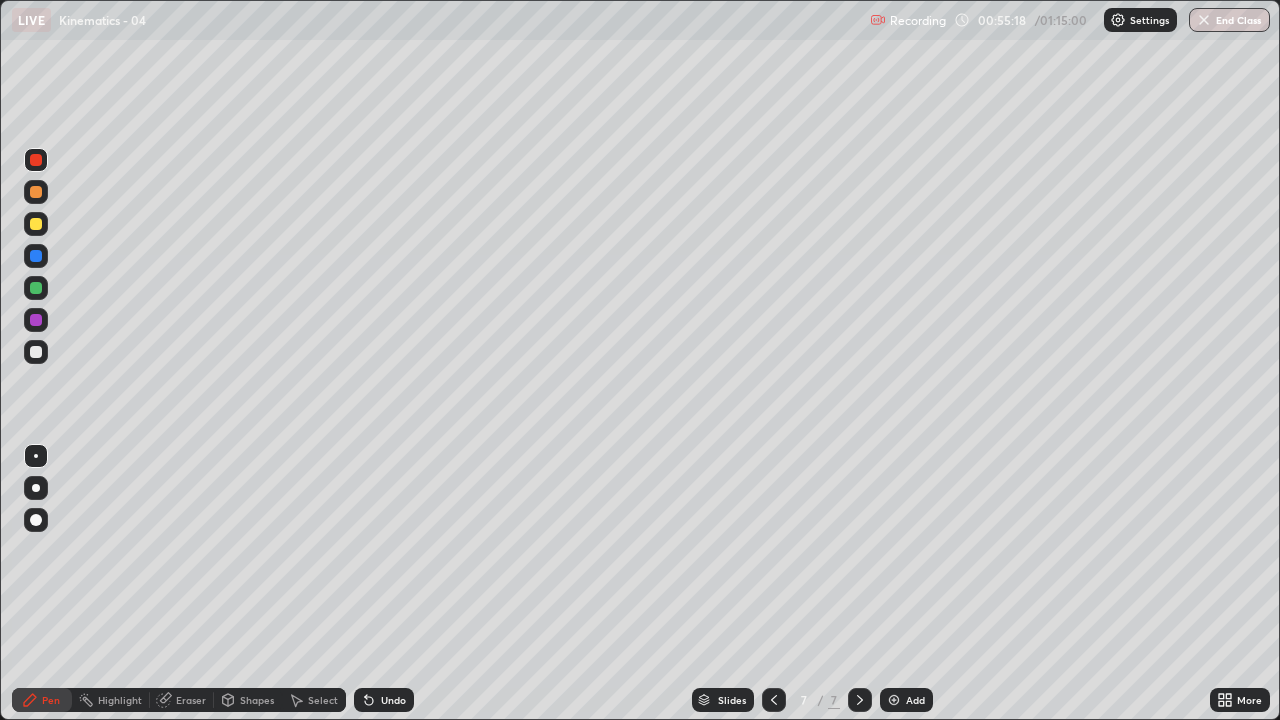 click at bounding box center [36, 352] 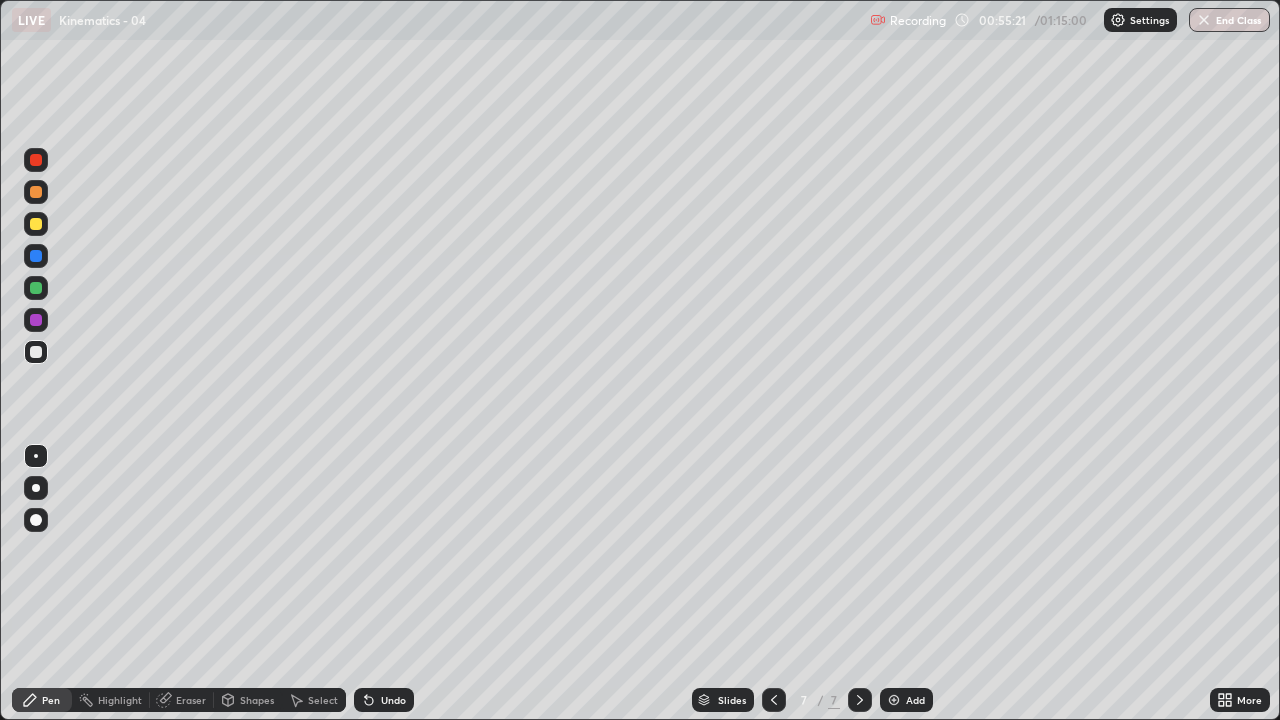 click at bounding box center [36, 224] 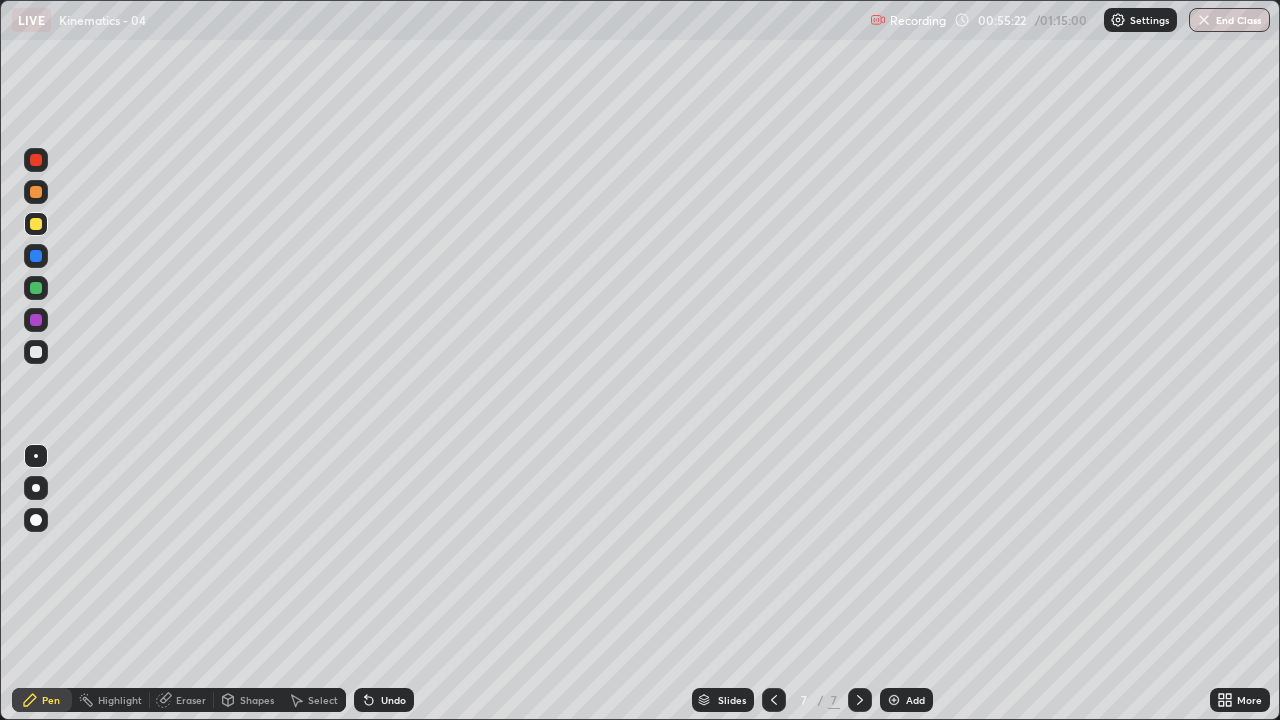 click at bounding box center [36, 288] 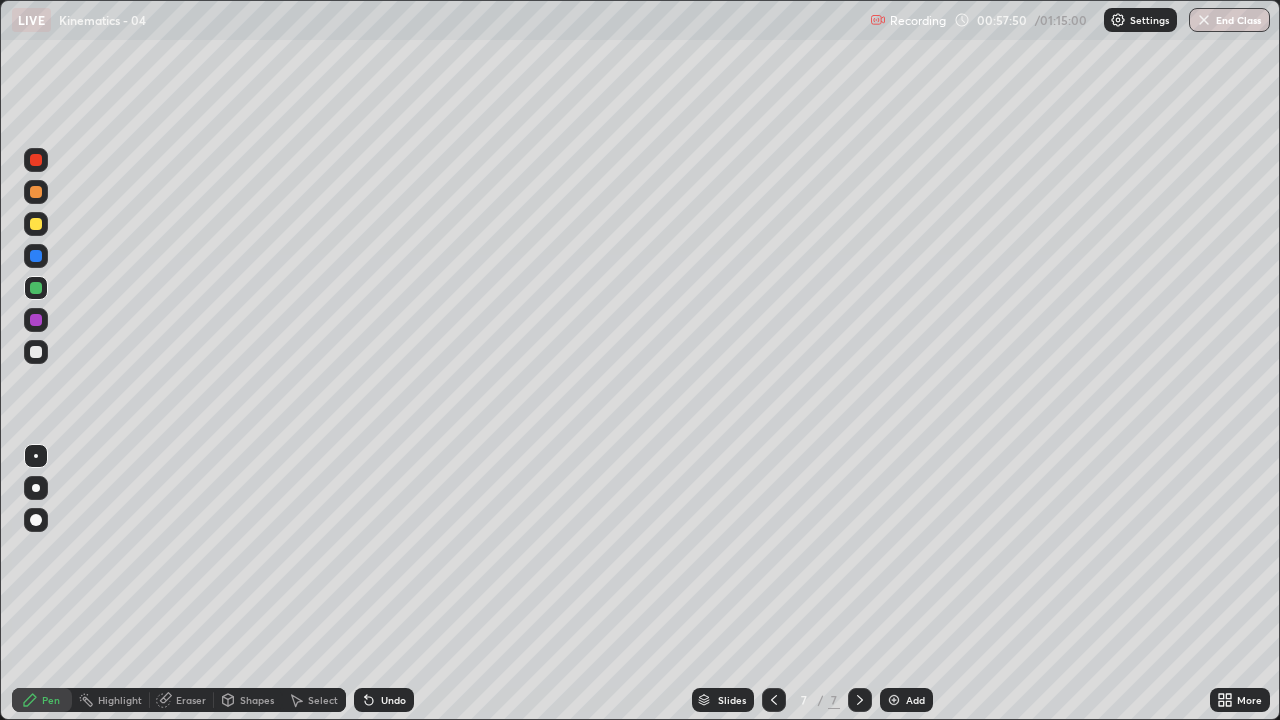 click on "Undo" at bounding box center (393, 700) 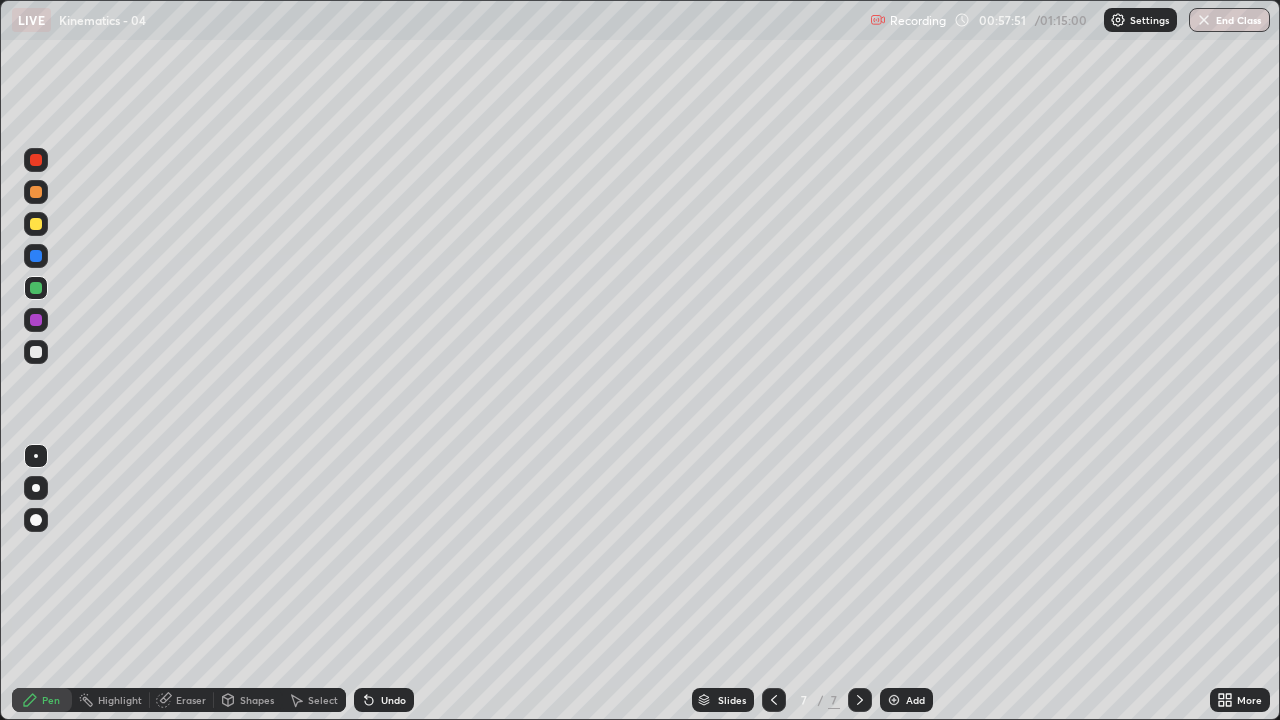 click at bounding box center [36, 352] 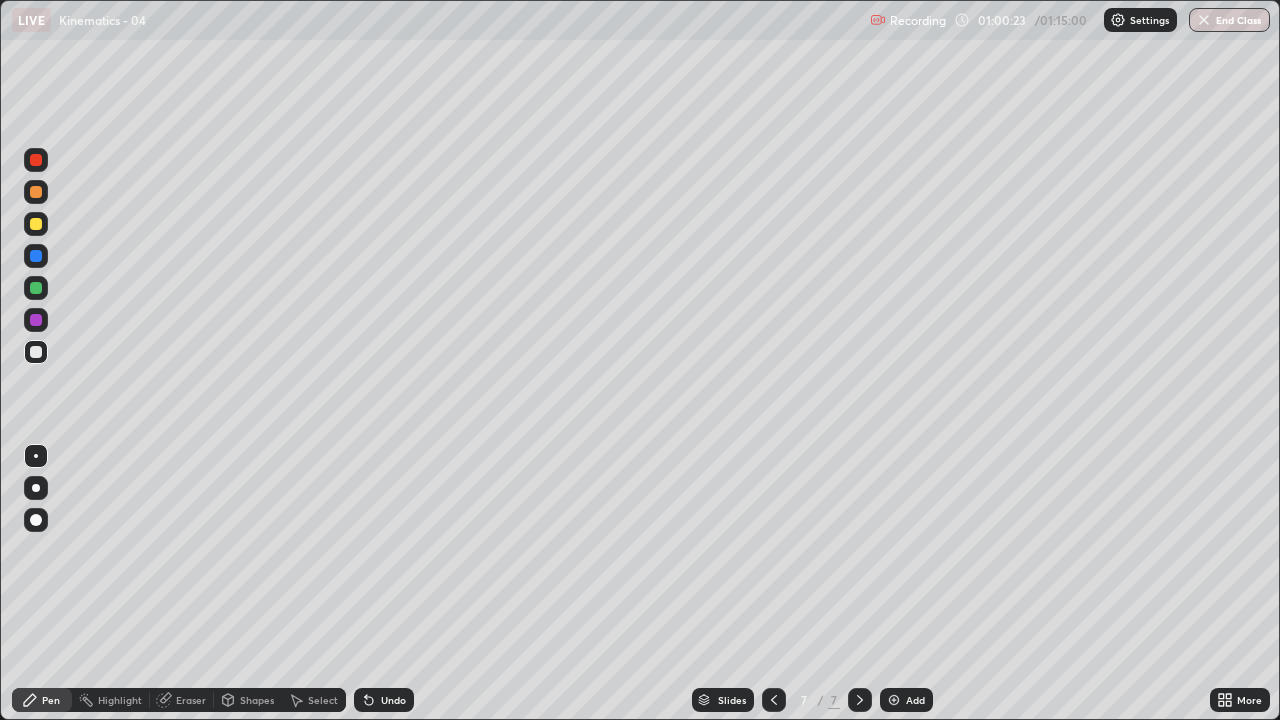 click at bounding box center [894, 700] 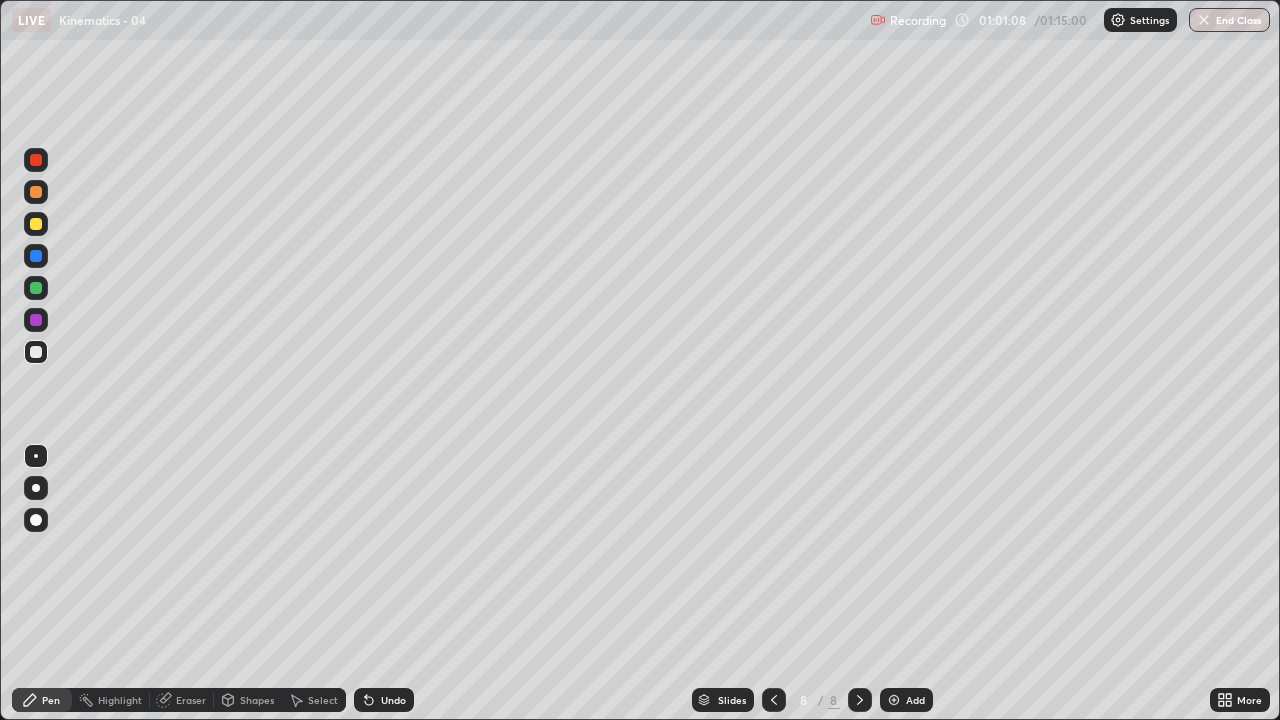 click at bounding box center [36, 224] 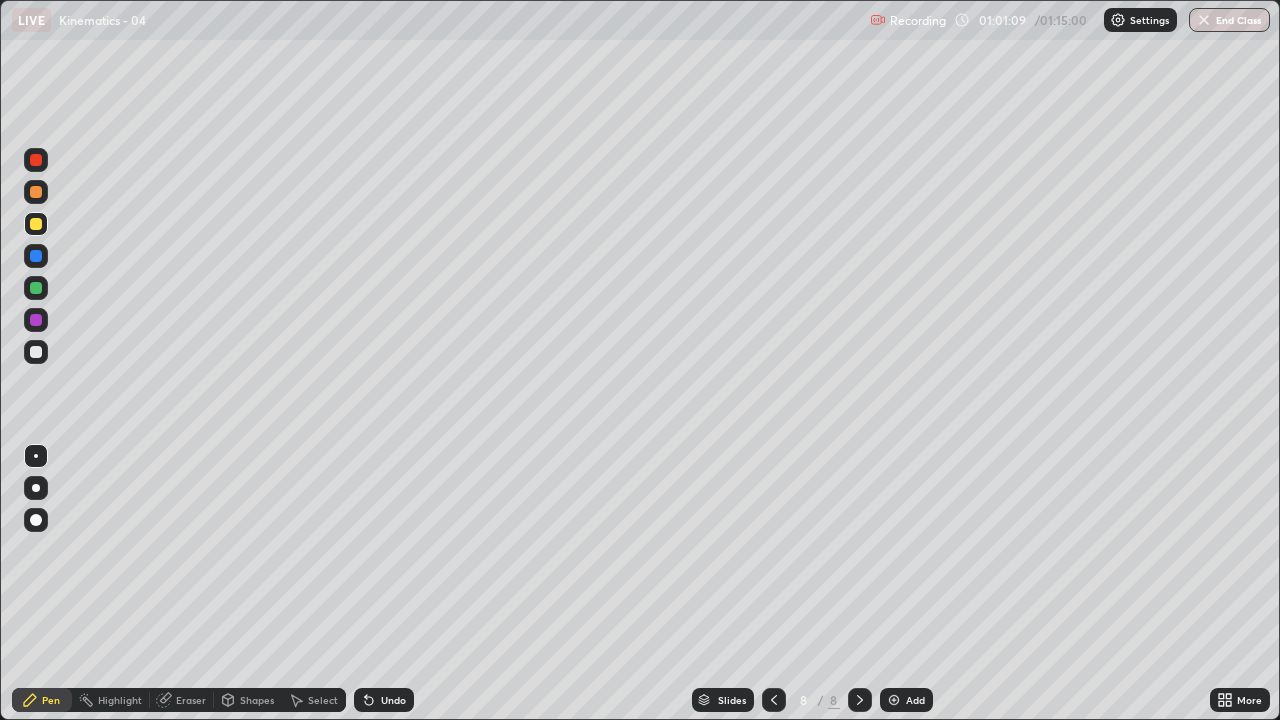 click on "Shapes" at bounding box center [257, 700] 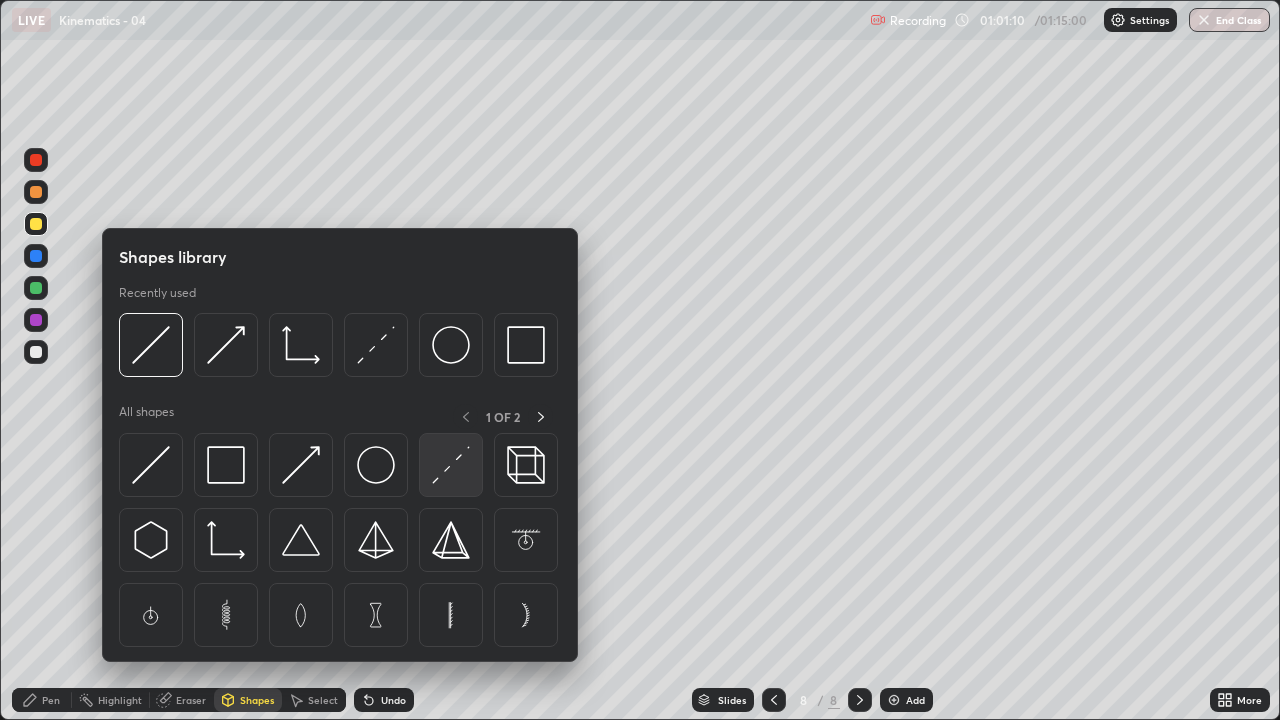 click at bounding box center (451, 465) 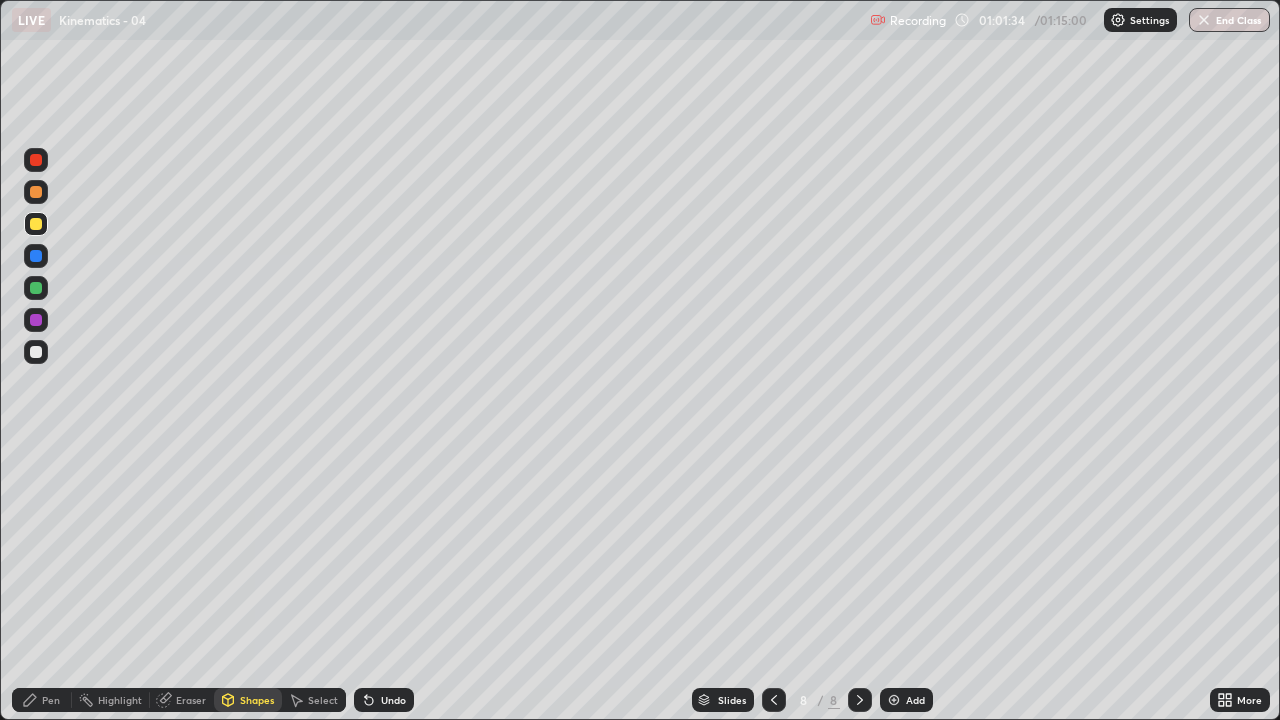 click on "Undo" at bounding box center [393, 700] 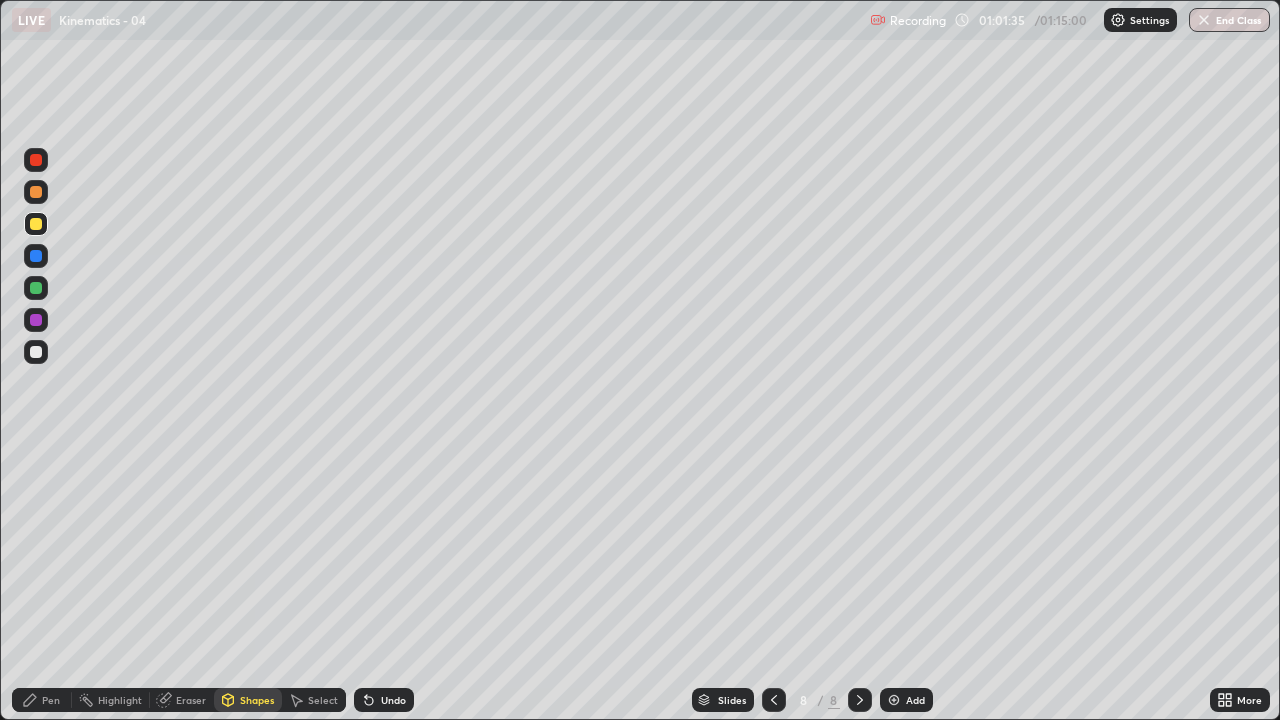 click on "Pen" at bounding box center [42, 700] 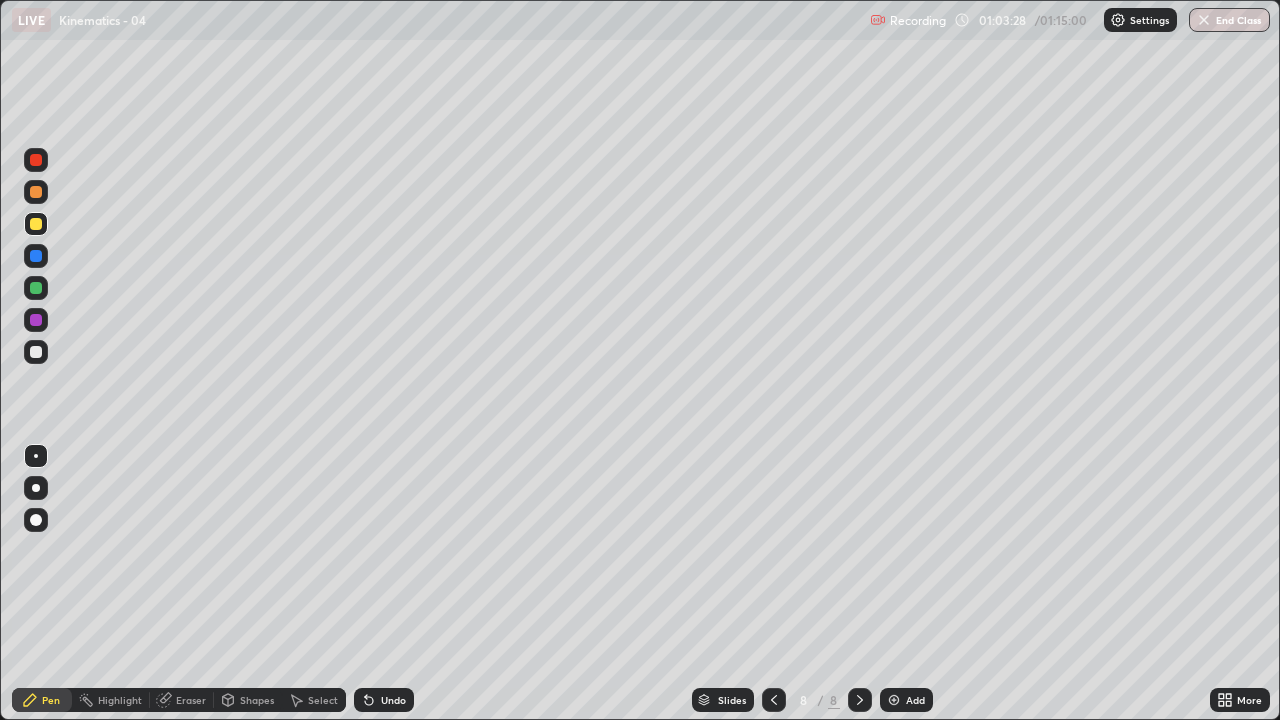 click on "Eraser" at bounding box center (191, 700) 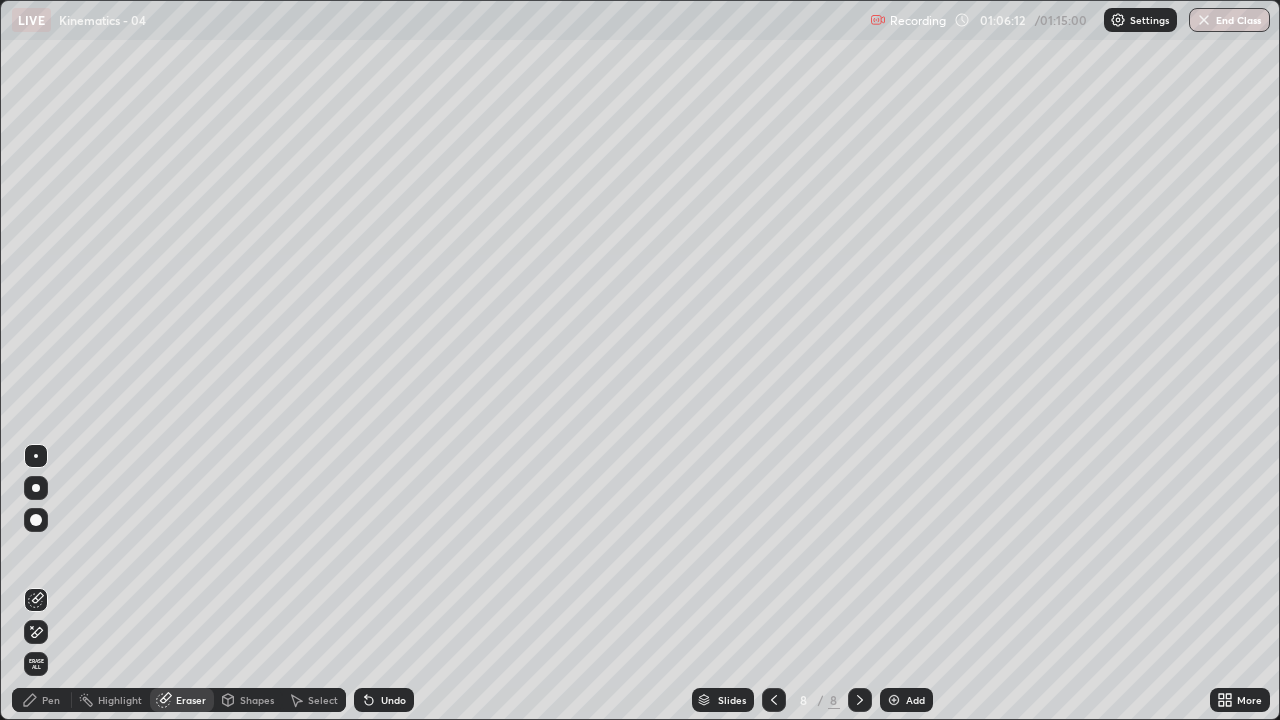 click at bounding box center (1204, 20) 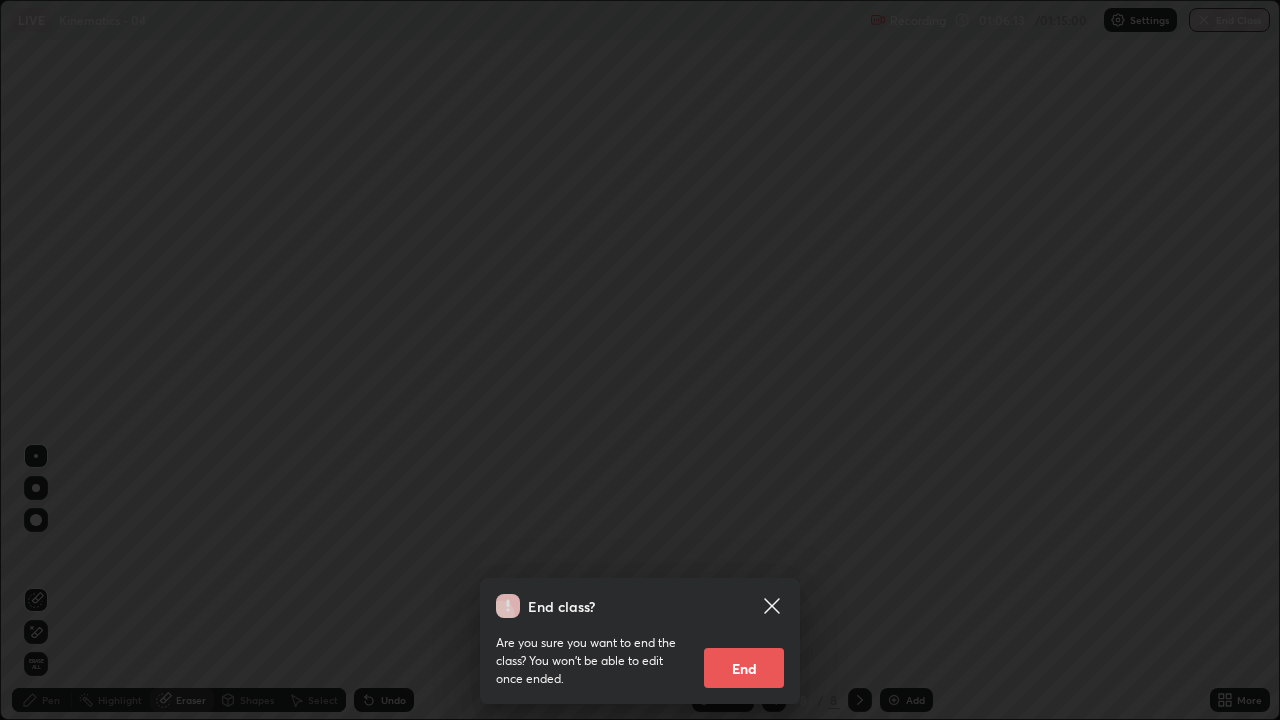 click on "End" at bounding box center (744, 668) 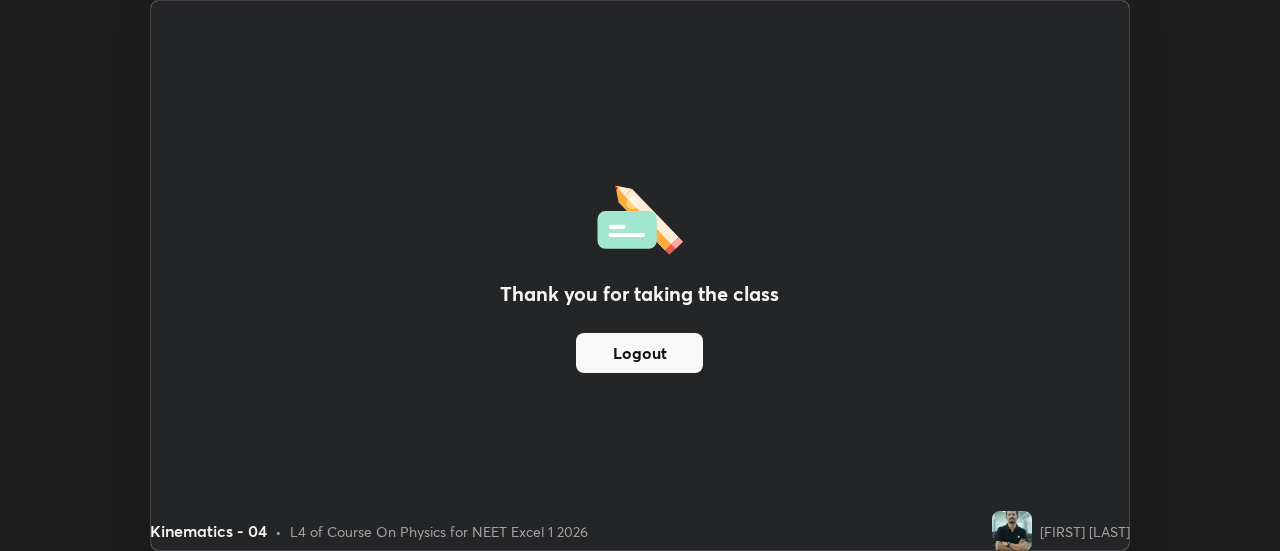 scroll, scrollTop: 551, scrollLeft: 1280, axis: both 